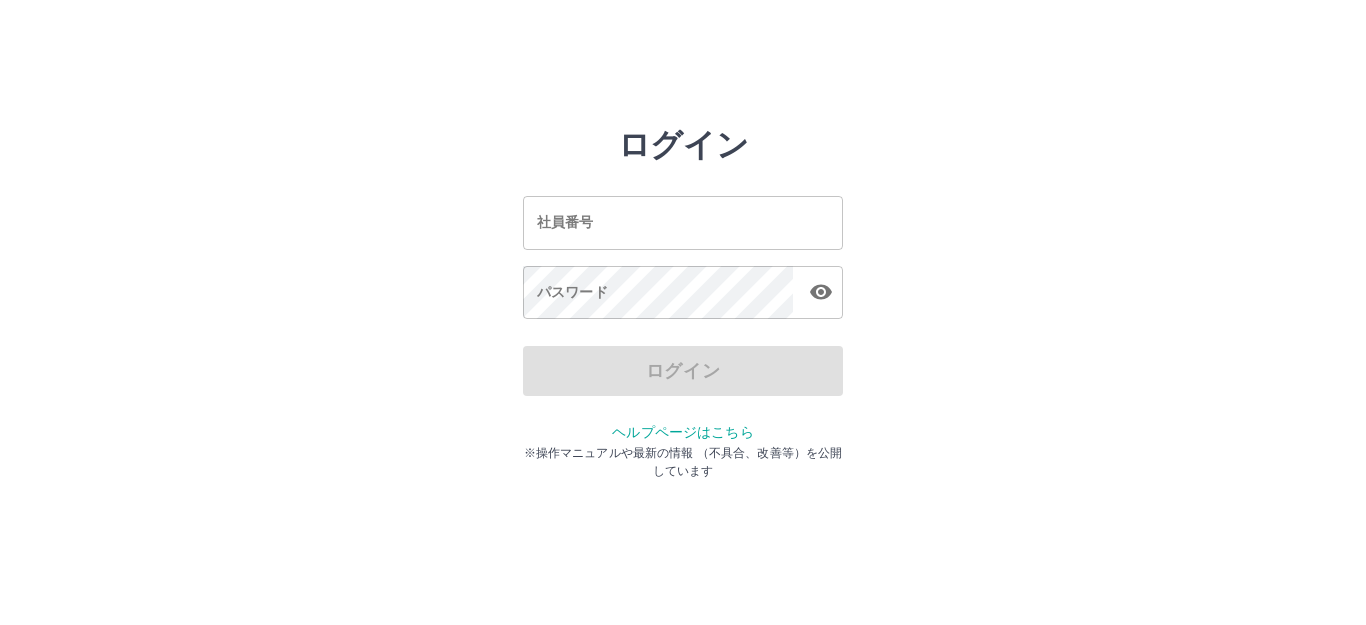 scroll, scrollTop: 0, scrollLeft: 0, axis: both 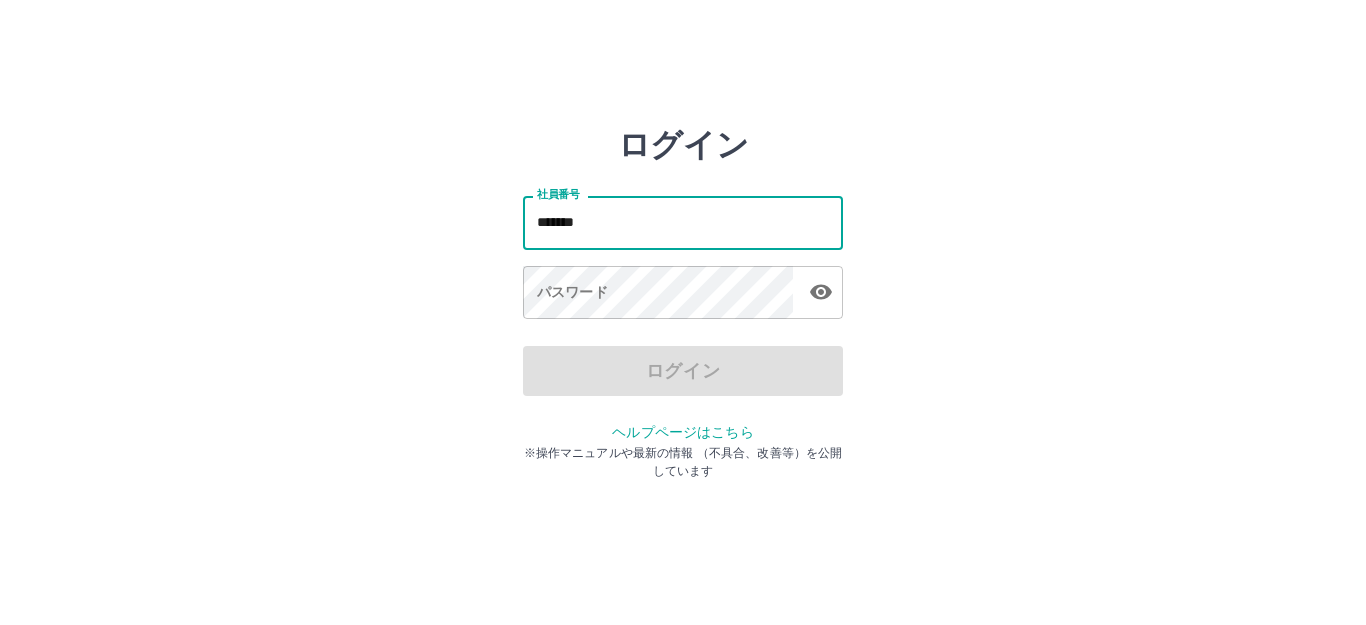 type on "*******" 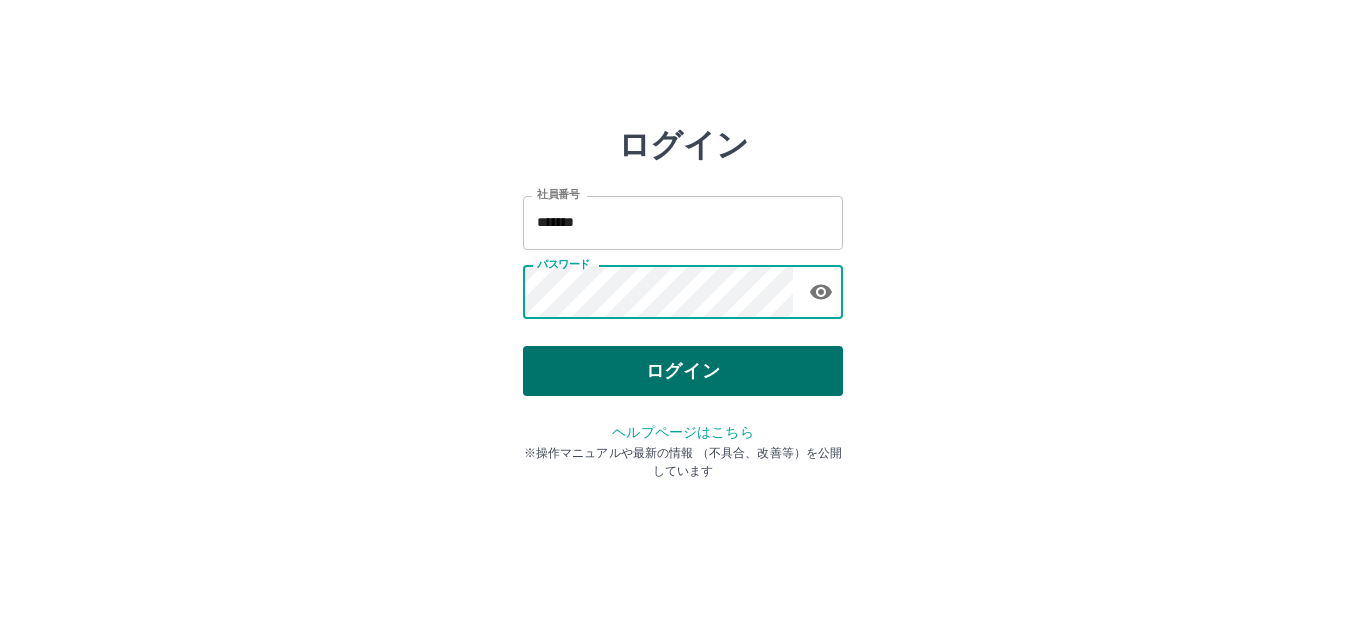 click on "ログイン" at bounding box center (683, 371) 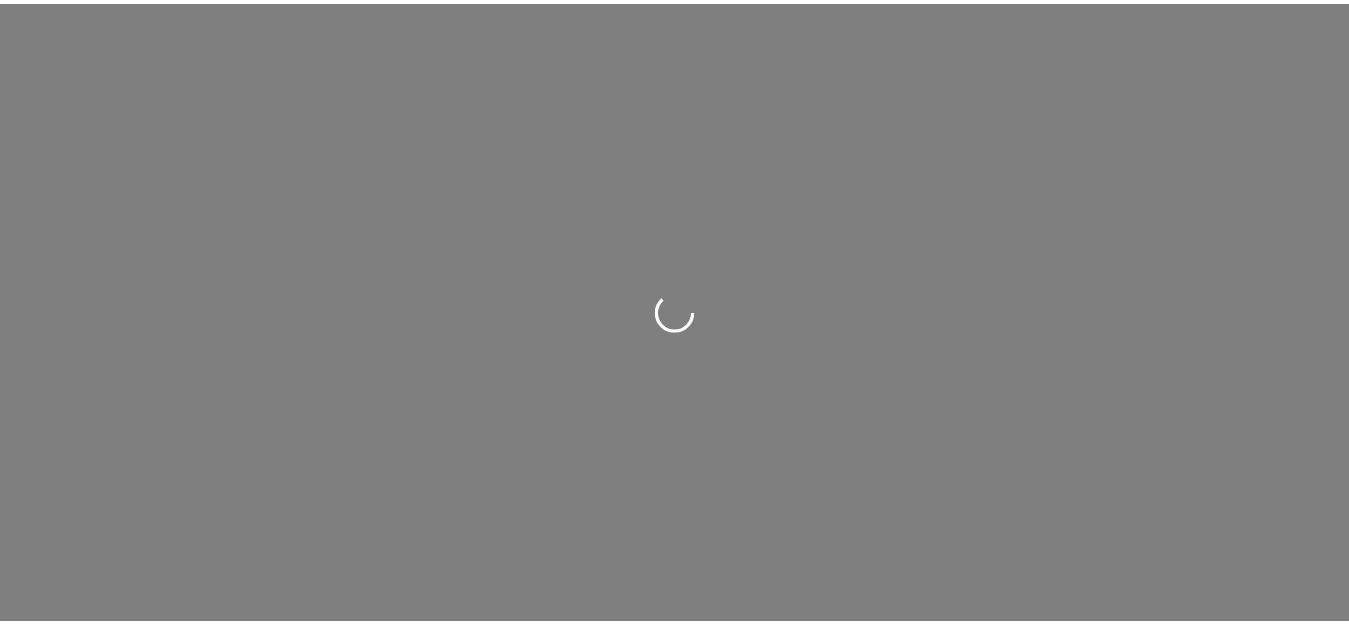 scroll, scrollTop: 0, scrollLeft: 0, axis: both 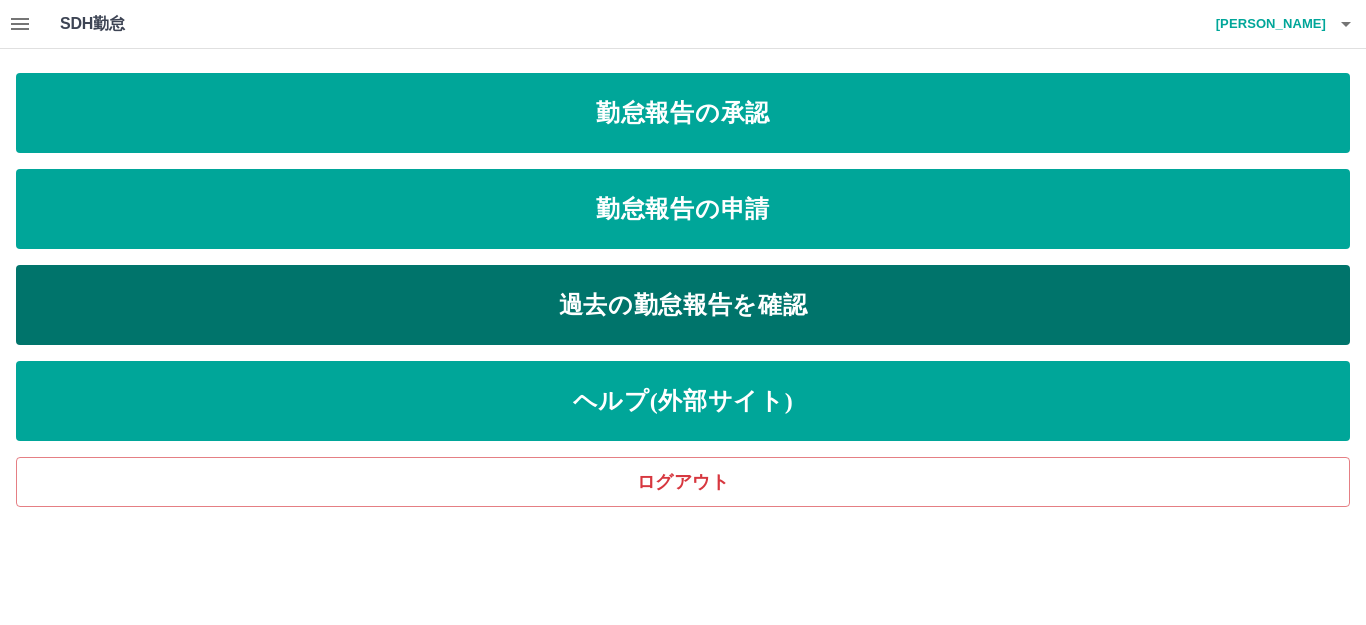 click on "過去の勤怠報告を確認" at bounding box center (683, 305) 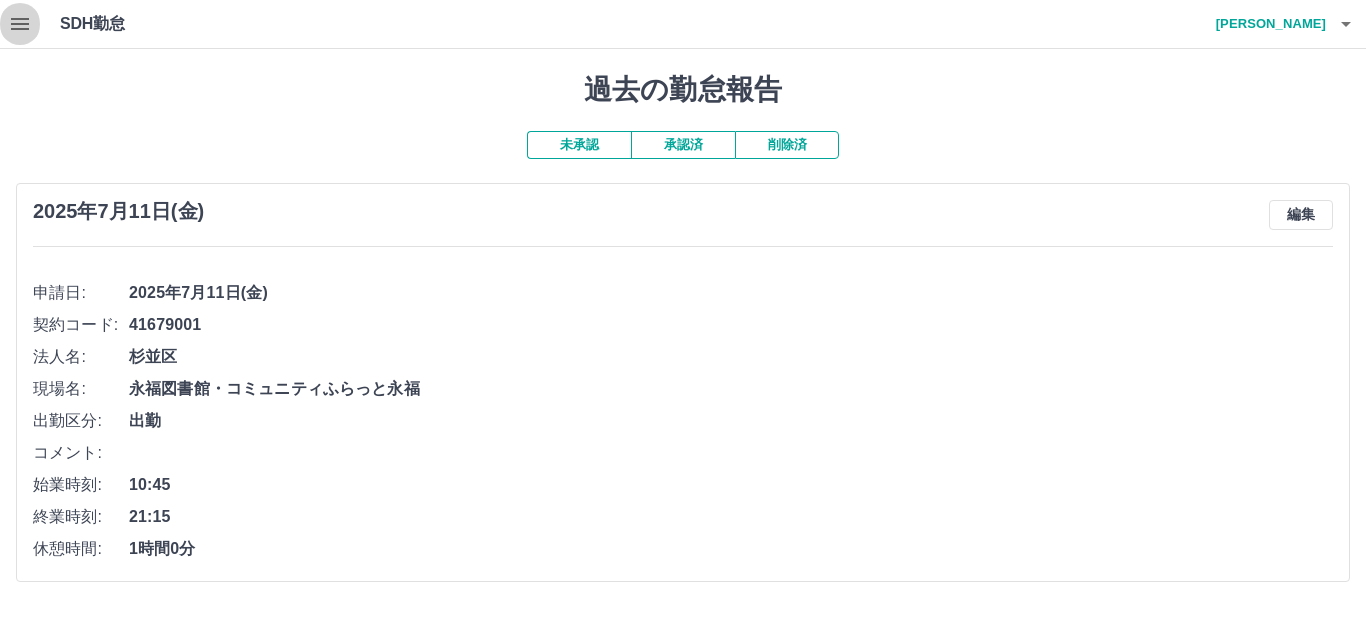 click 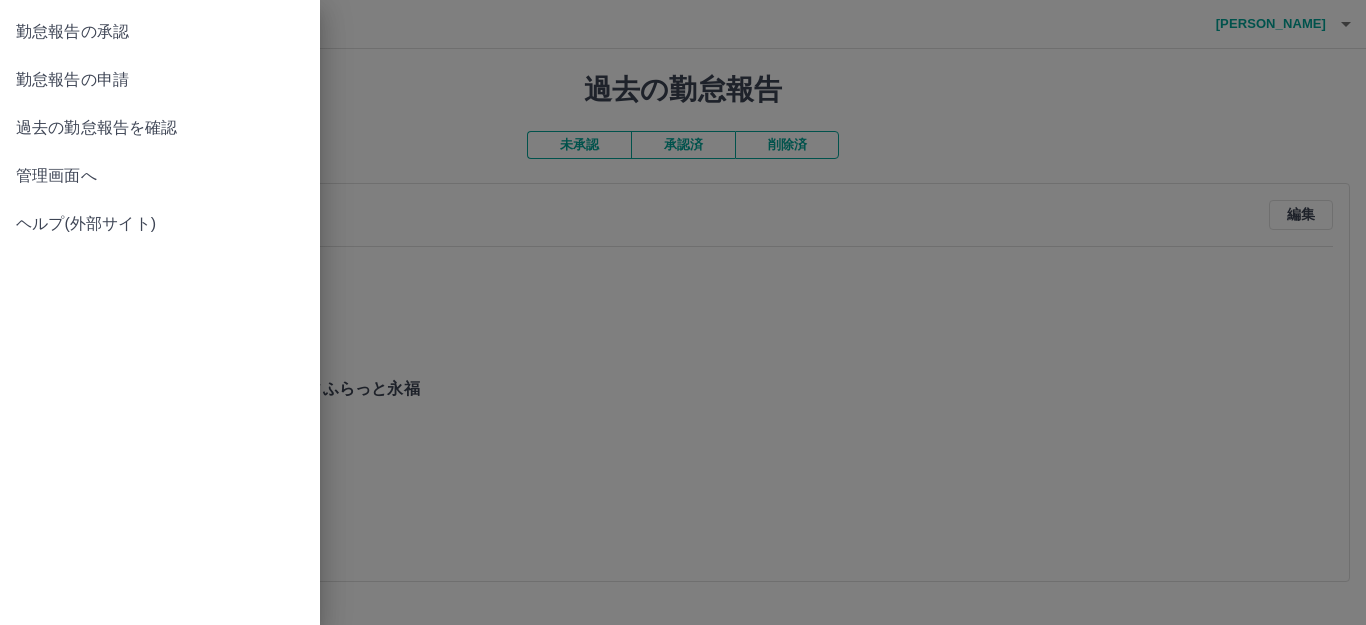 click on "勤怠報告の申請" at bounding box center [160, 80] 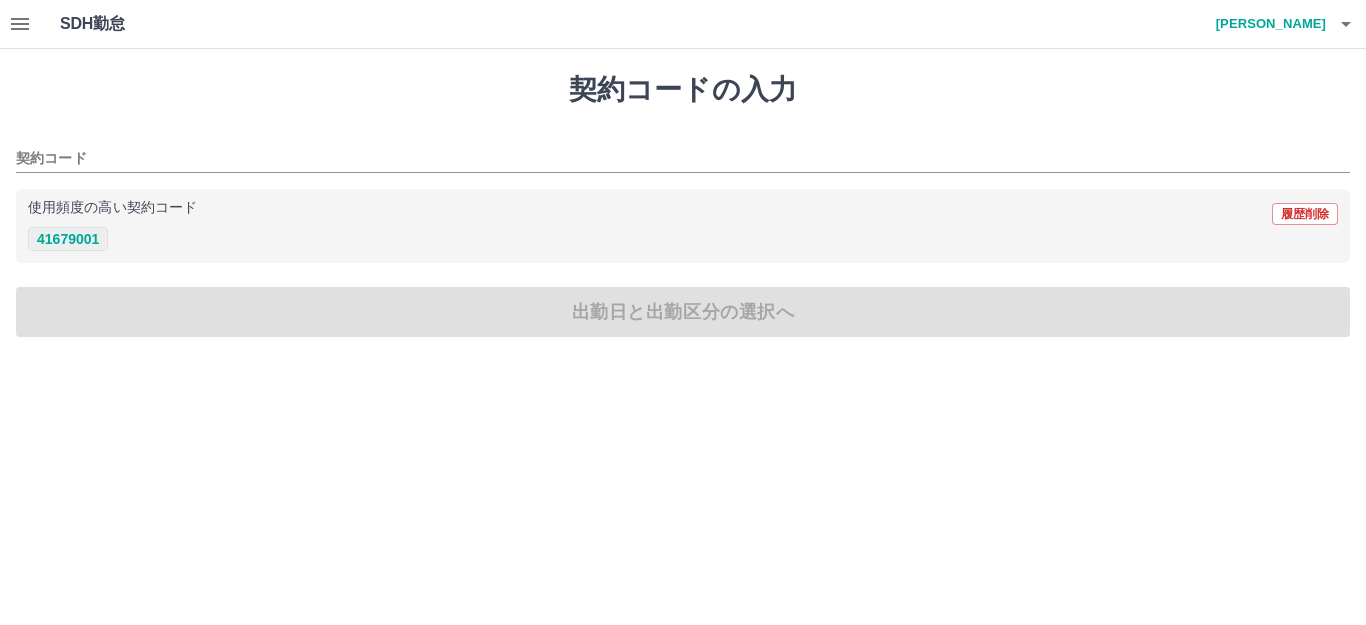click on "41679001" at bounding box center (68, 239) 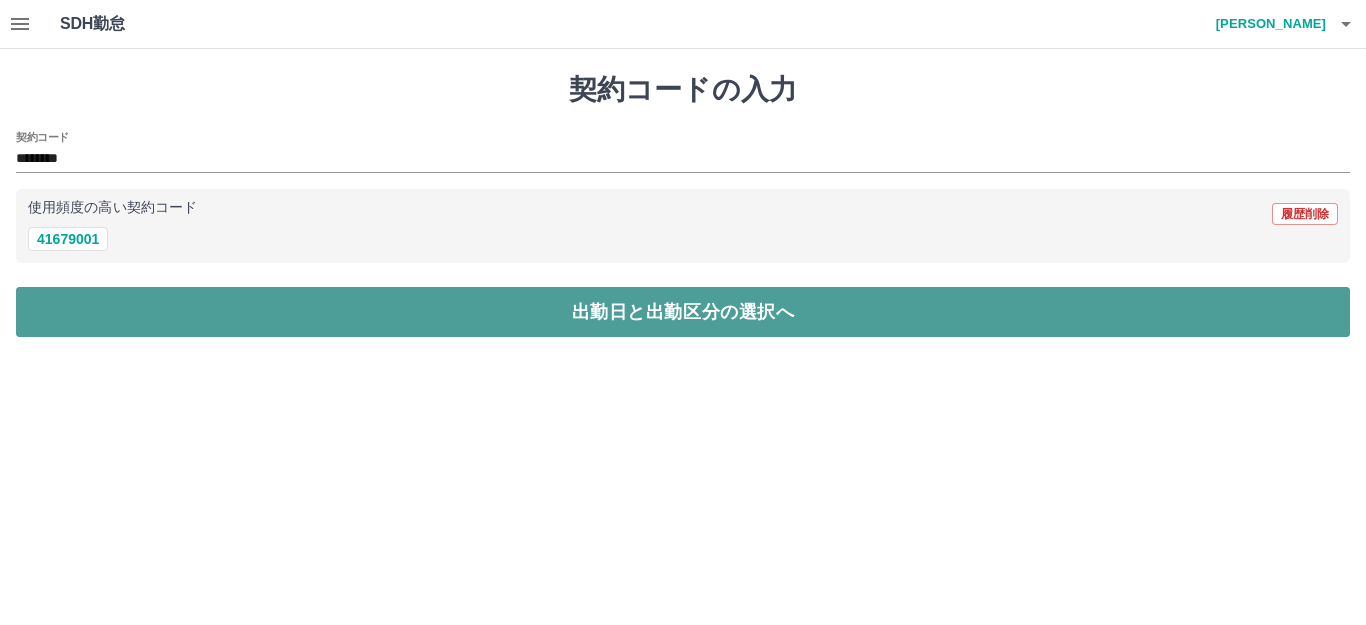 click on "出勤日と出勤区分の選択へ" at bounding box center [683, 312] 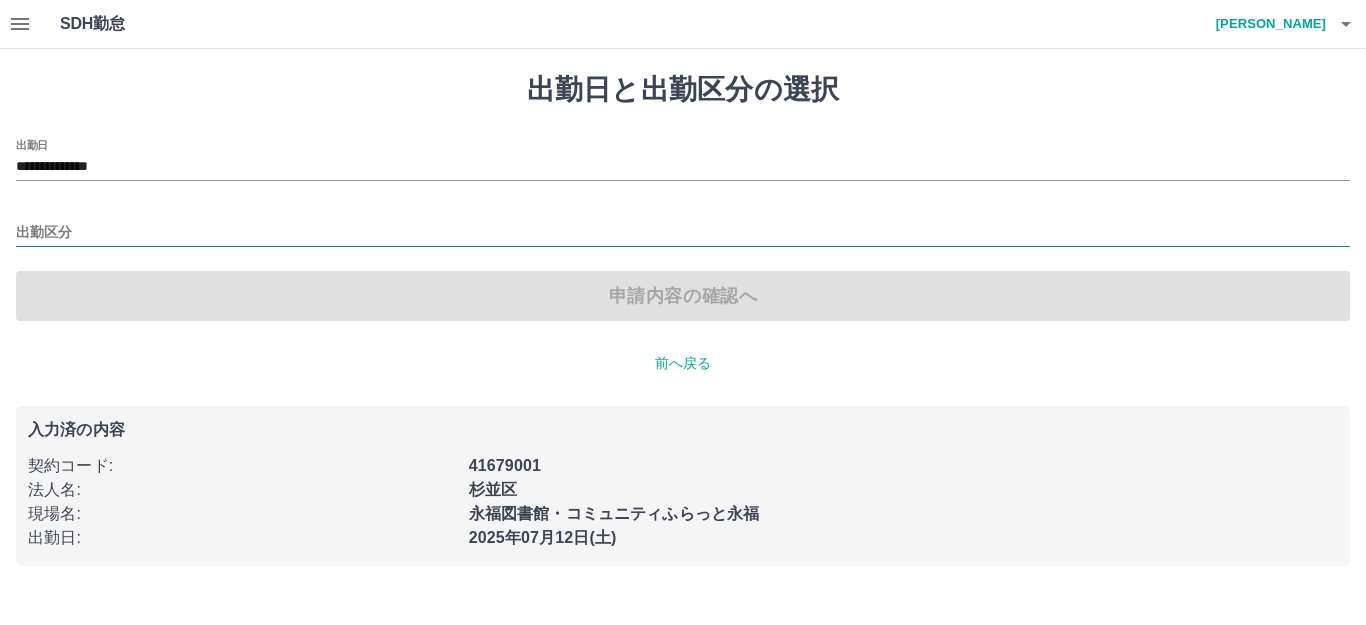 click on "出勤区分" at bounding box center [683, 233] 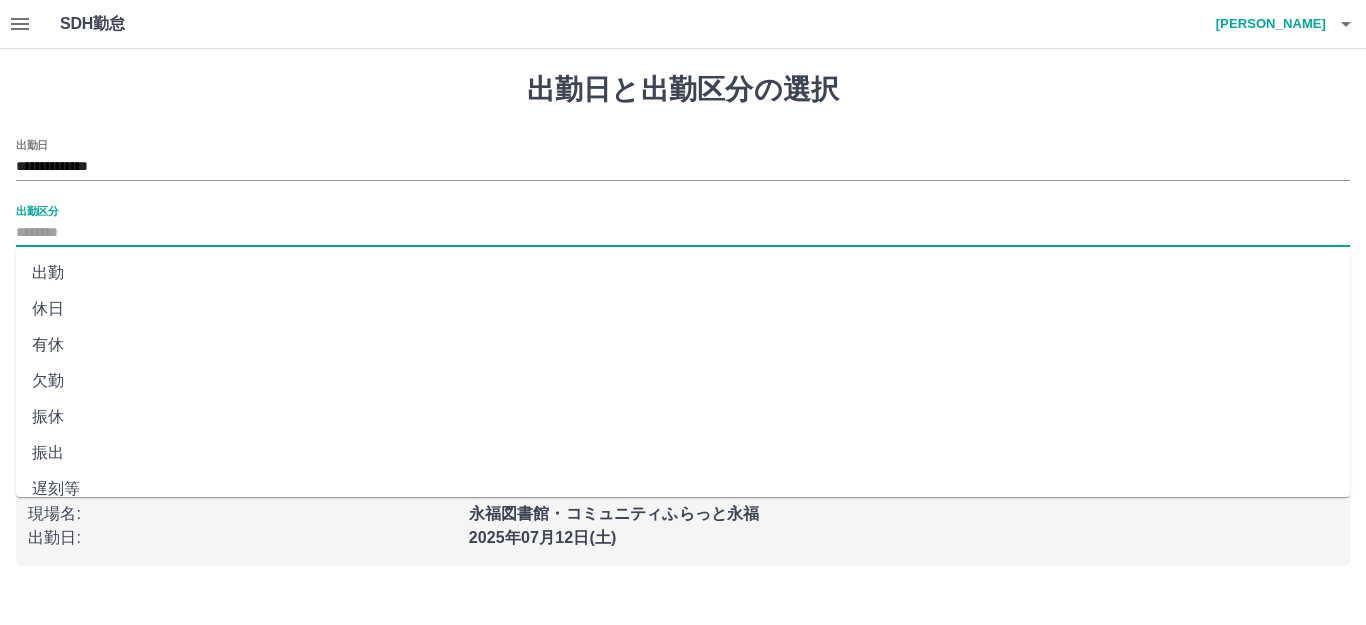click on "出勤" at bounding box center (683, 273) 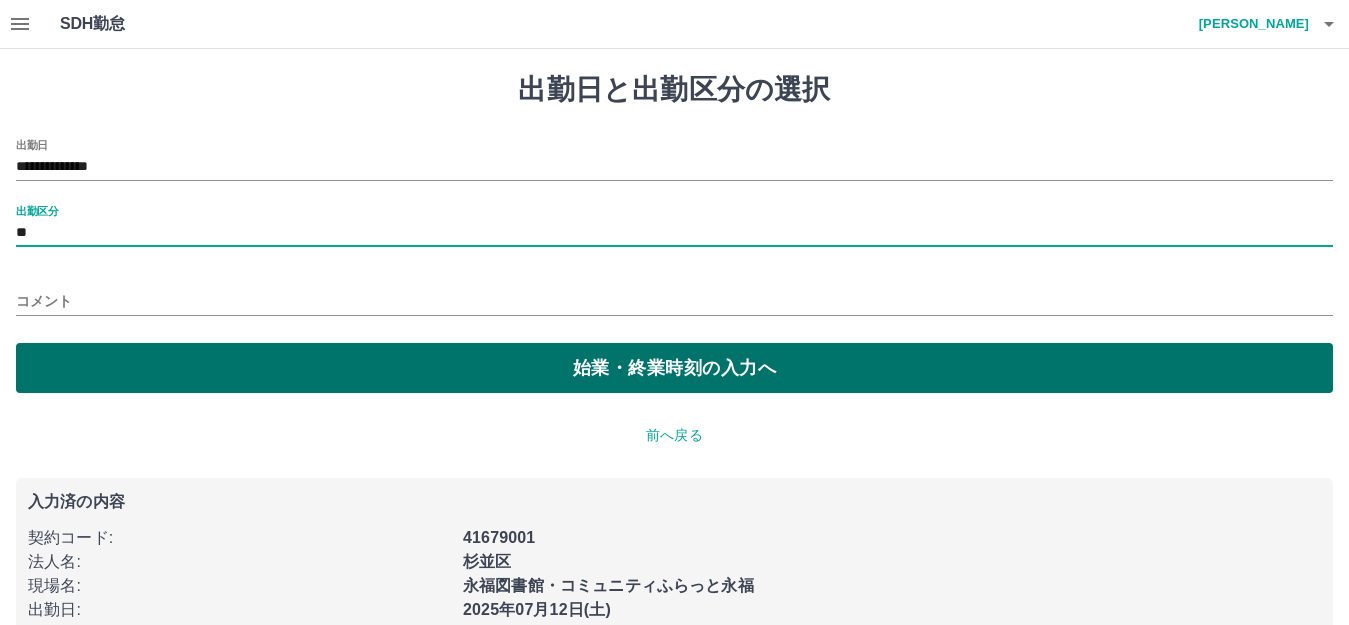 click on "始業・終業時刻の入力へ" at bounding box center [674, 368] 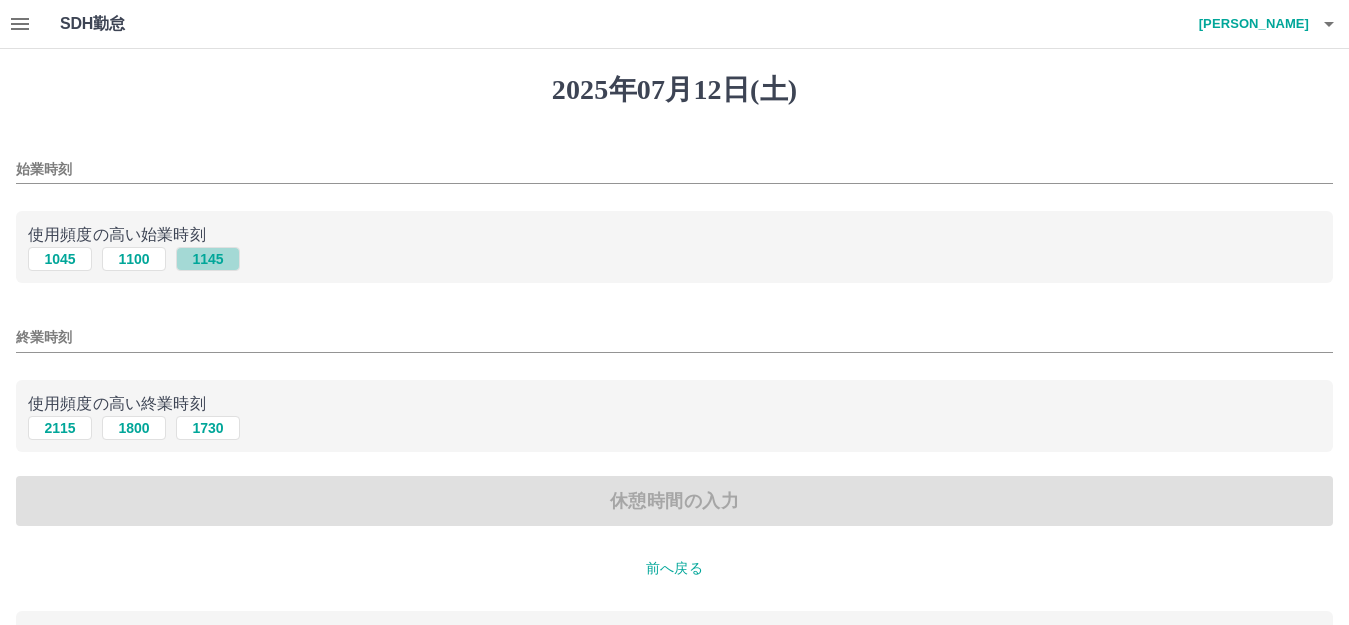 click on "1145" at bounding box center (208, 259) 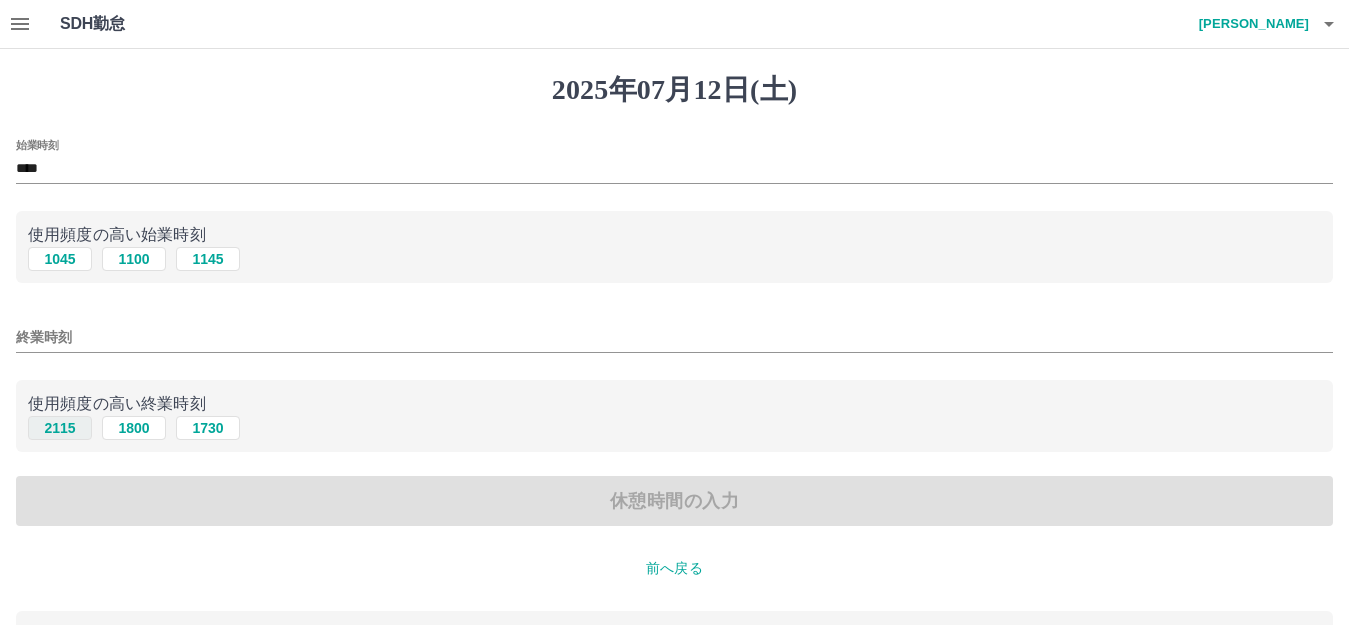 click on "2115" at bounding box center (60, 428) 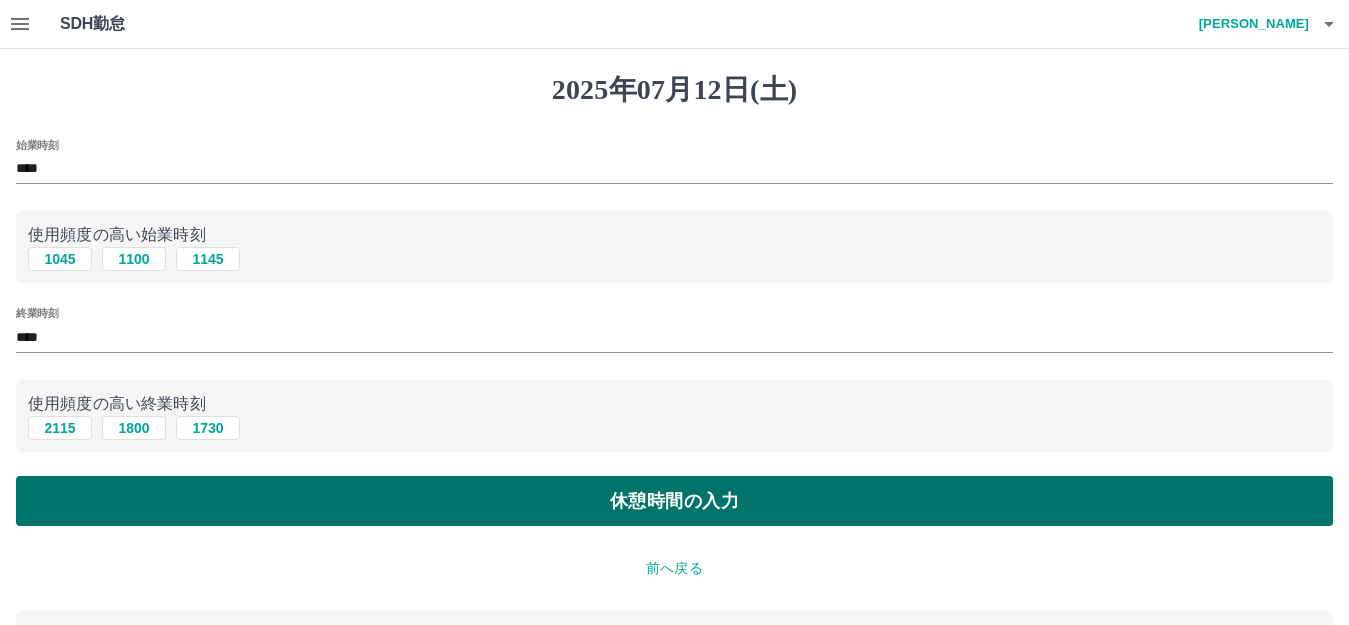 click on "休憩時間の入力" at bounding box center (674, 501) 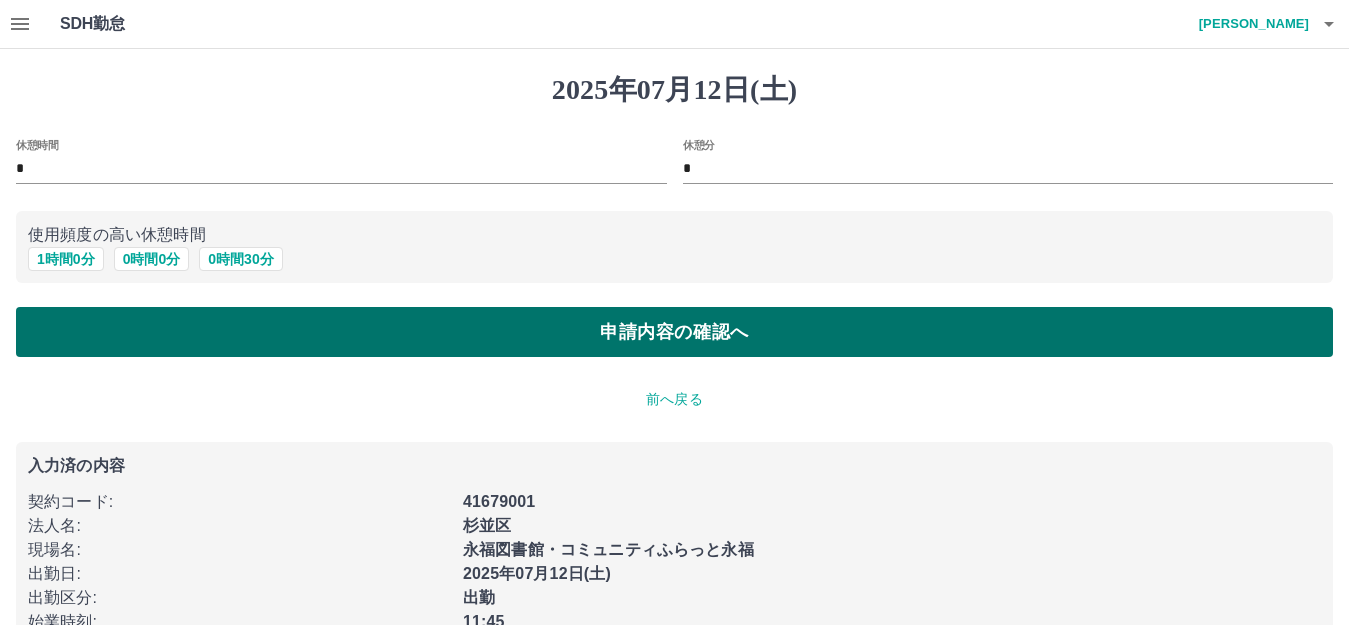click on "申請内容の確認へ" at bounding box center [674, 332] 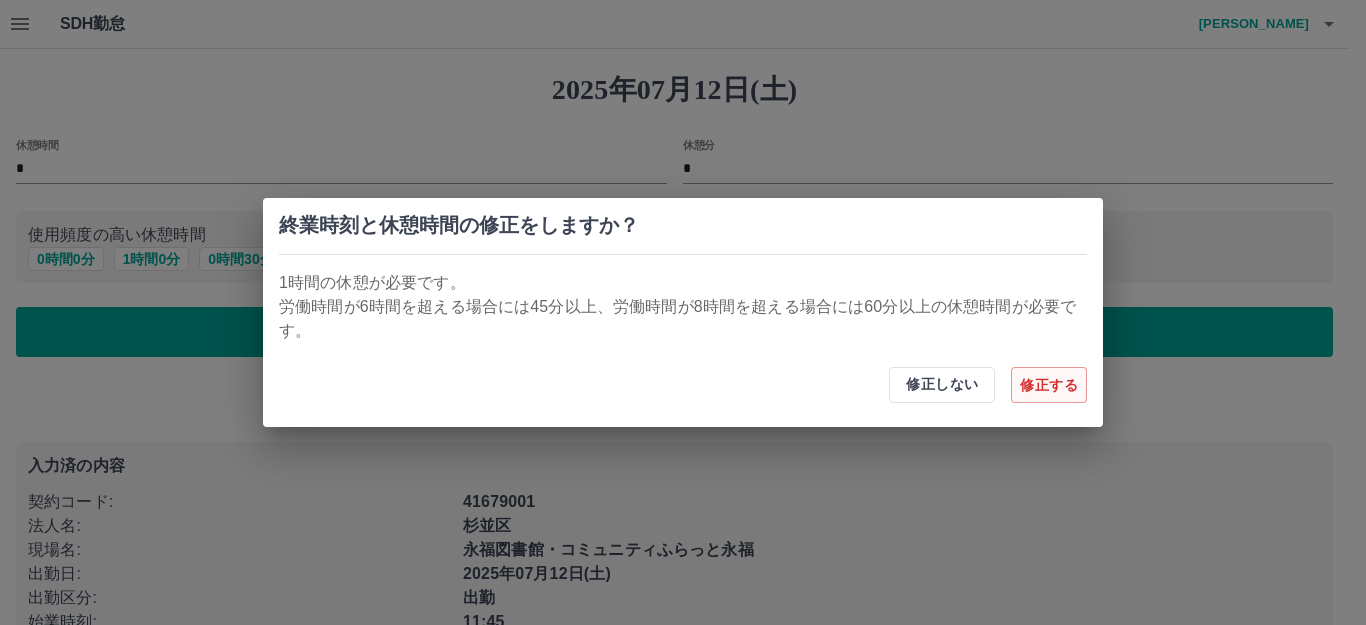 click on "修正する" at bounding box center (1049, 385) 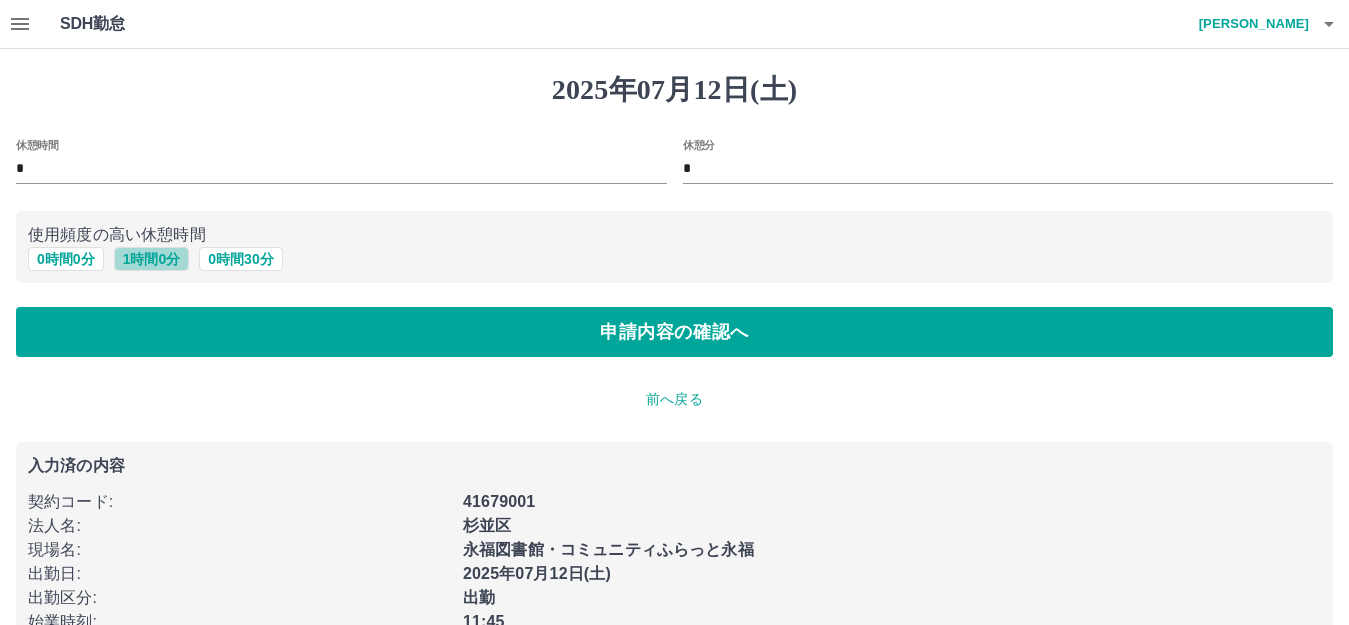 click on "1 時間 0 分" at bounding box center [152, 259] 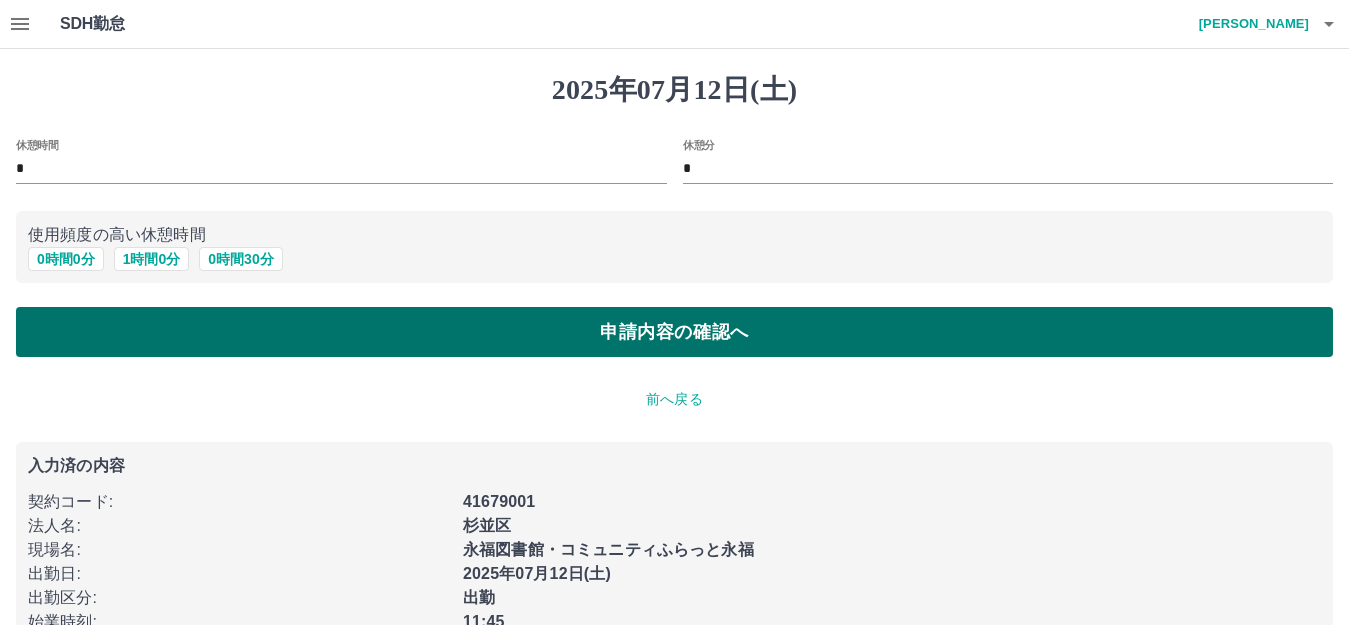 click on "申請内容の確認へ" at bounding box center [674, 332] 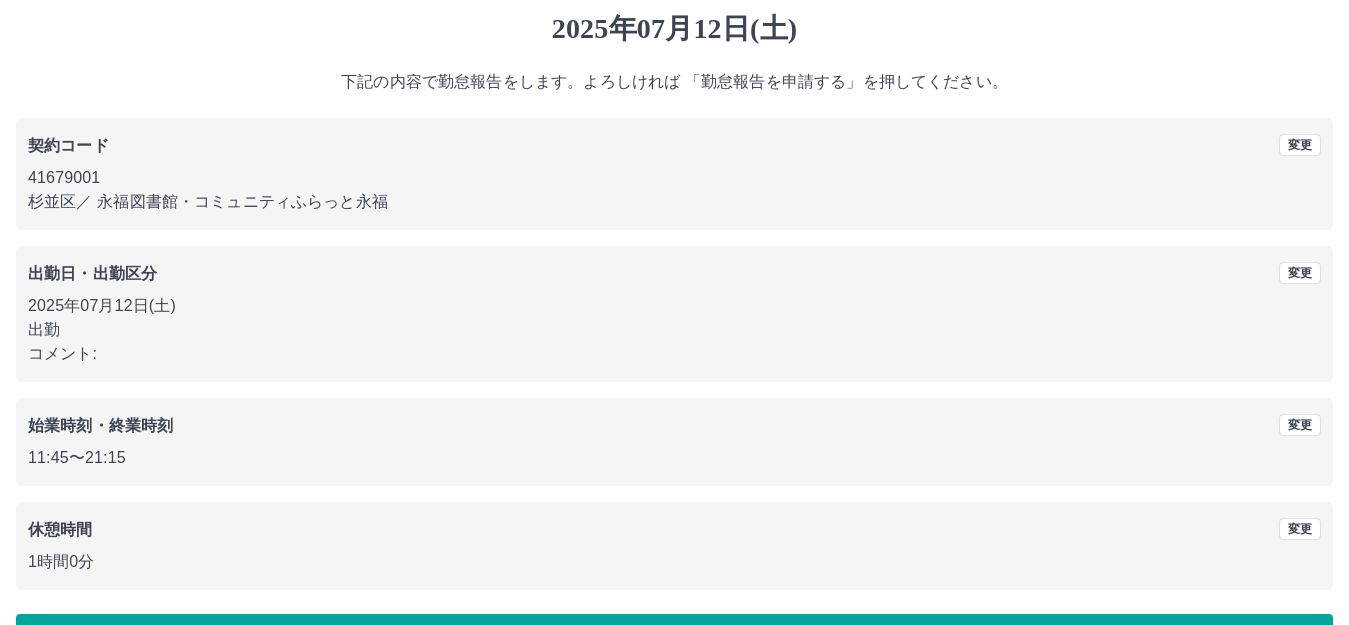 scroll, scrollTop: 124, scrollLeft: 0, axis: vertical 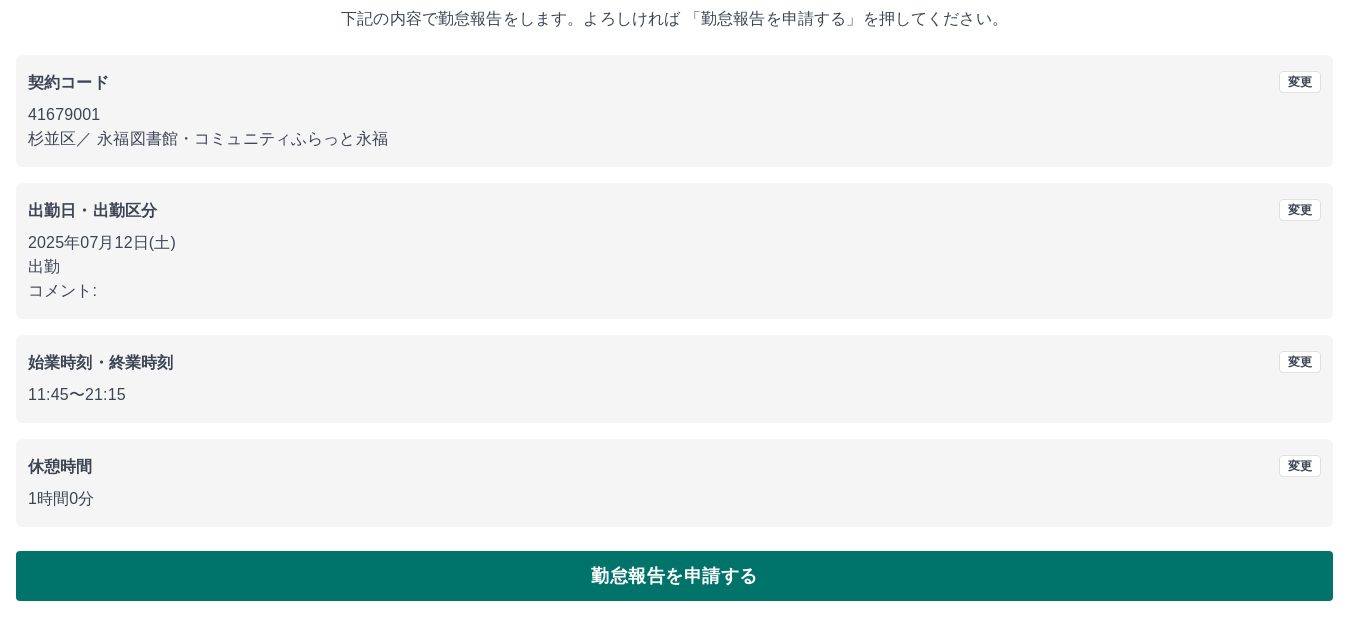 click on "勤怠報告を申請する" at bounding box center [674, 576] 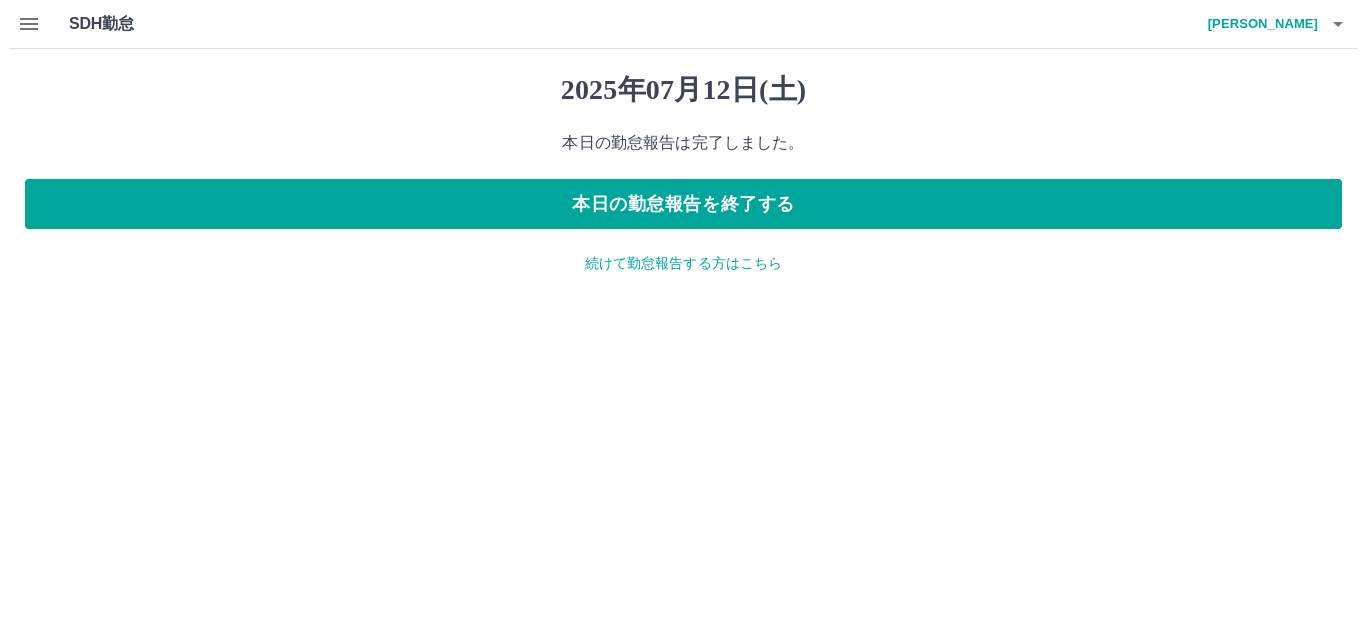 scroll, scrollTop: 0, scrollLeft: 0, axis: both 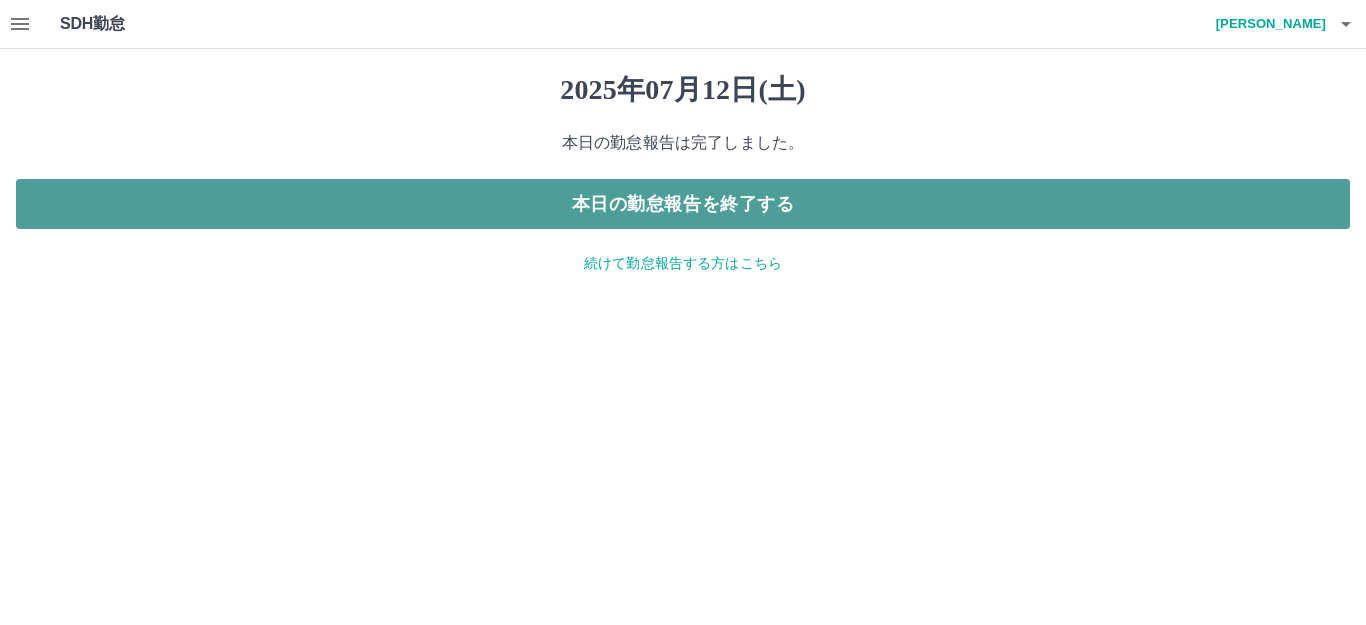 click on "本日の勤怠報告を終了する" at bounding box center [683, 204] 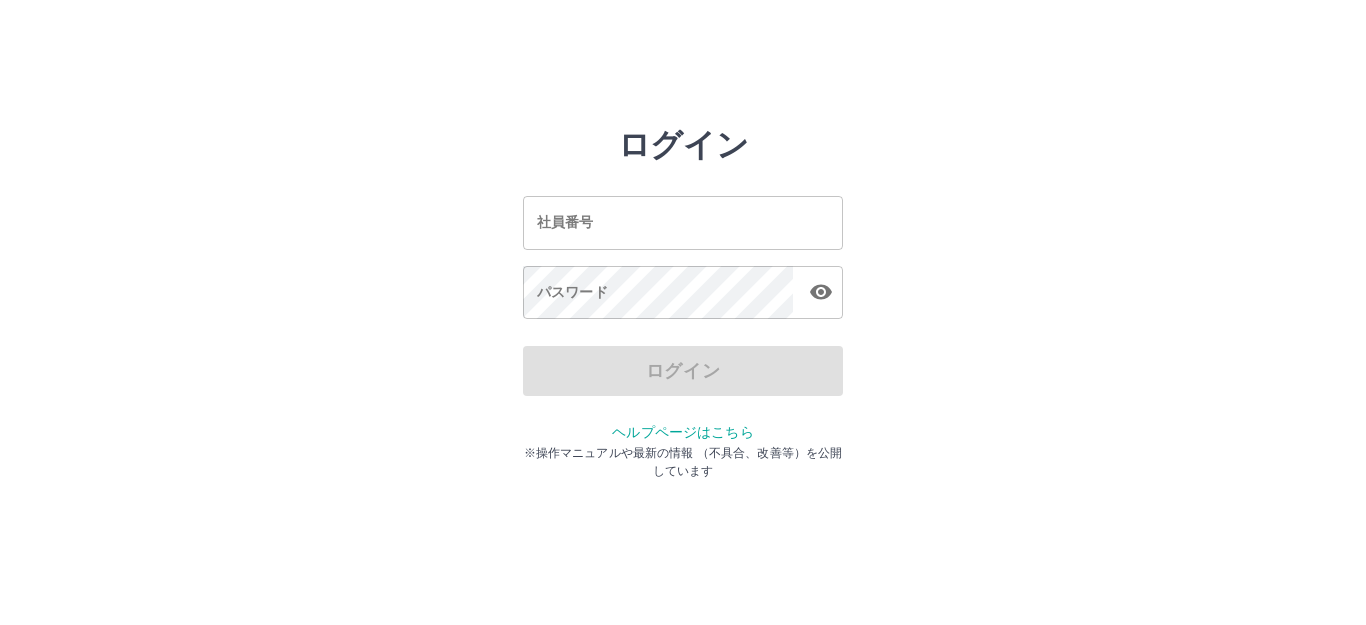 scroll, scrollTop: 0, scrollLeft: 0, axis: both 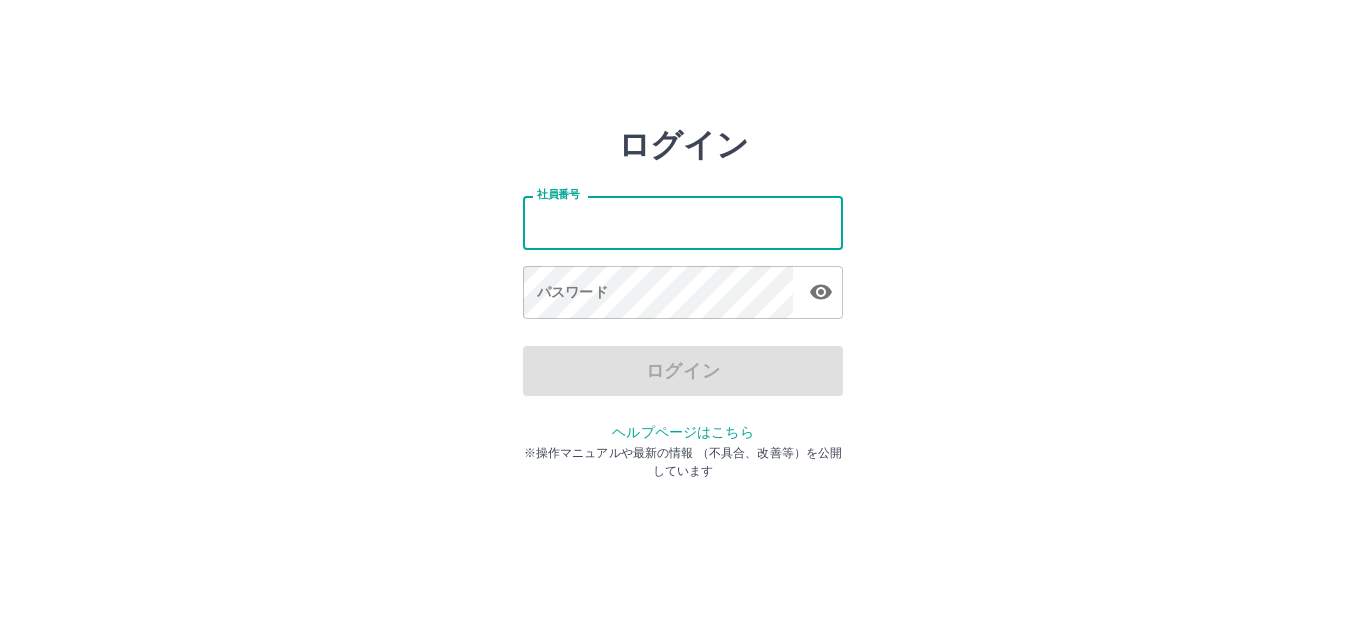 click on "社員番号" at bounding box center [683, 222] 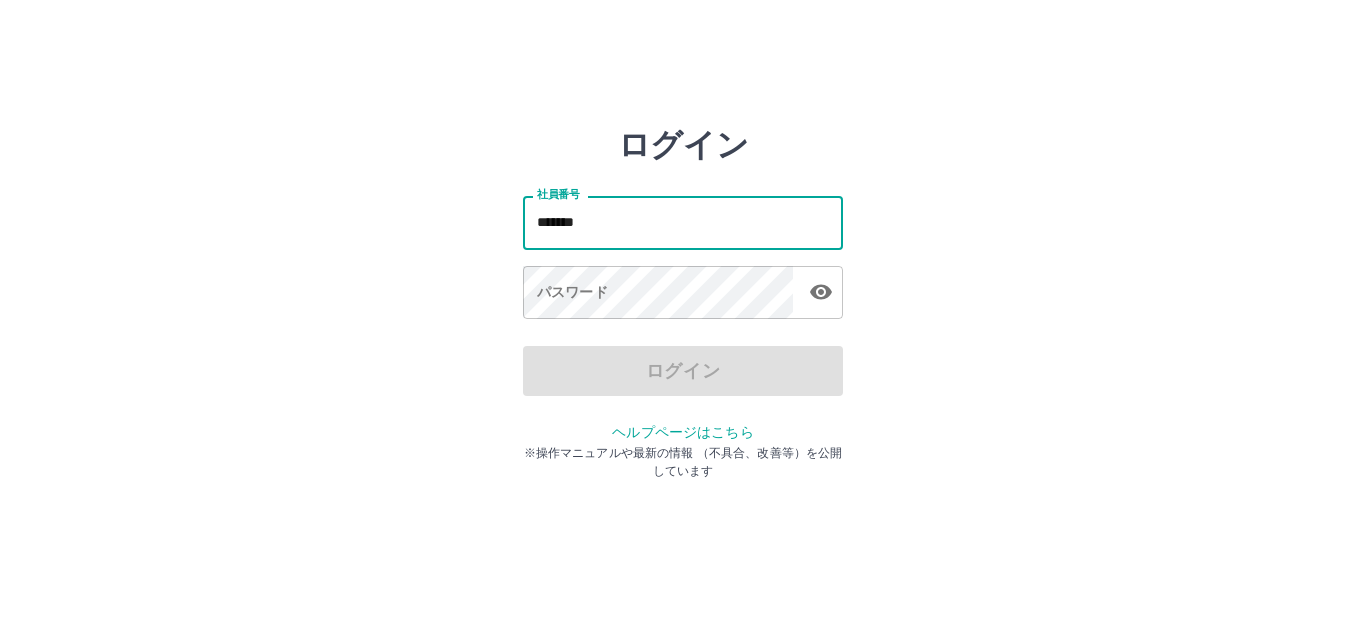 type on "*******" 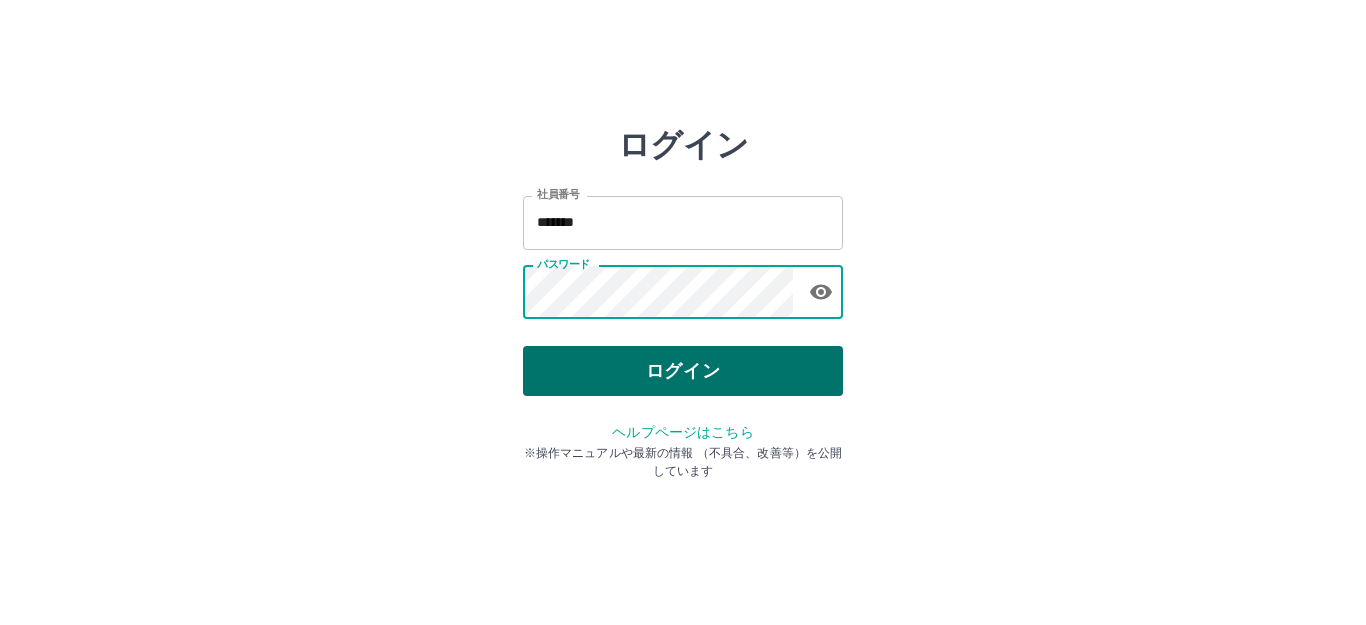 click on "ログイン" at bounding box center (683, 371) 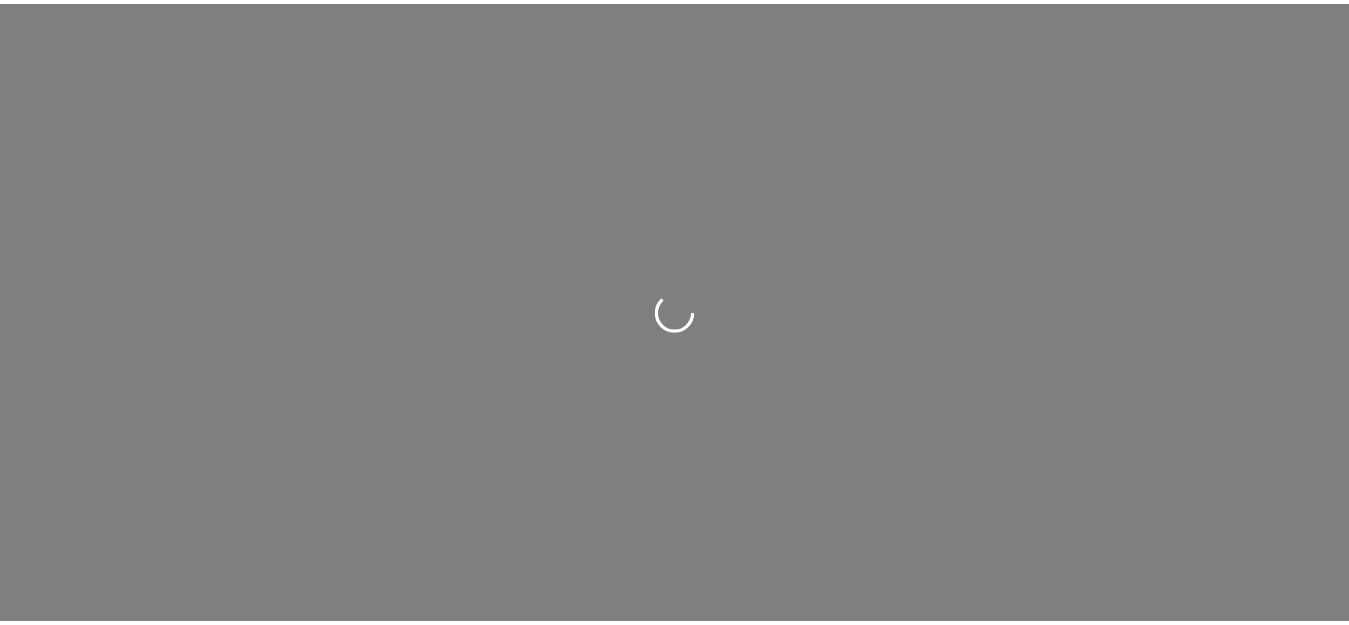 scroll, scrollTop: 0, scrollLeft: 0, axis: both 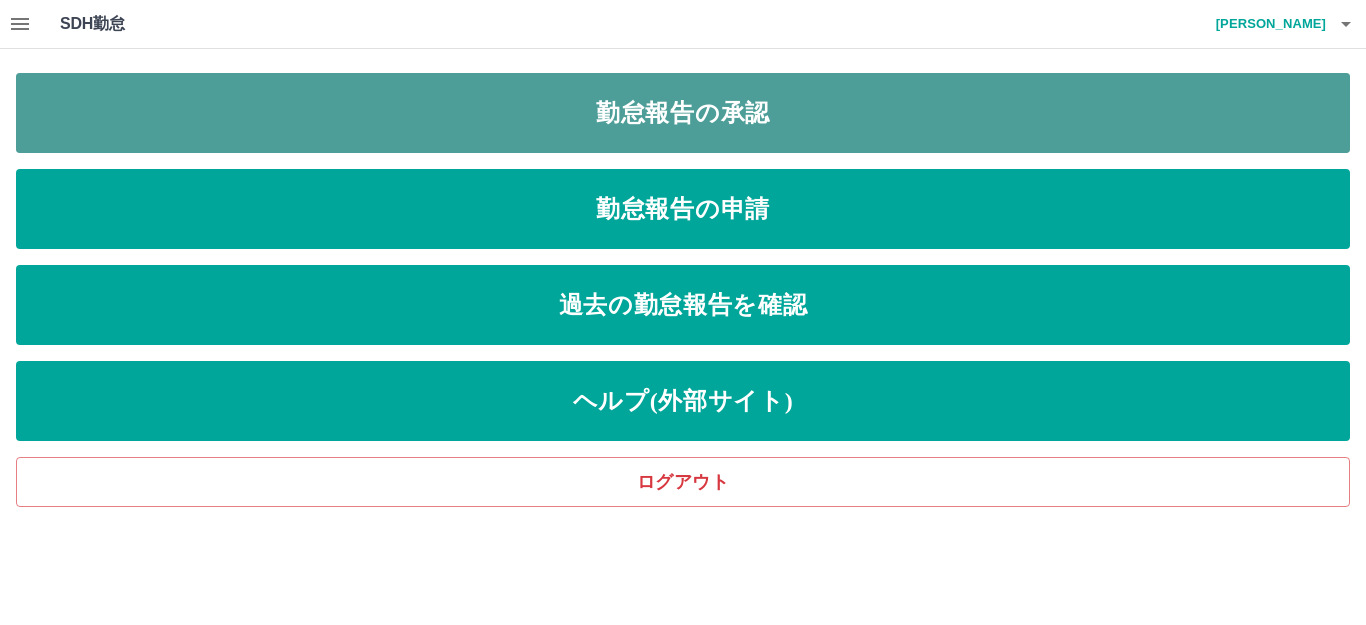 click on "勤怠報告の承認" at bounding box center [683, 113] 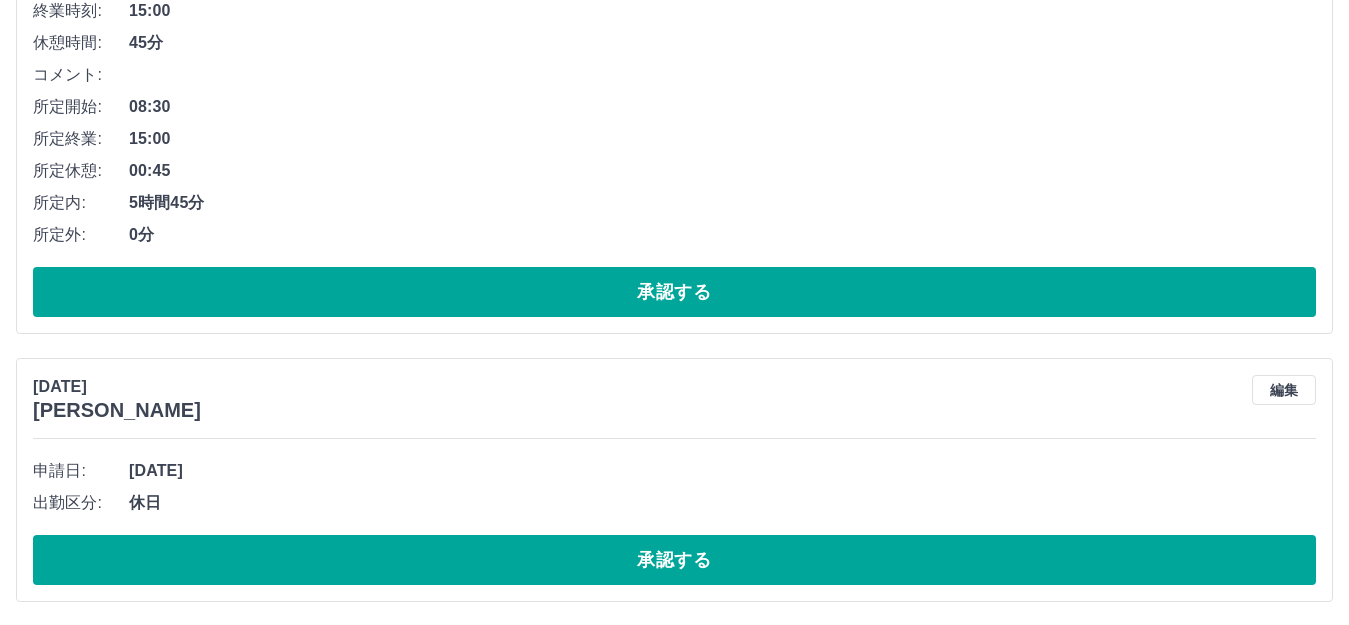 scroll, scrollTop: 4300, scrollLeft: 0, axis: vertical 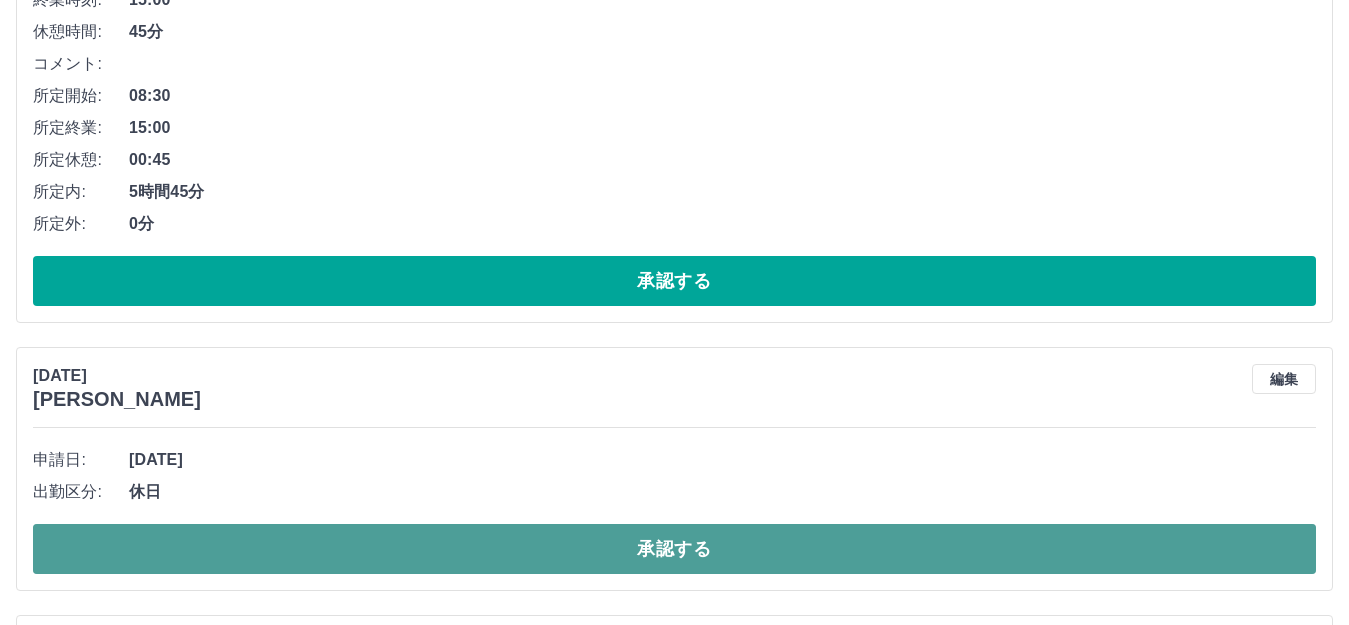 click on "承認する" at bounding box center [674, 549] 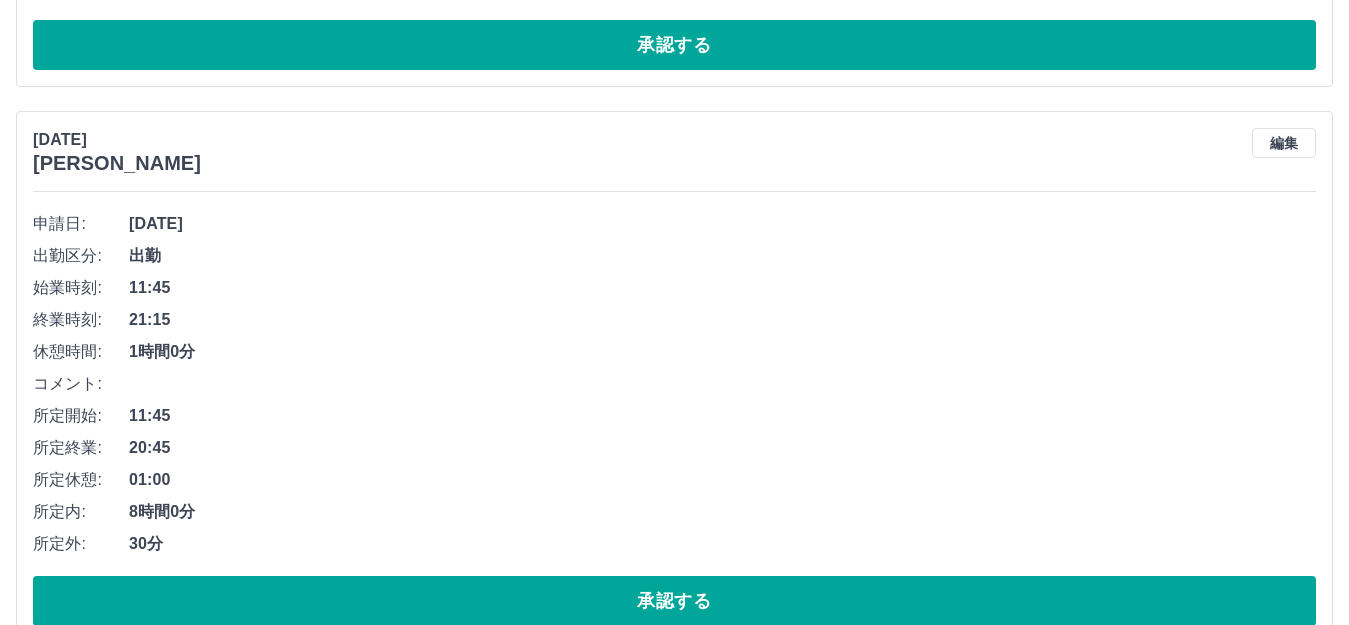 scroll, scrollTop: 4600, scrollLeft: 0, axis: vertical 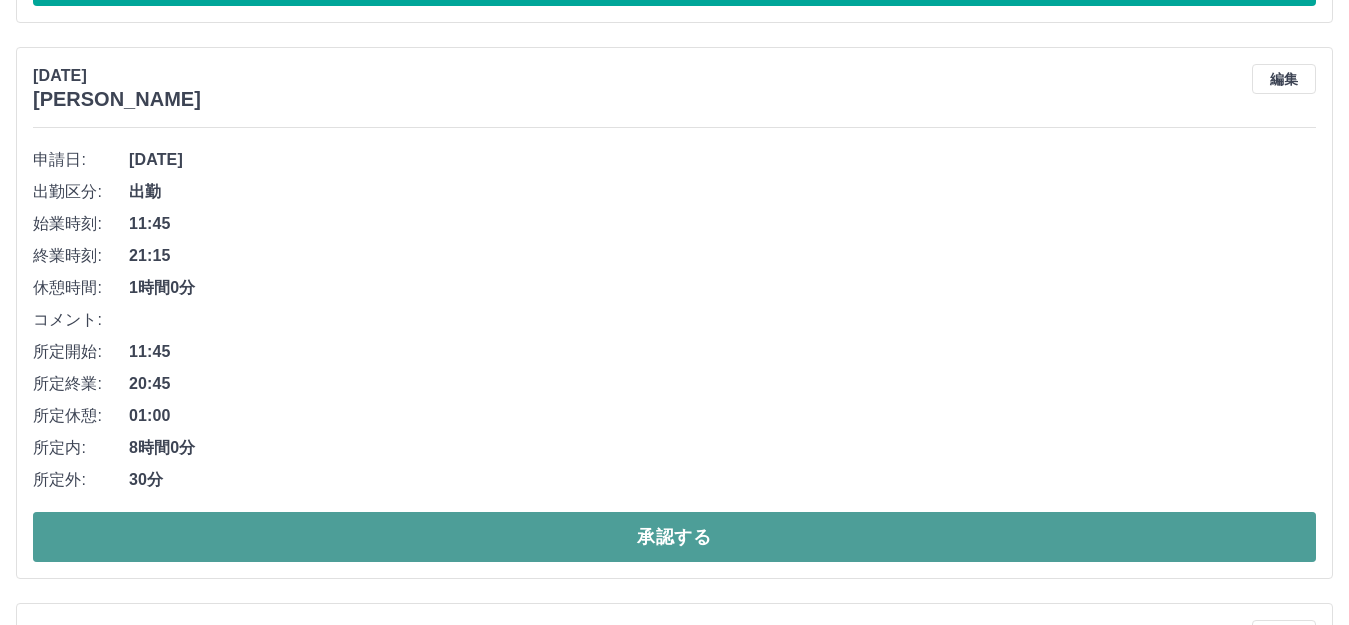 click on "承認する" at bounding box center [674, 537] 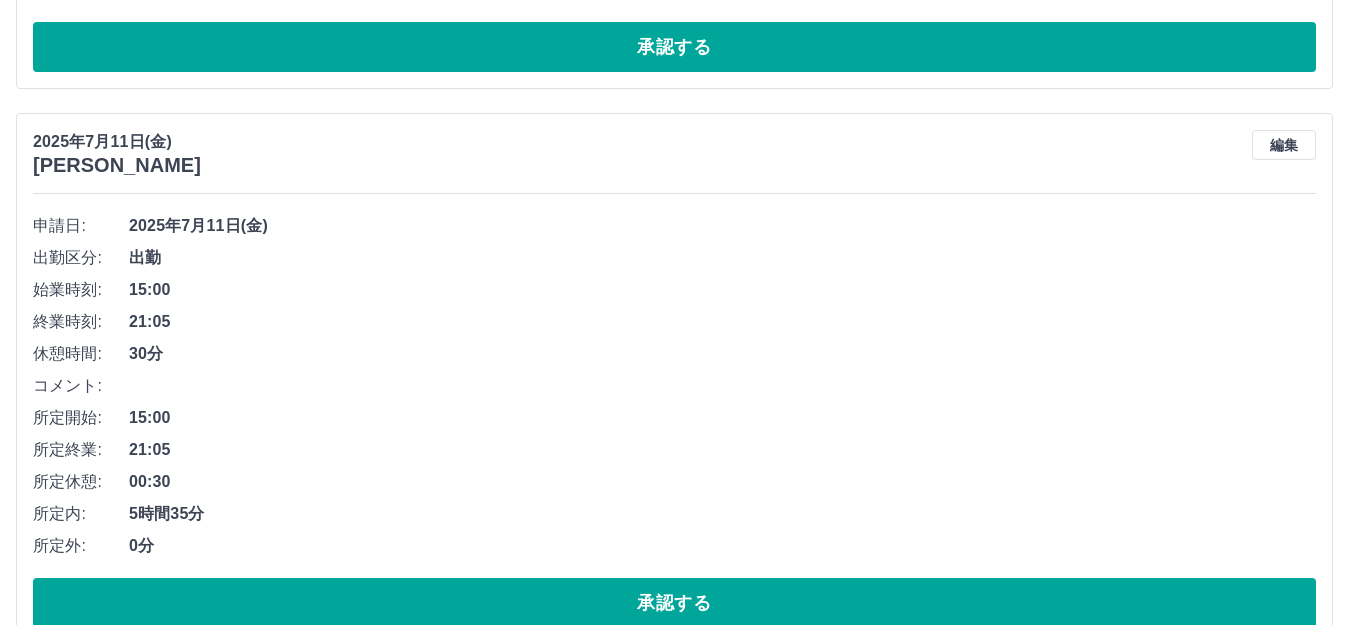 scroll, scrollTop: 9000, scrollLeft: 0, axis: vertical 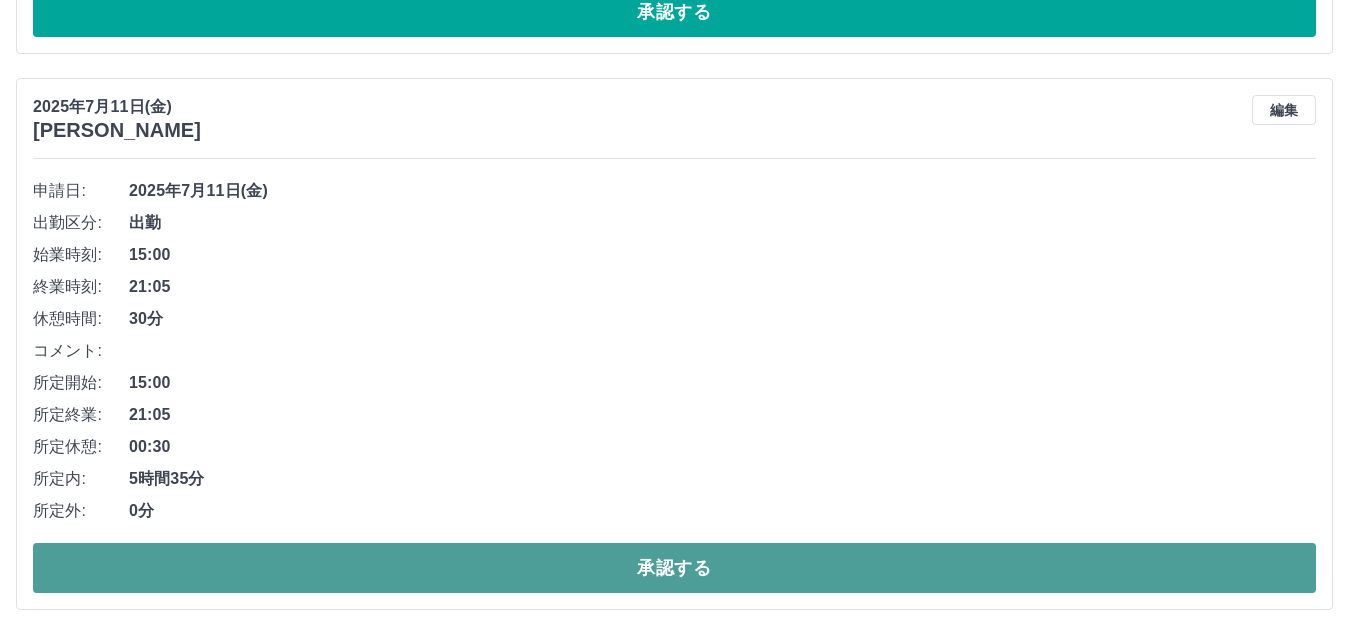click on "承認する" at bounding box center (674, 568) 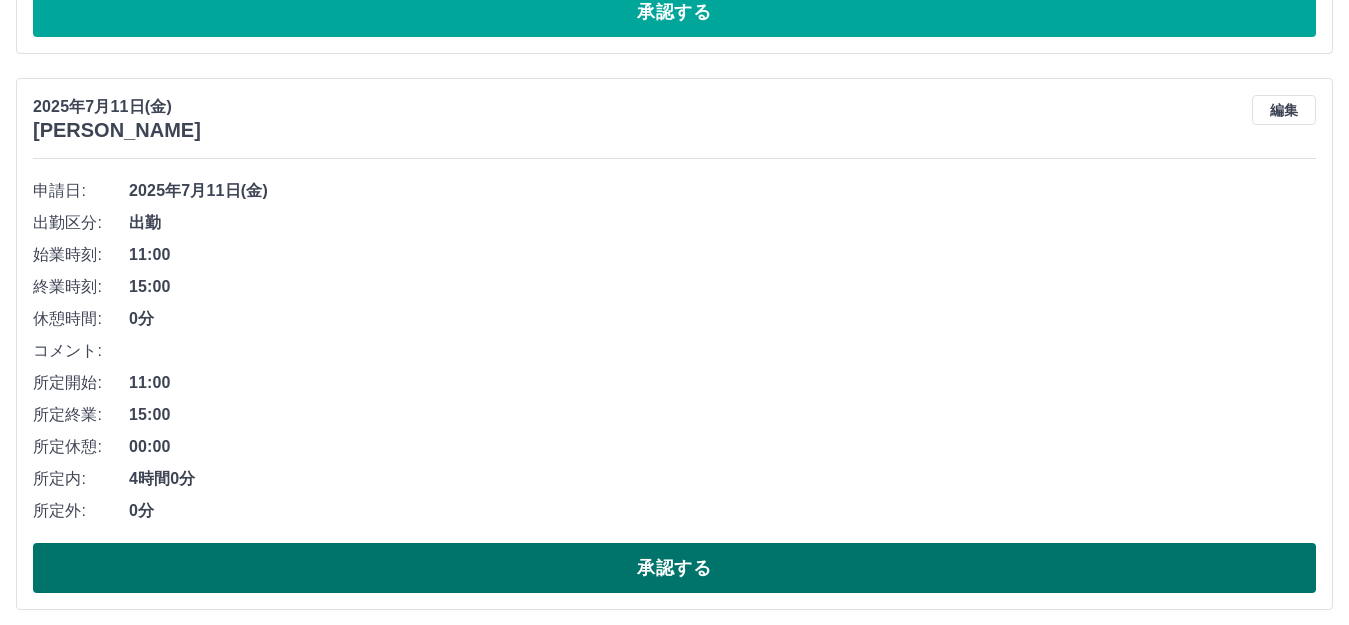click on "承認する" at bounding box center [674, 568] 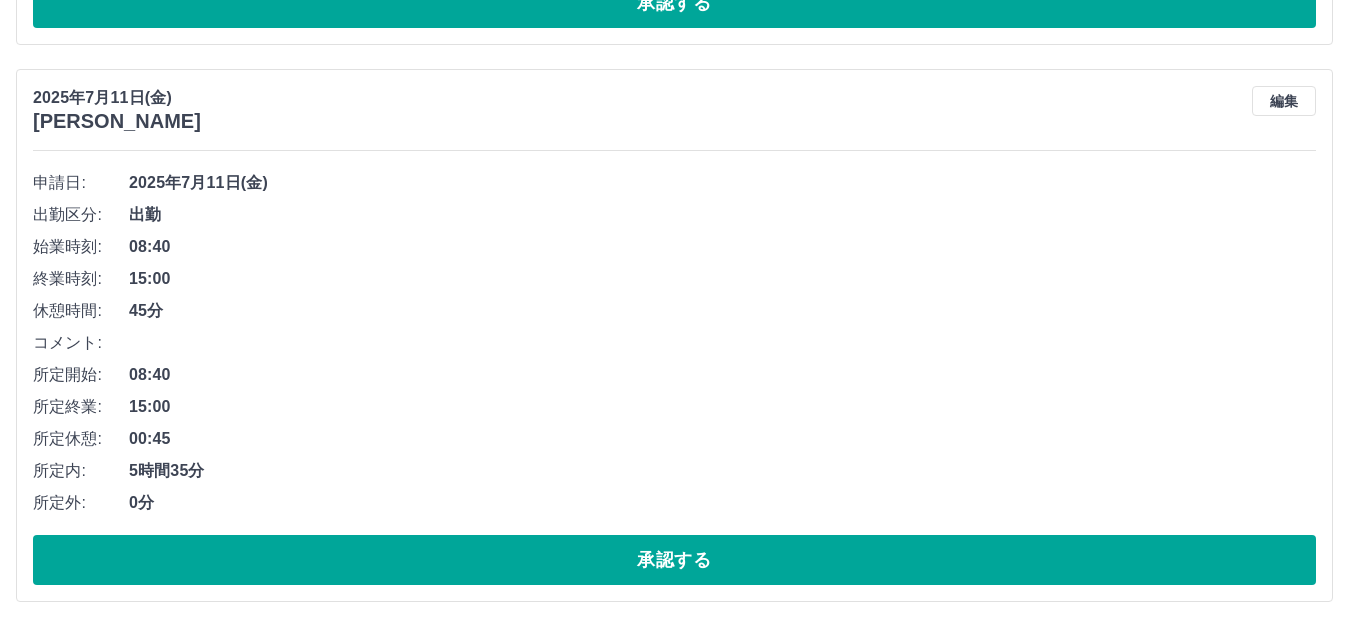 scroll, scrollTop: 9600, scrollLeft: 0, axis: vertical 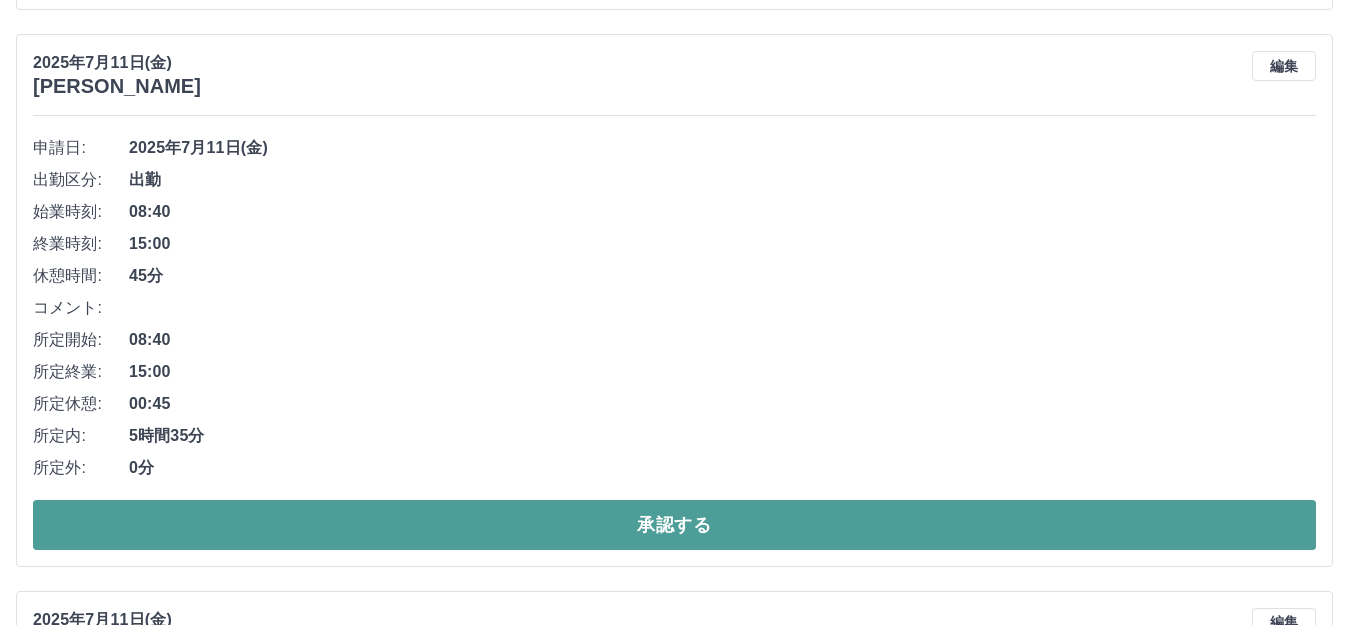 click on "承認する" at bounding box center [674, 525] 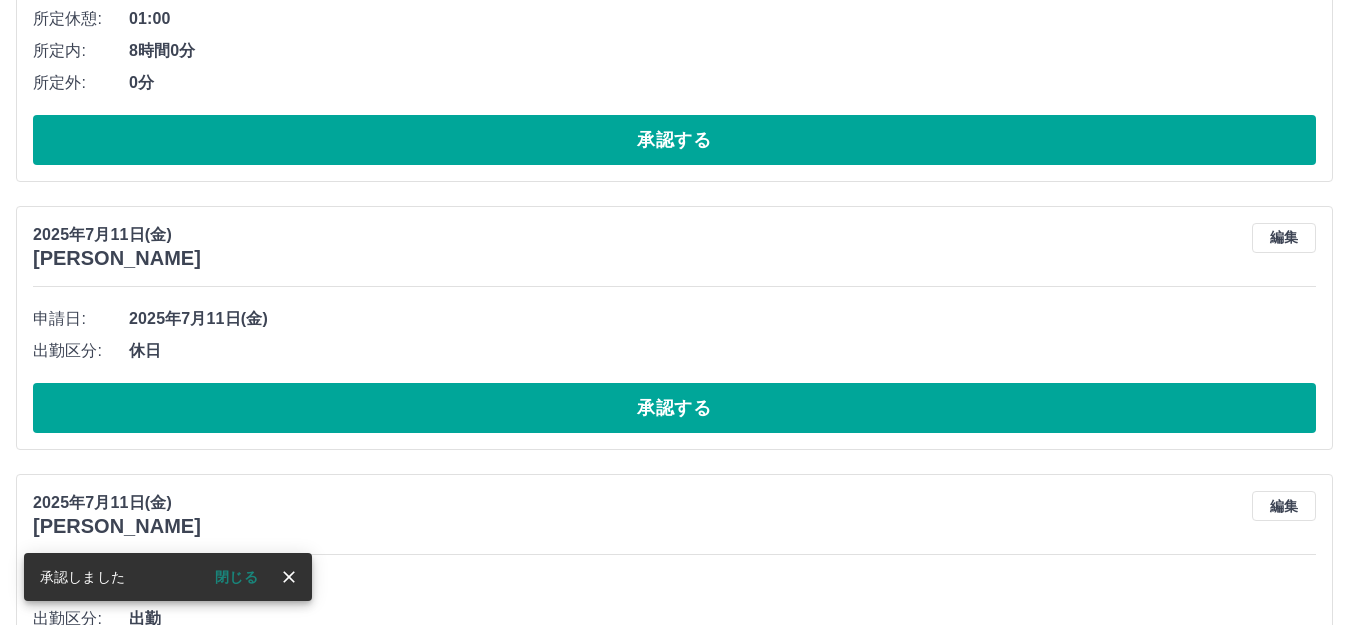scroll, scrollTop: 10000, scrollLeft: 0, axis: vertical 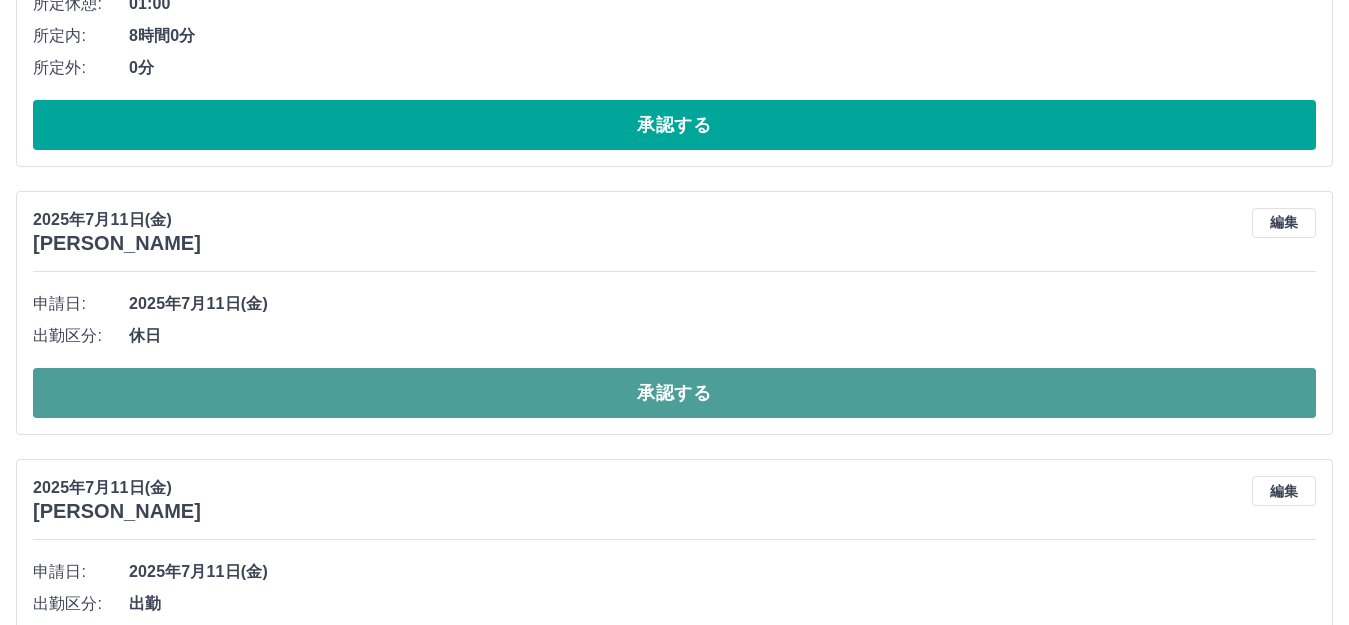 click on "承認する" at bounding box center (674, 393) 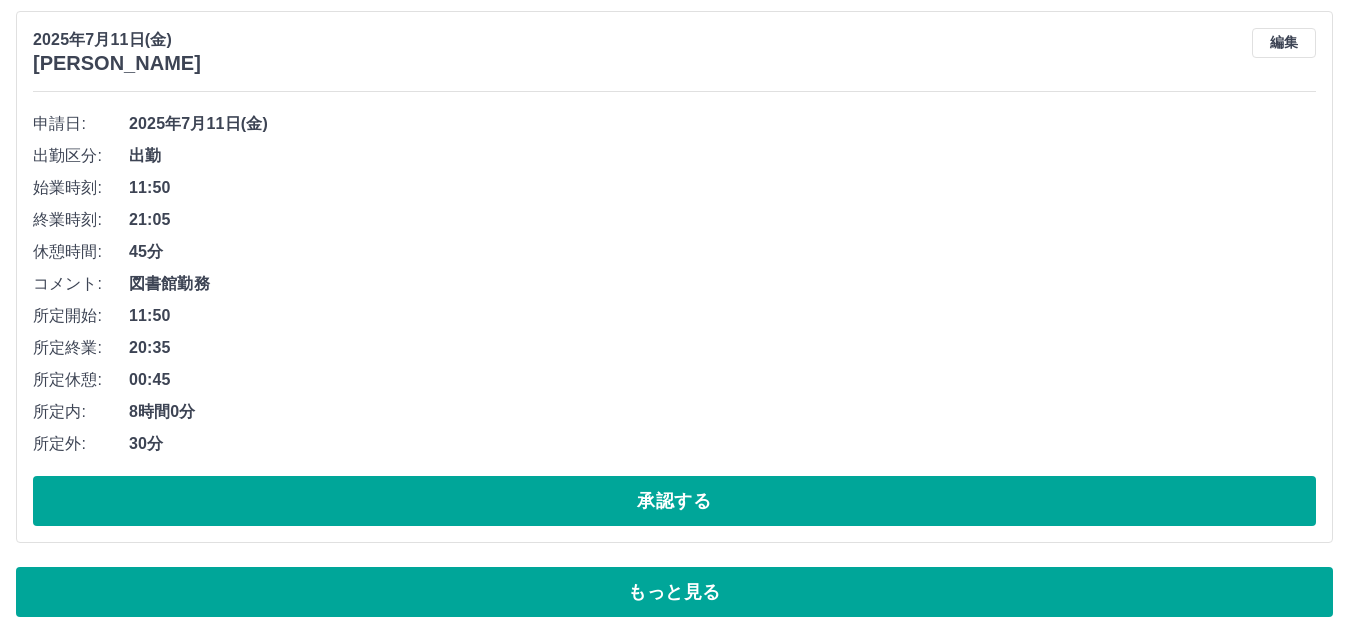 scroll, scrollTop: 11579, scrollLeft: 0, axis: vertical 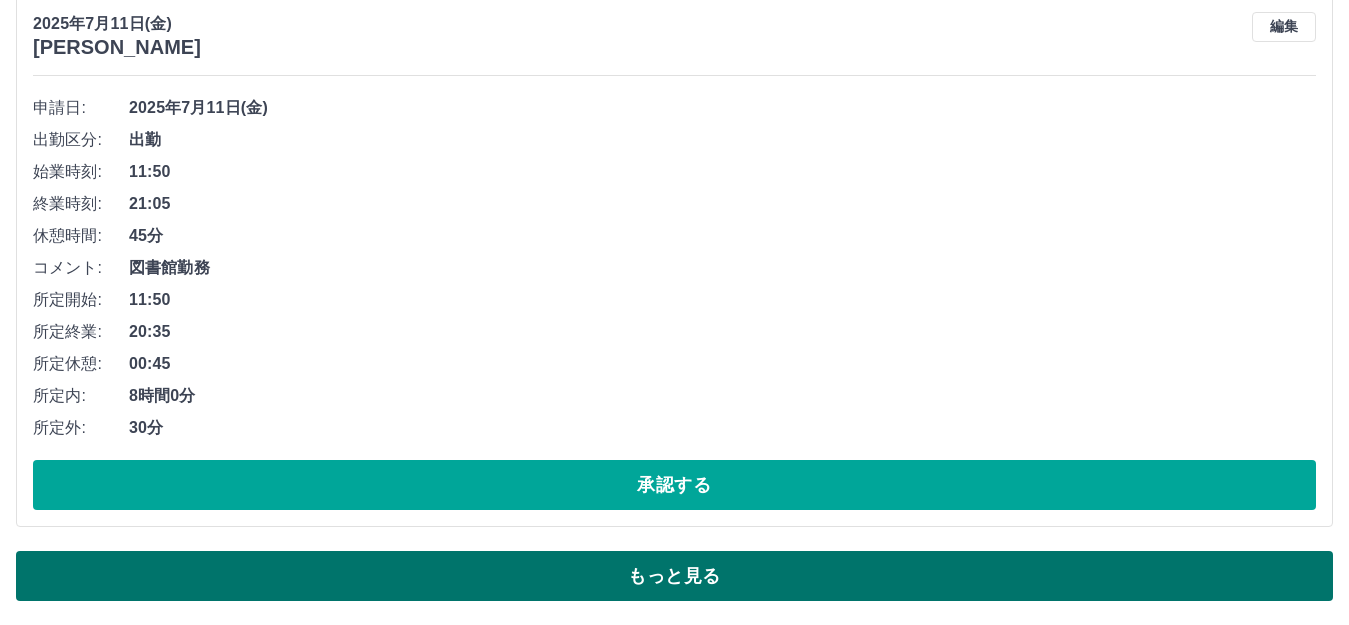 click on "もっと見る" at bounding box center (674, 576) 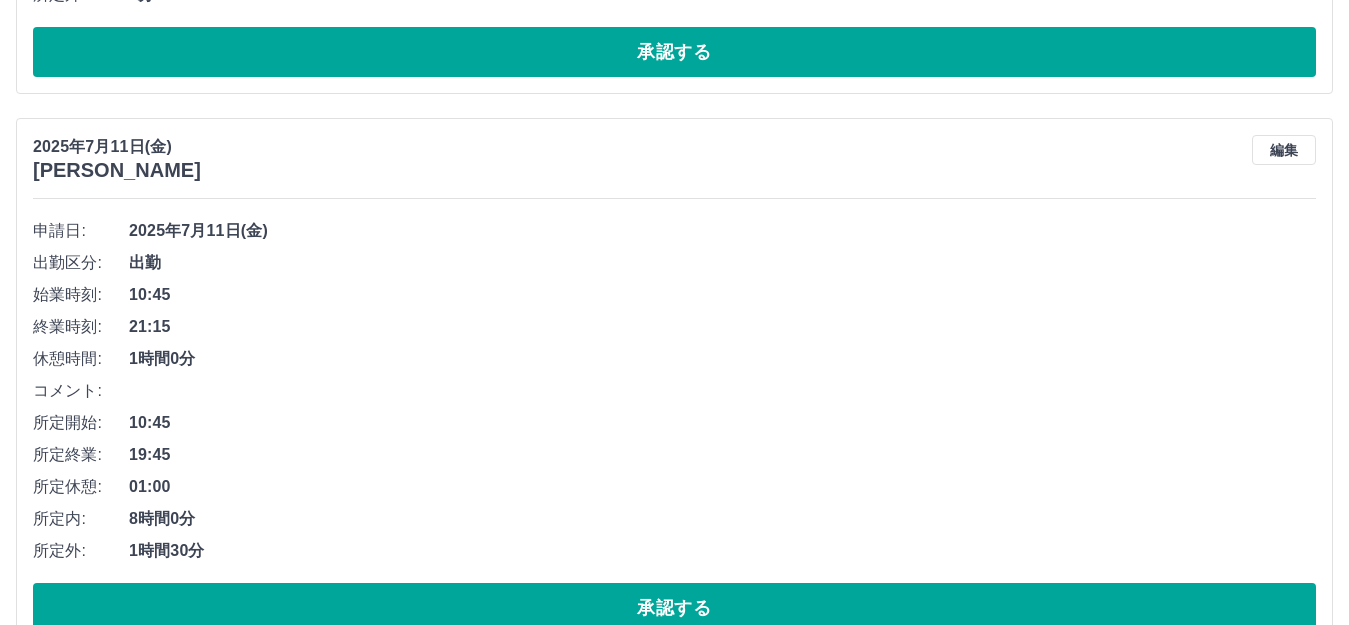 scroll, scrollTop: 13779, scrollLeft: 0, axis: vertical 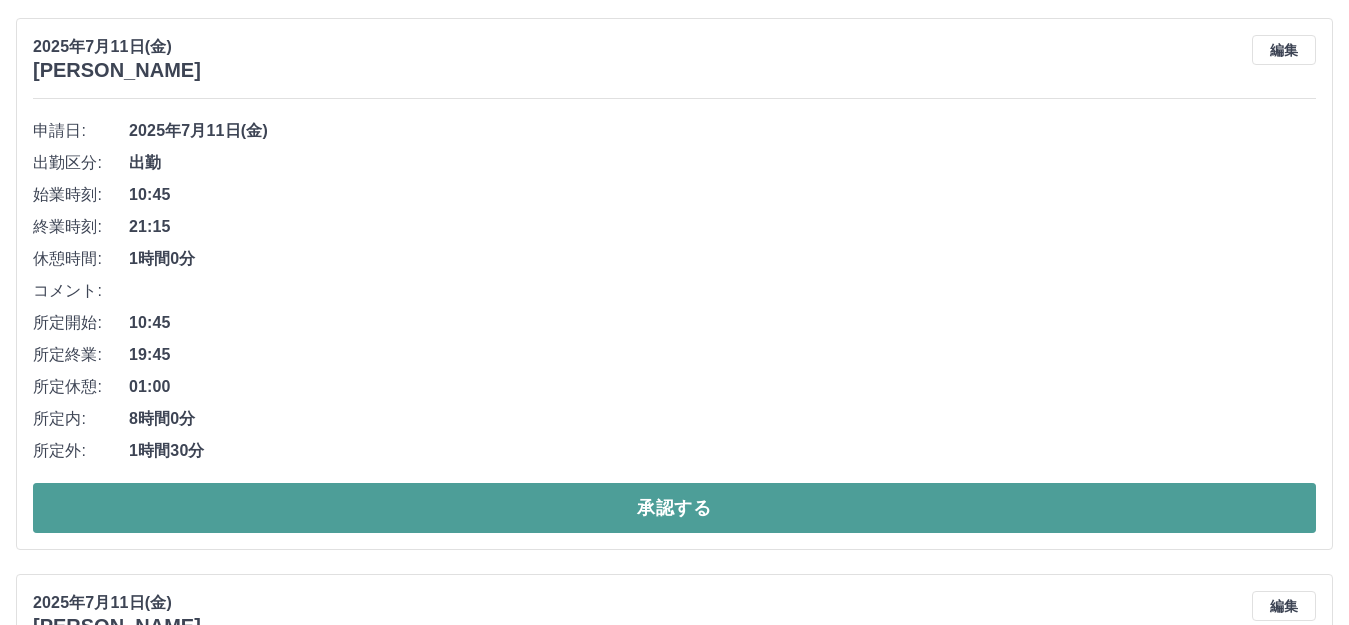 click on "承認する" at bounding box center [674, 508] 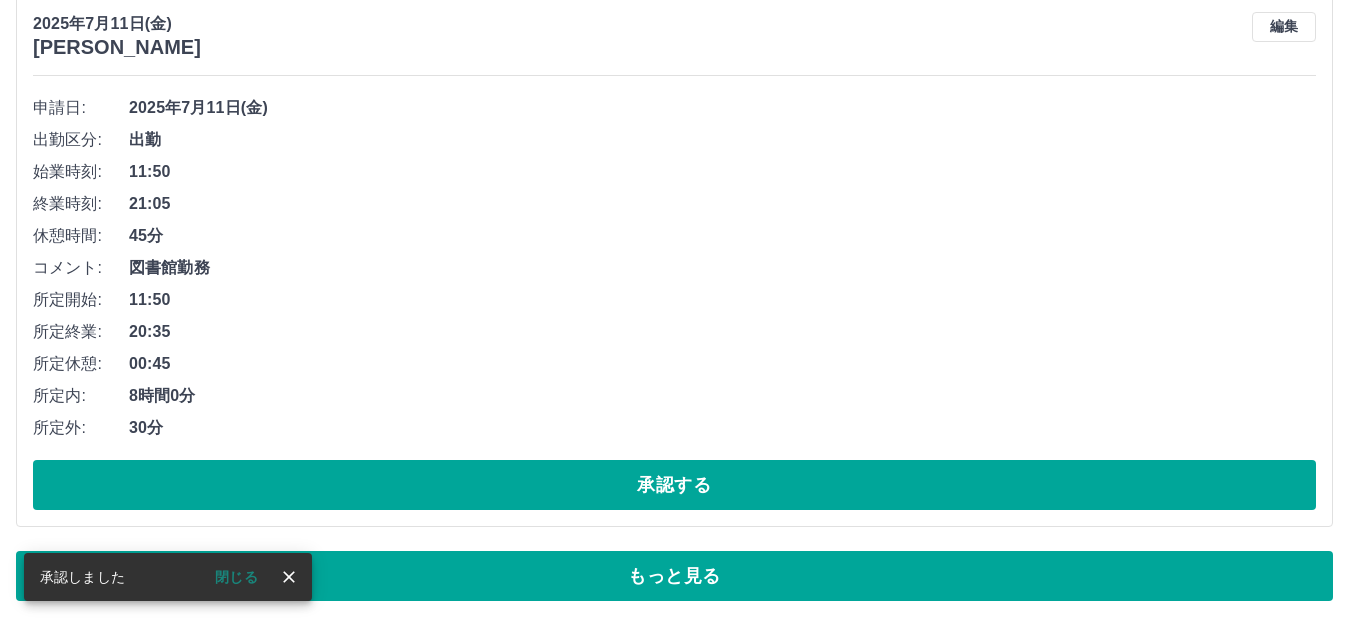 scroll, scrollTop: 11579, scrollLeft: 0, axis: vertical 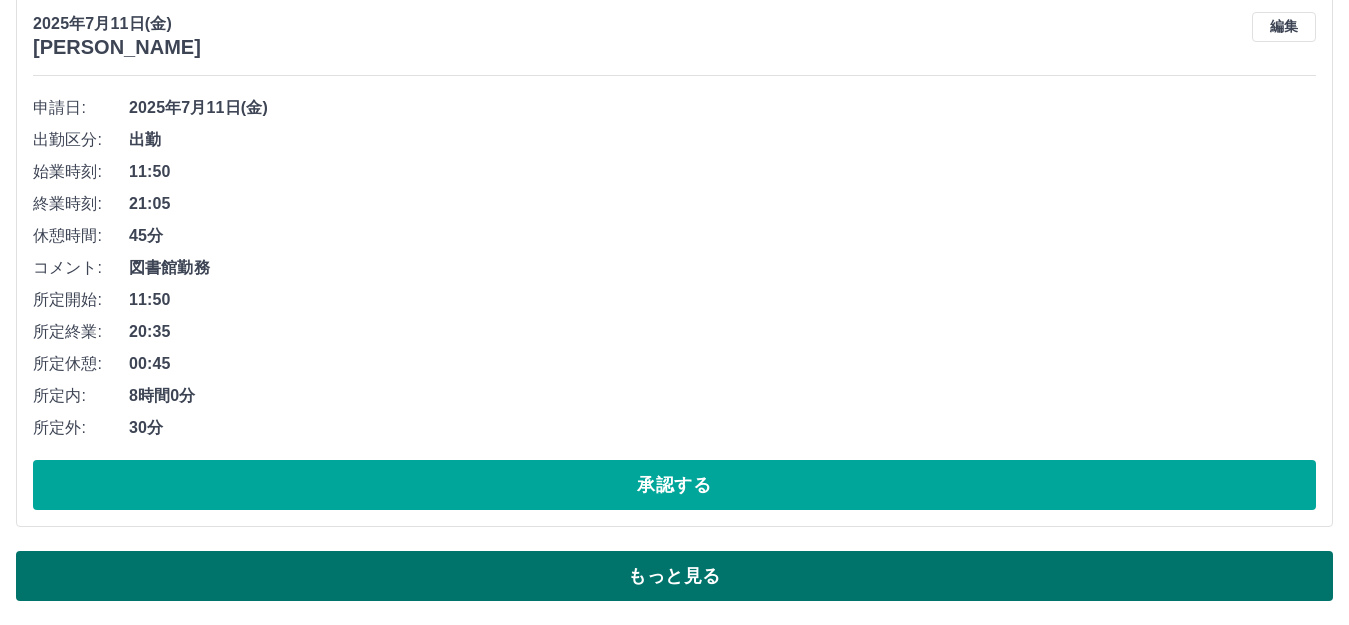 click on "もっと見る" at bounding box center (674, 576) 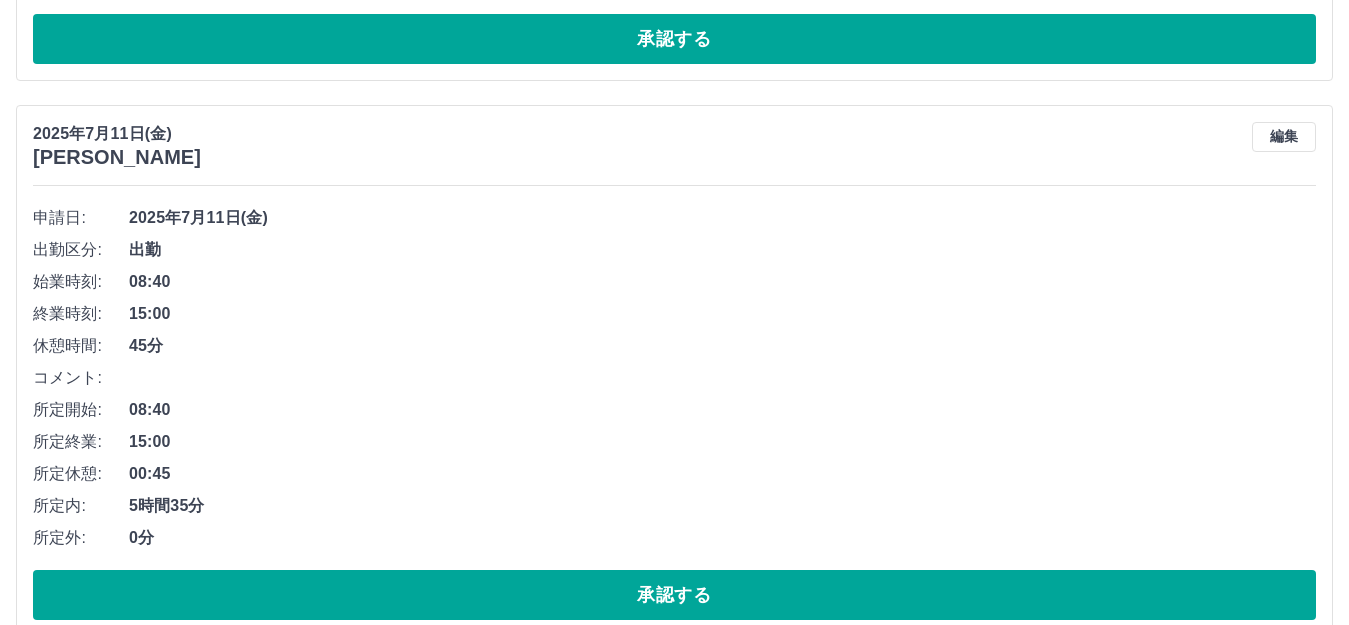 scroll, scrollTop: 16479, scrollLeft: 0, axis: vertical 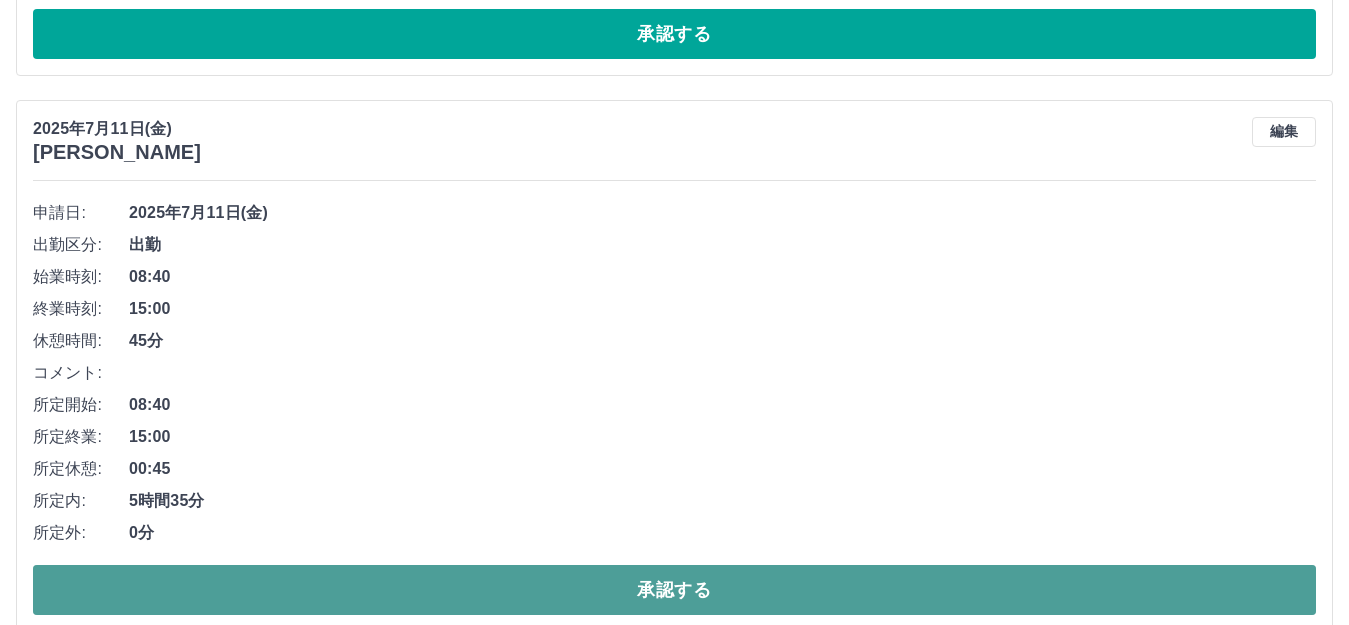 click on "承認する" at bounding box center [674, 590] 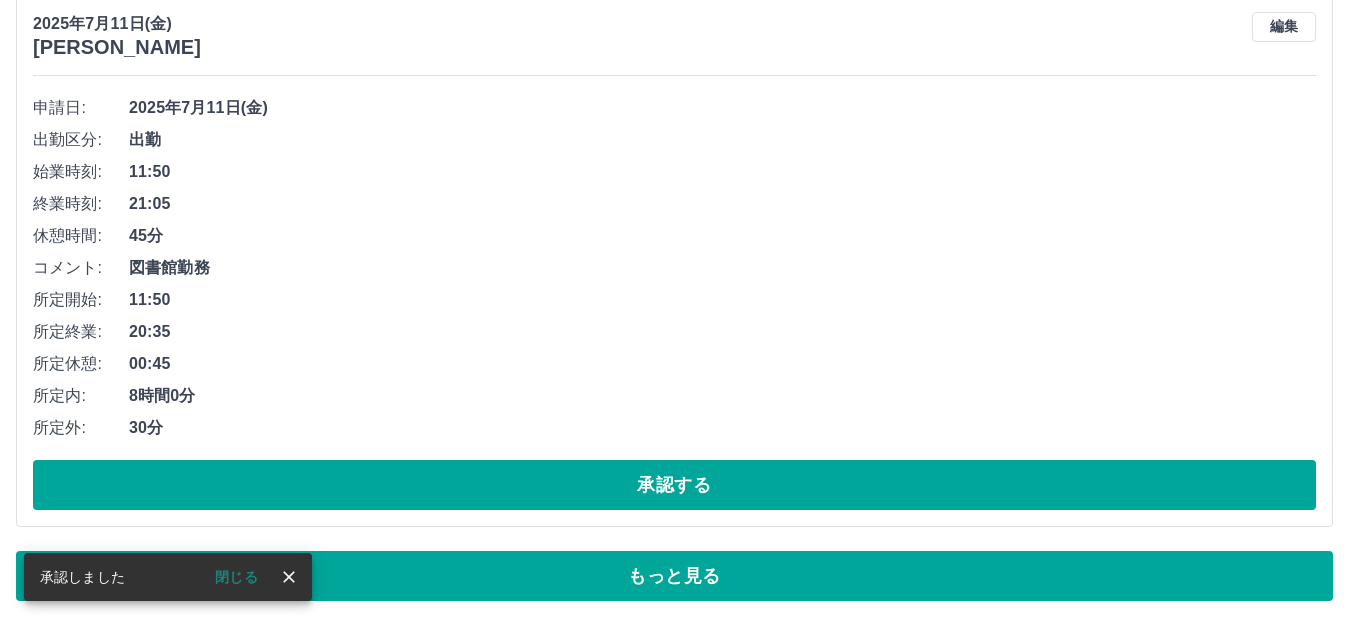 scroll, scrollTop: 11579, scrollLeft: 0, axis: vertical 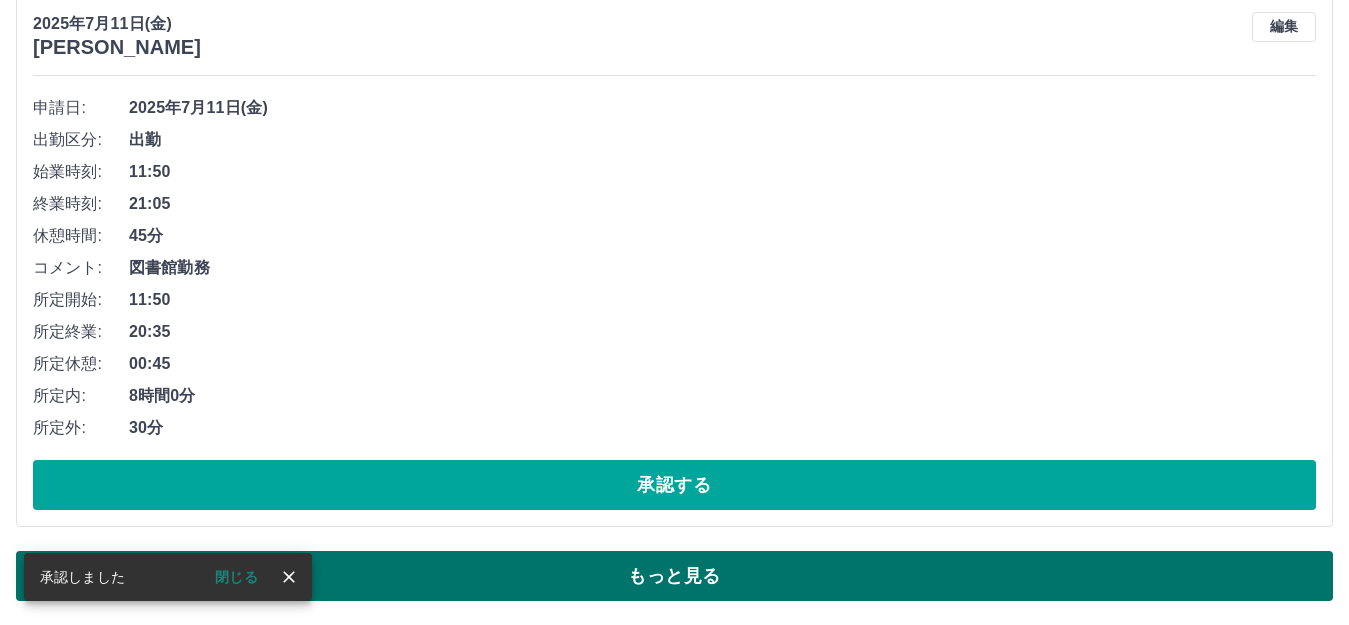 click on "もっと見る" at bounding box center [674, 576] 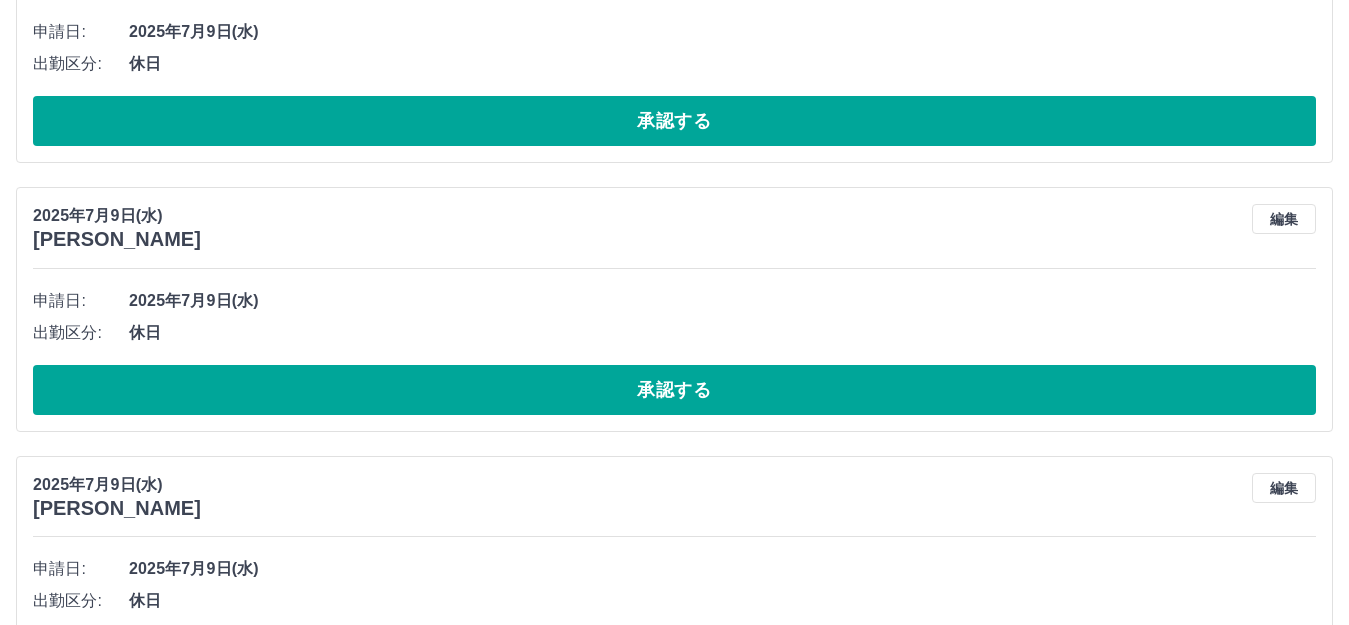 scroll, scrollTop: 22895, scrollLeft: 0, axis: vertical 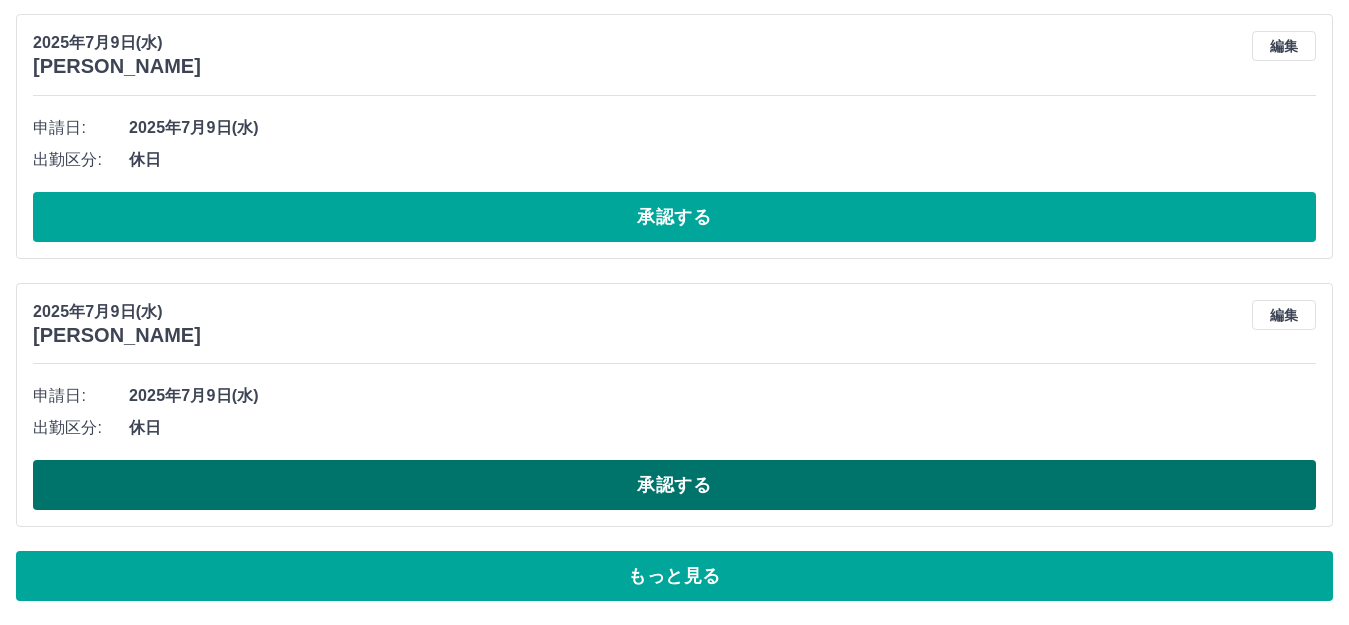 click on "承認する" at bounding box center [674, 485] 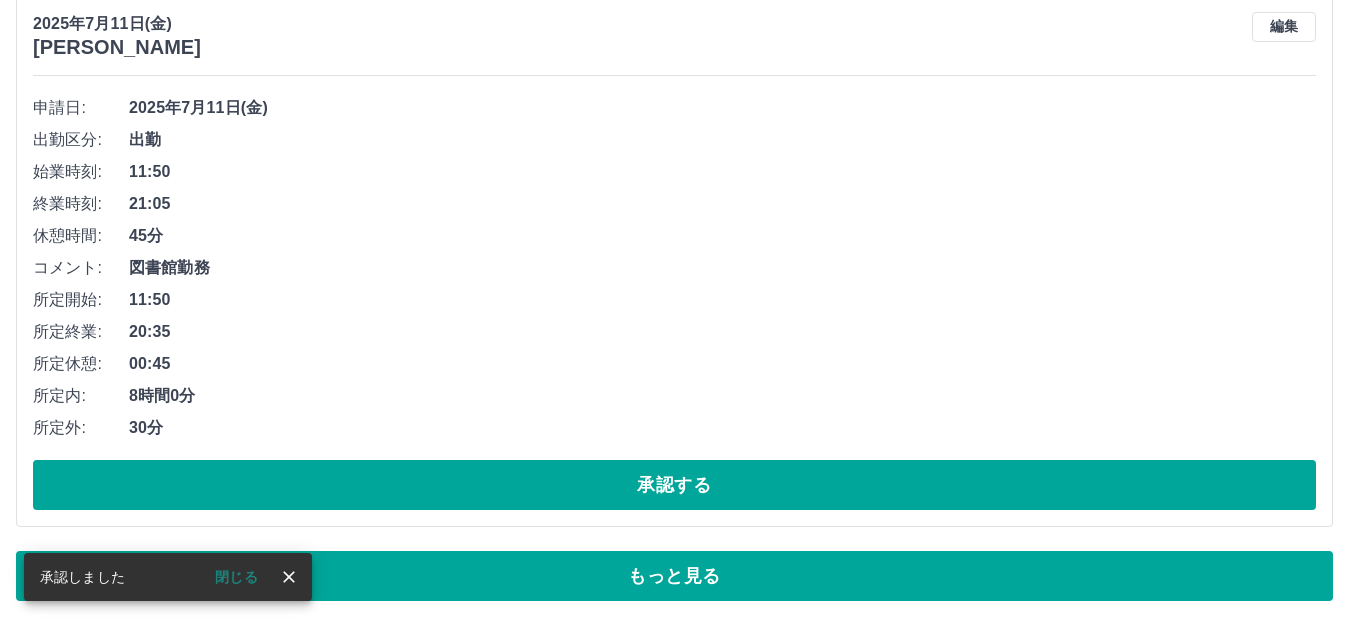 scroll, scrollTop: 11579, scrollLeft: 0, axis: vertical 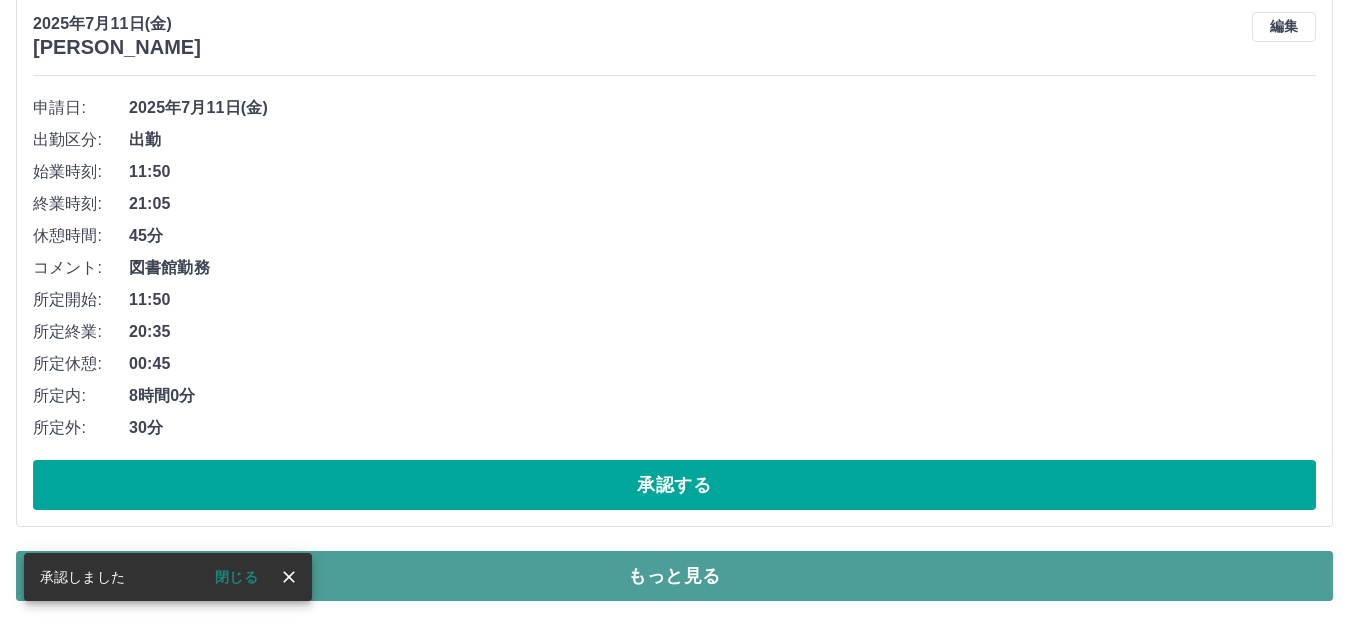 click on "もっと見る" at bounding box center (674, 576) 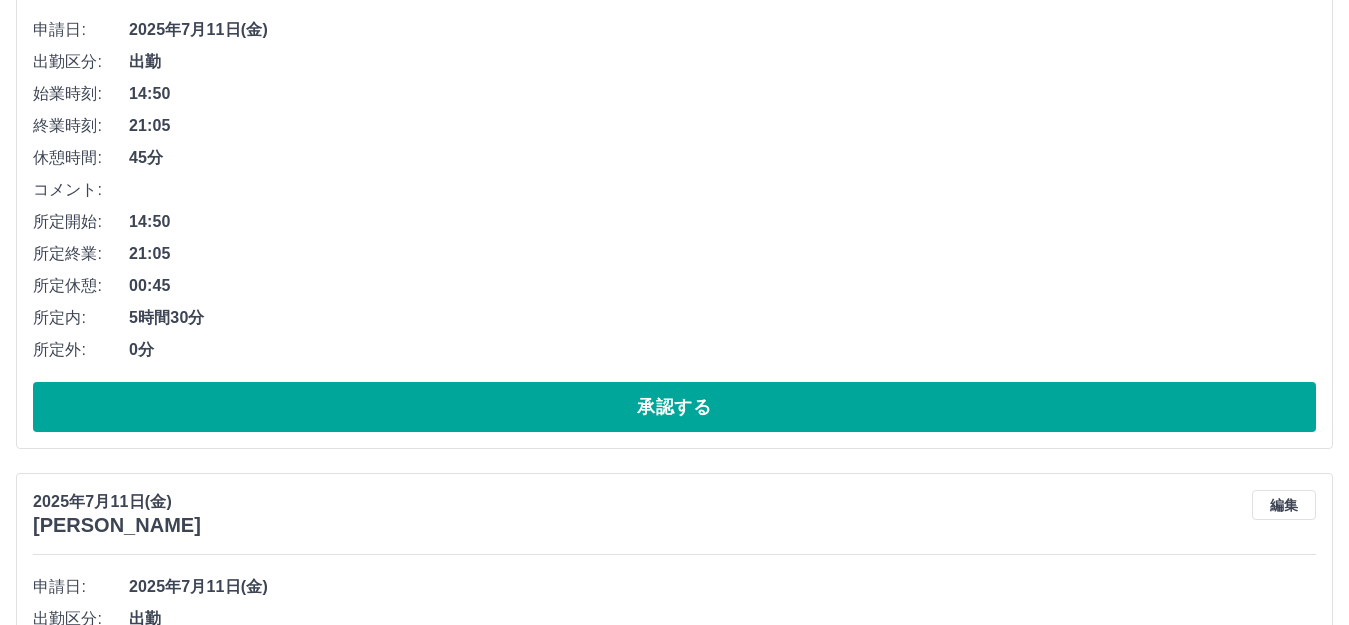 scroll, scrollTop: 12379, scrollLeft: 0, axis: vertical 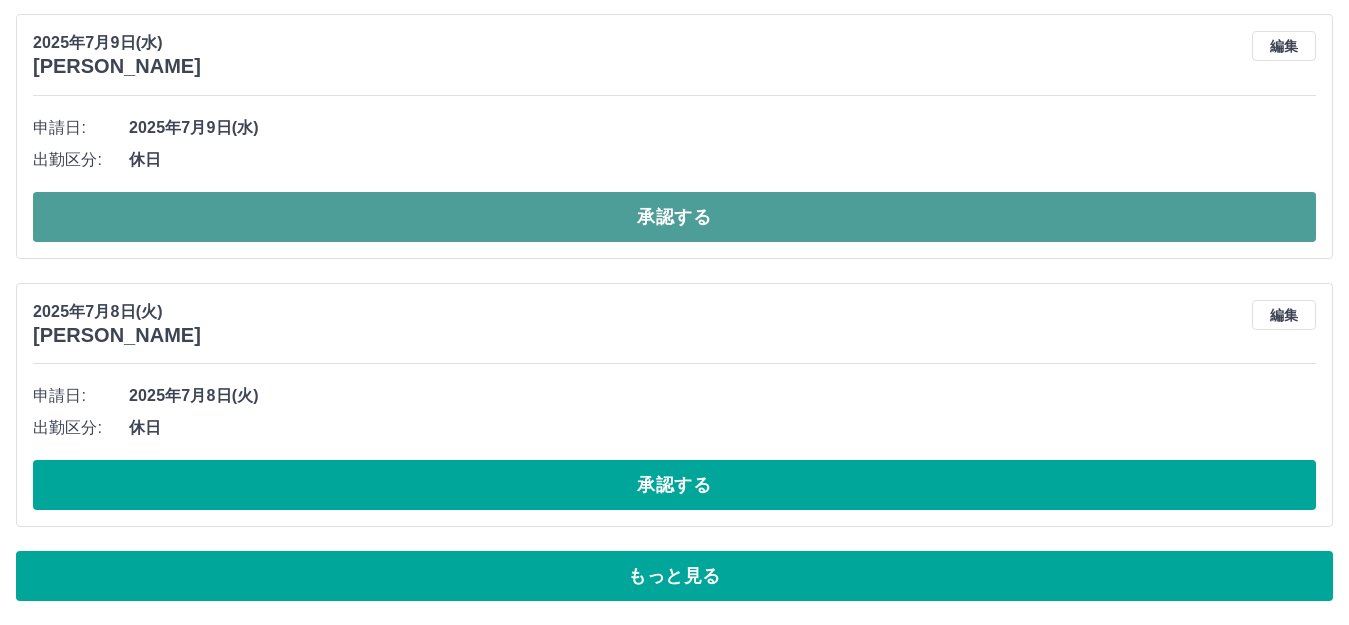 click on "承認する" at bounding box center (674, 217) 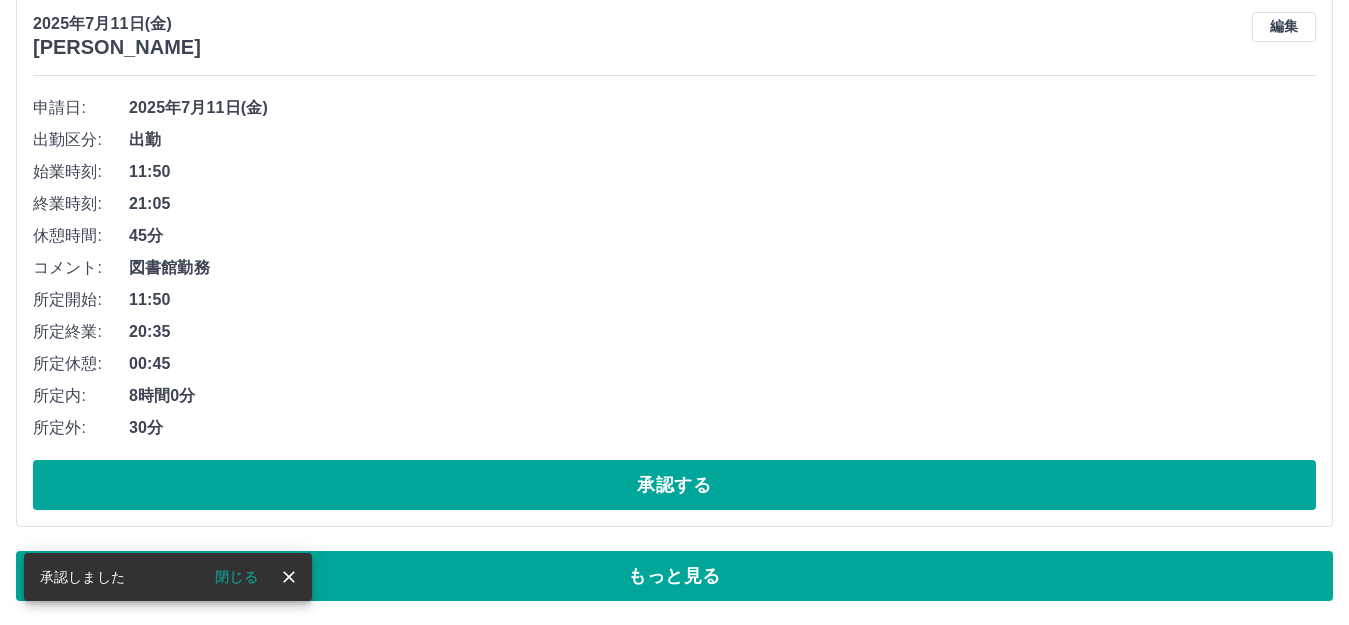 scroll, scrollTop: 11579, scrollLeft: 0, axis: vertical 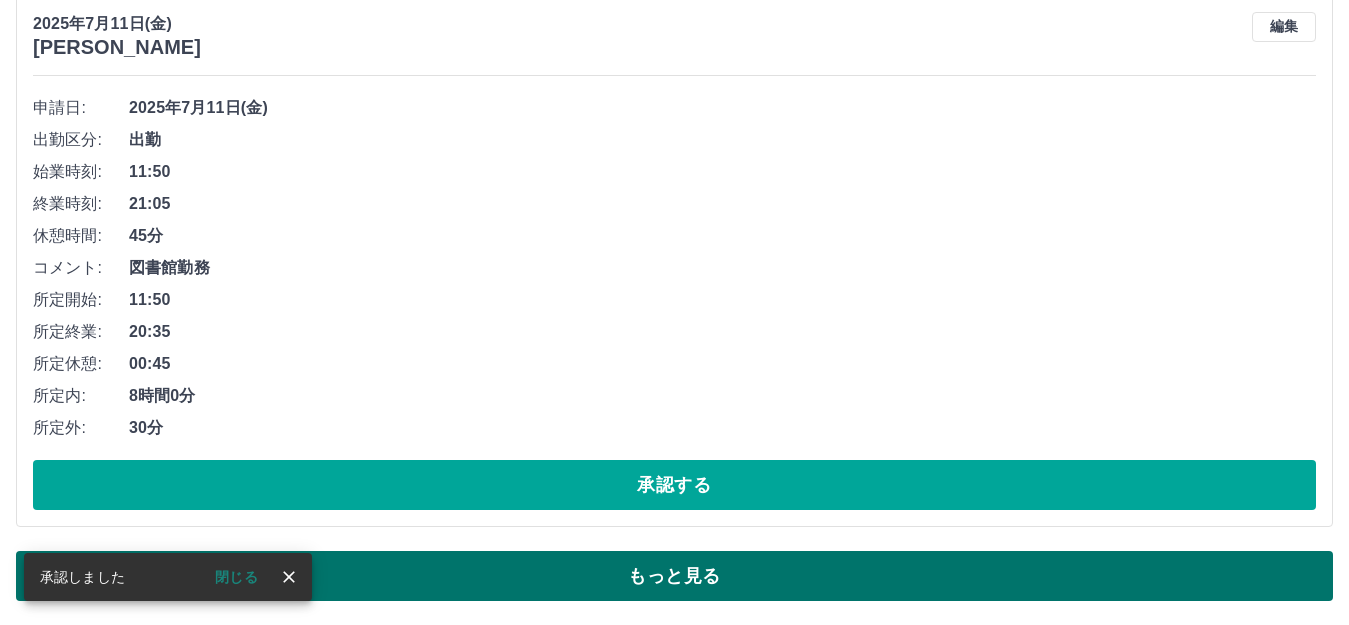click on "もっと見る" at bounding box center (674, 576) 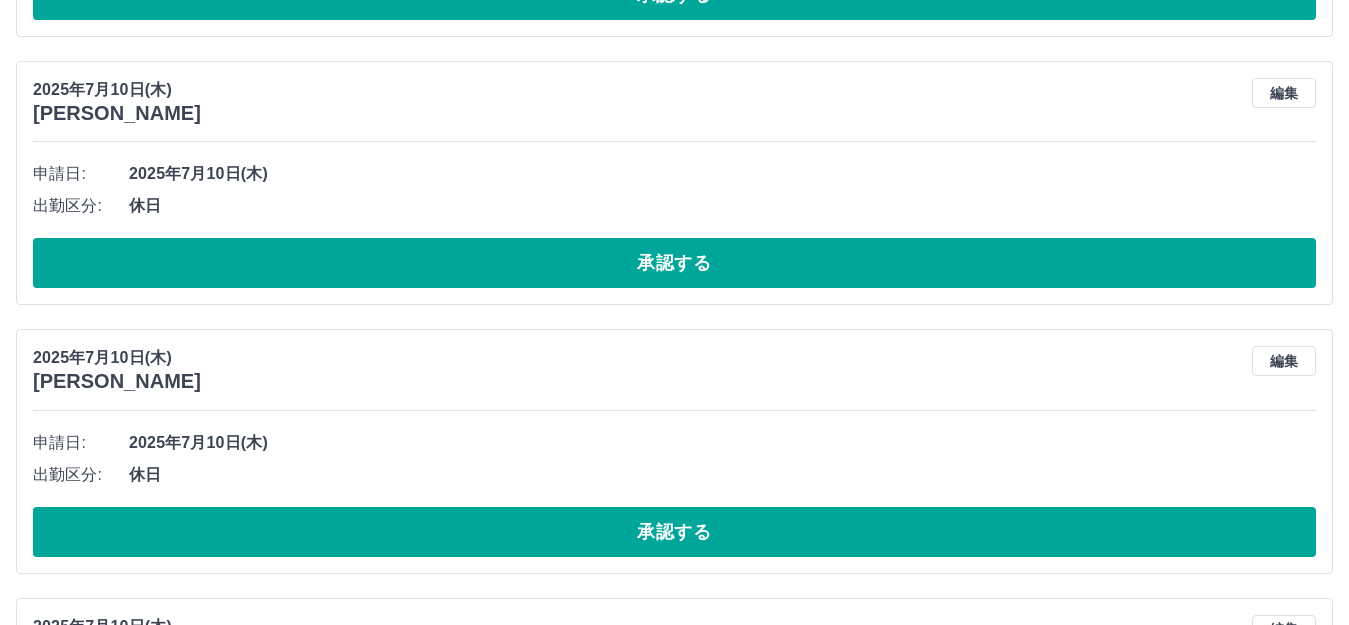 scroll, scrollTop: 22895, scrollLeft: 0, axis: vertical 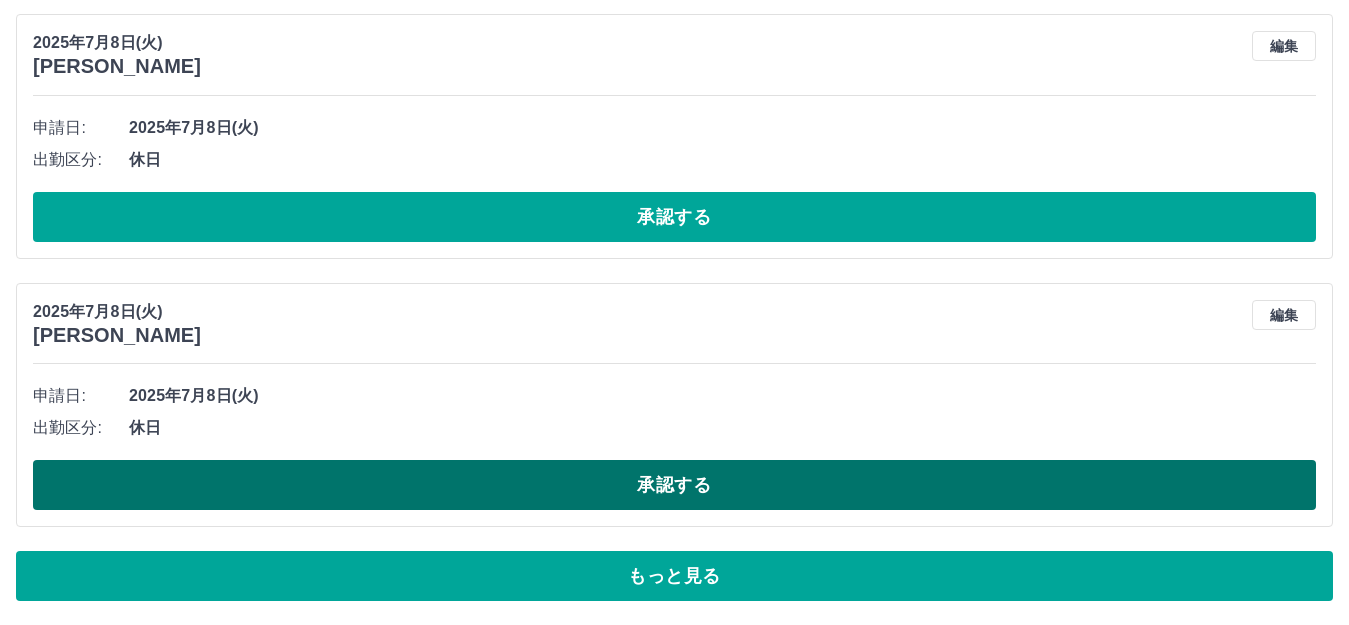 click on "承認する" at bounding box center (674, 485) 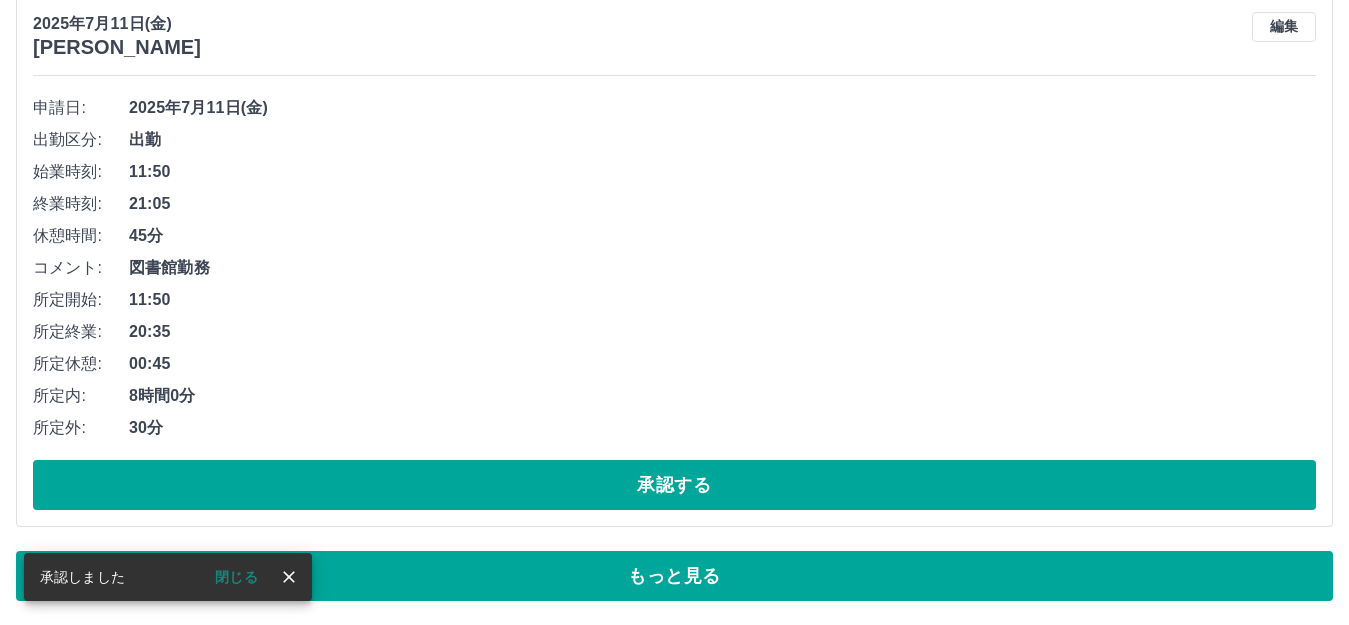 scroll, scrollTop: 11579, scrollLeft: 0, axis: vertical 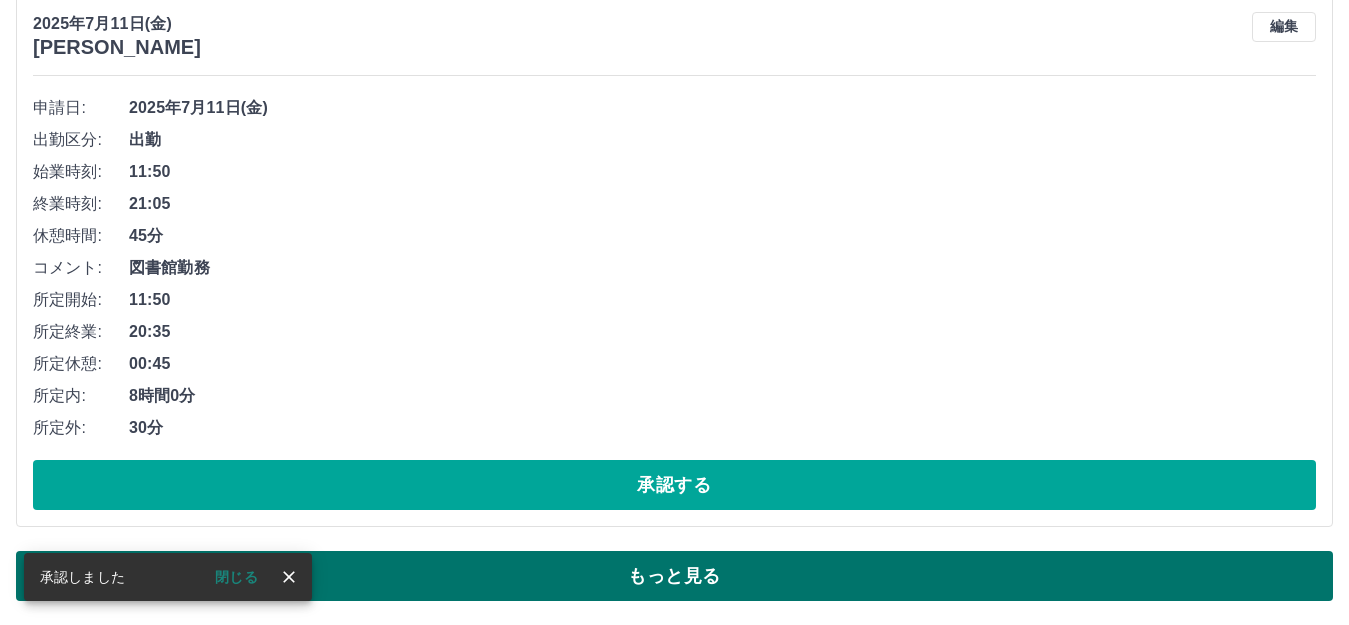 click on "もっと見る" at bounding box center (674, 576) 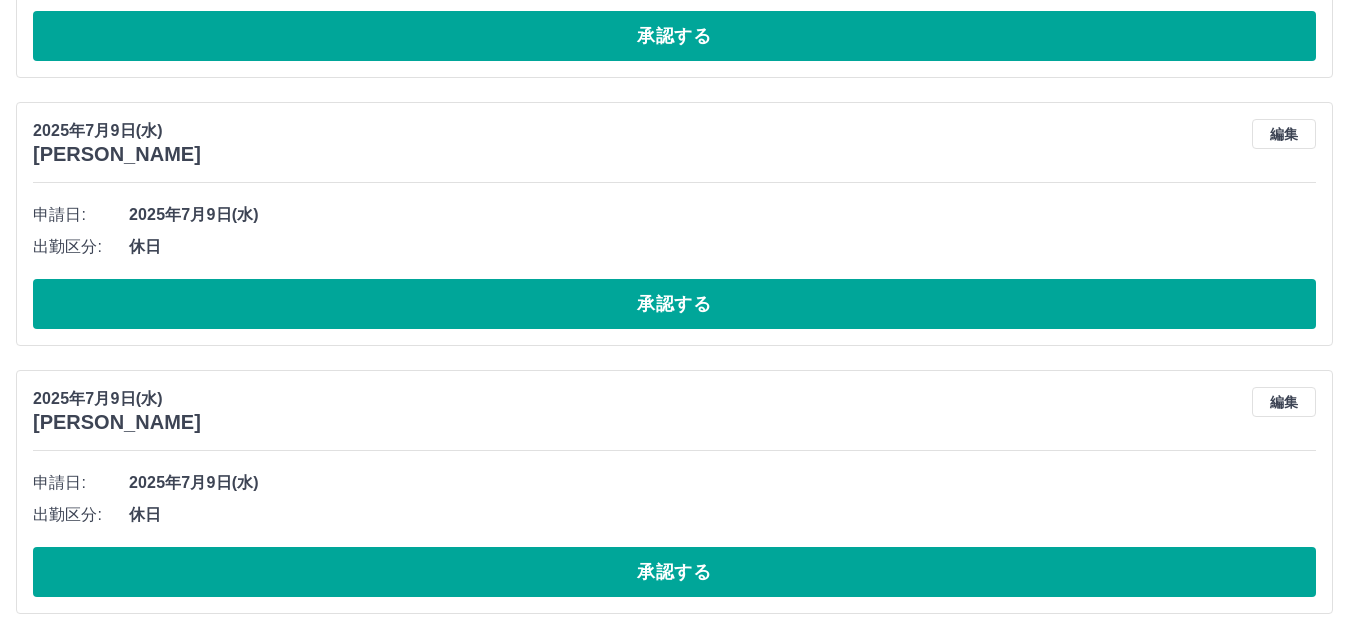 scroll, scrollTop: 22895, scrollLeft: 0, axis: vertical 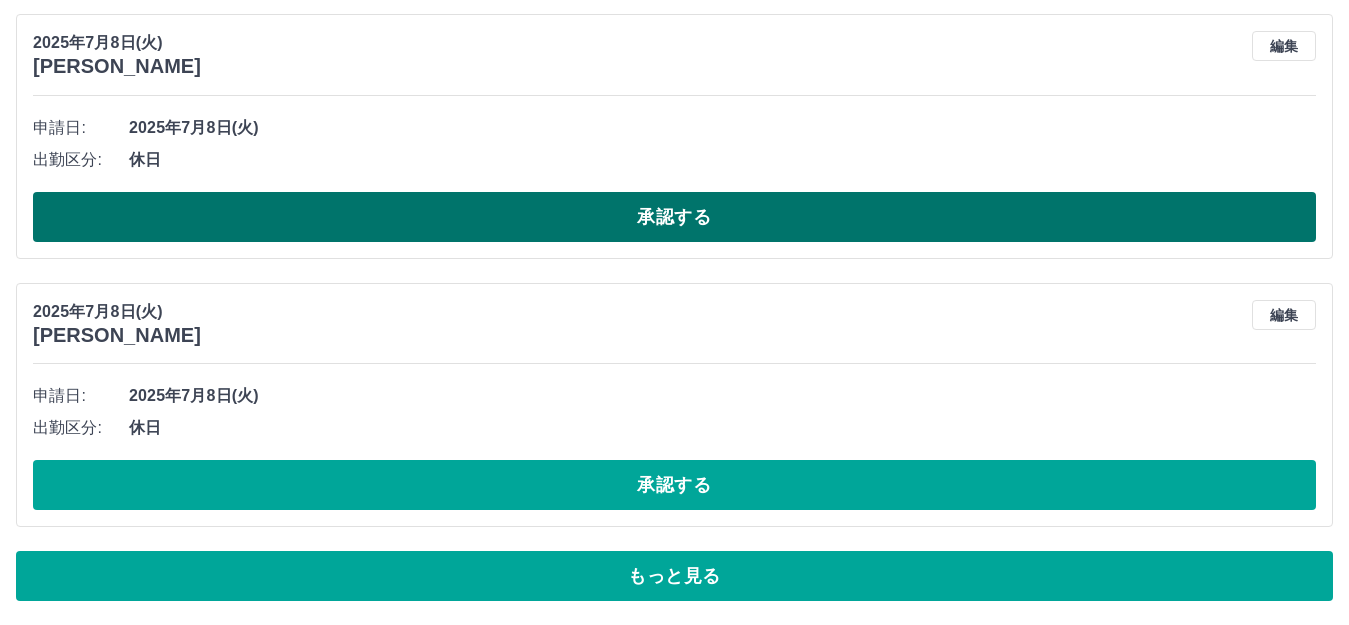 click on "承認する" at bounding box center [674, 217] 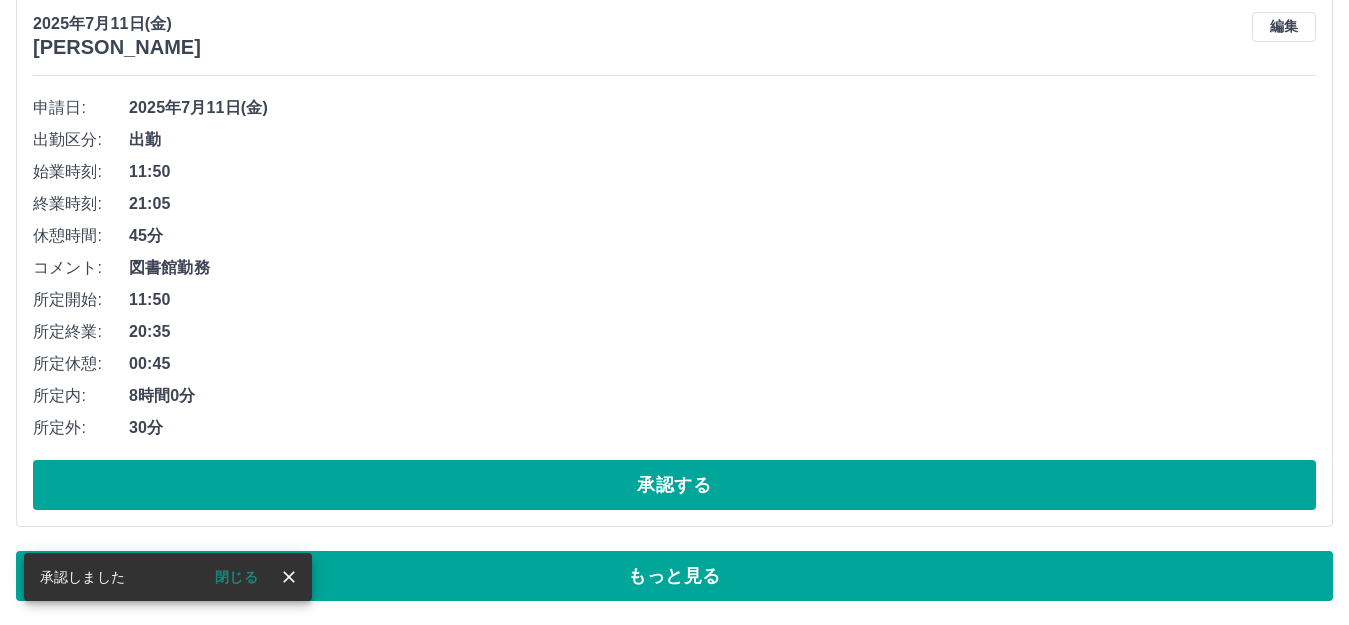 scroll, scrollTop: 11579, scrollLeft: 0, axis: vertical 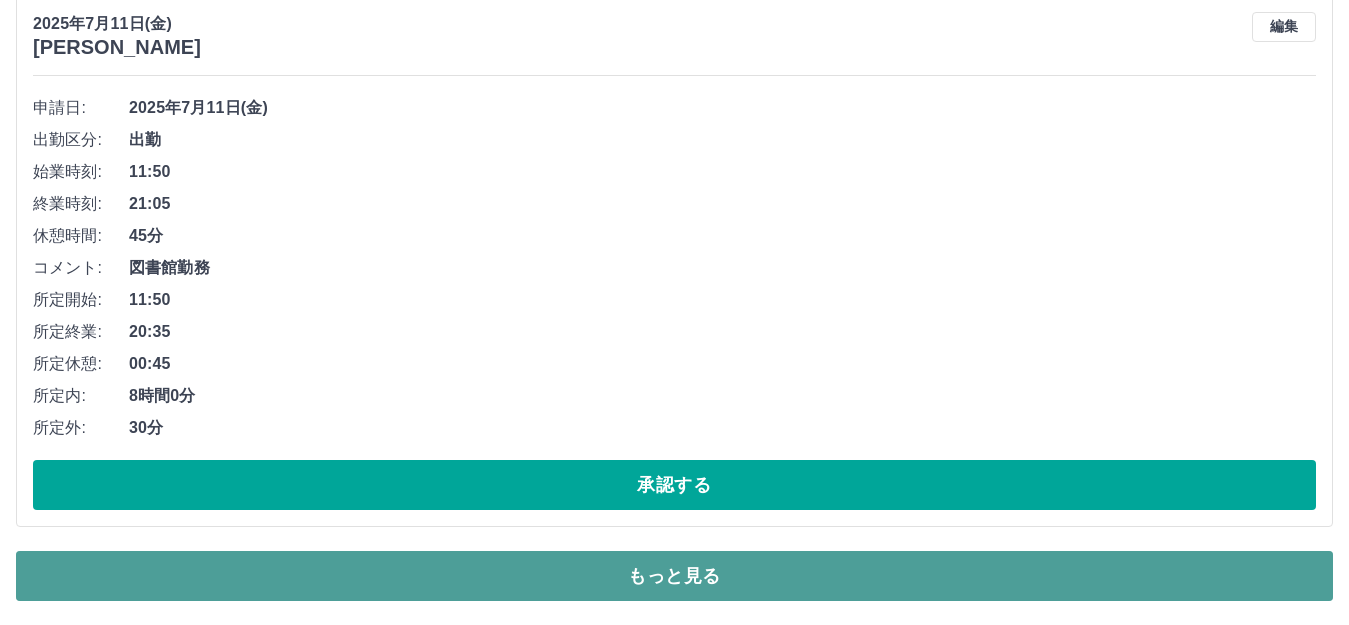 click on "もっと見る" at bounding box center (674, 576) 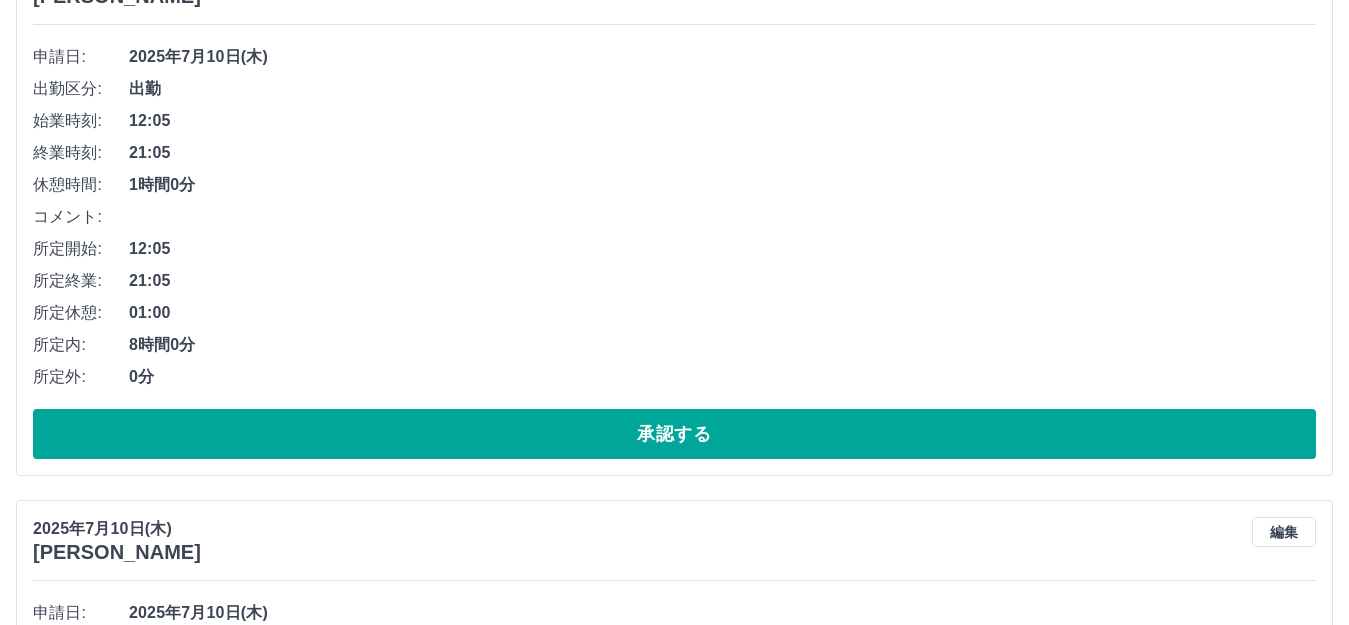 scroll, scrollTop: 22895, scrollLeft: 0, axis: vertical 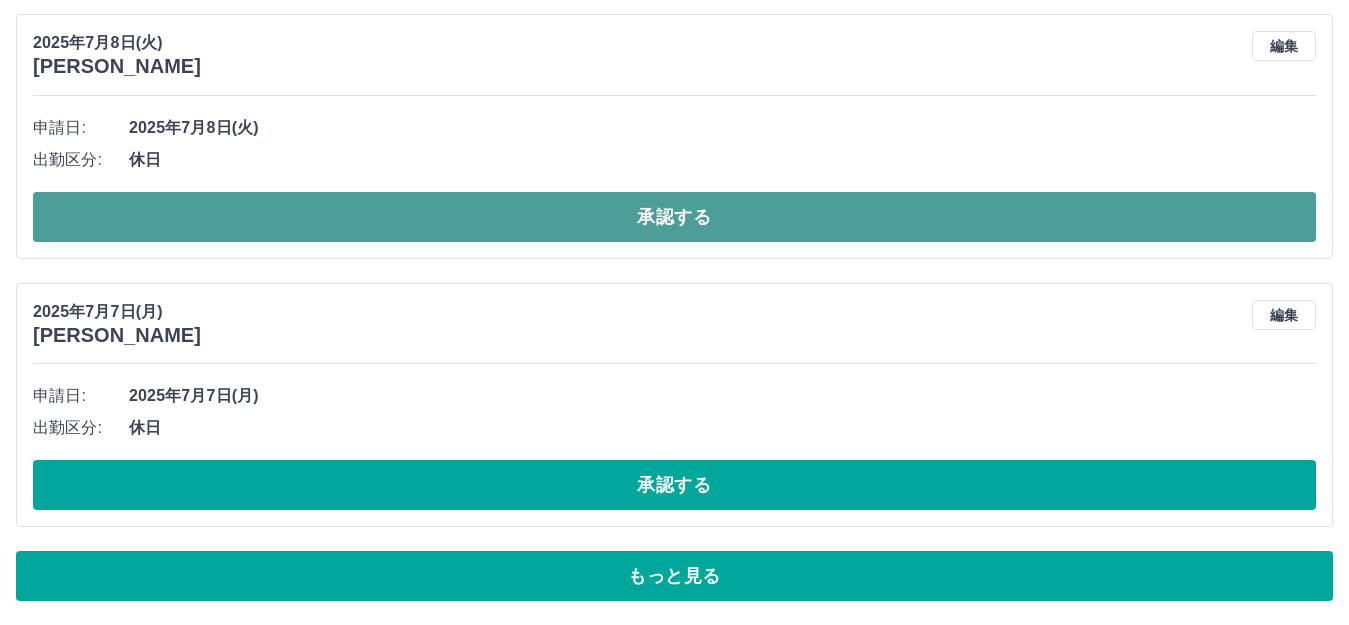 click on "承認する" at bounding box center (674, 217) 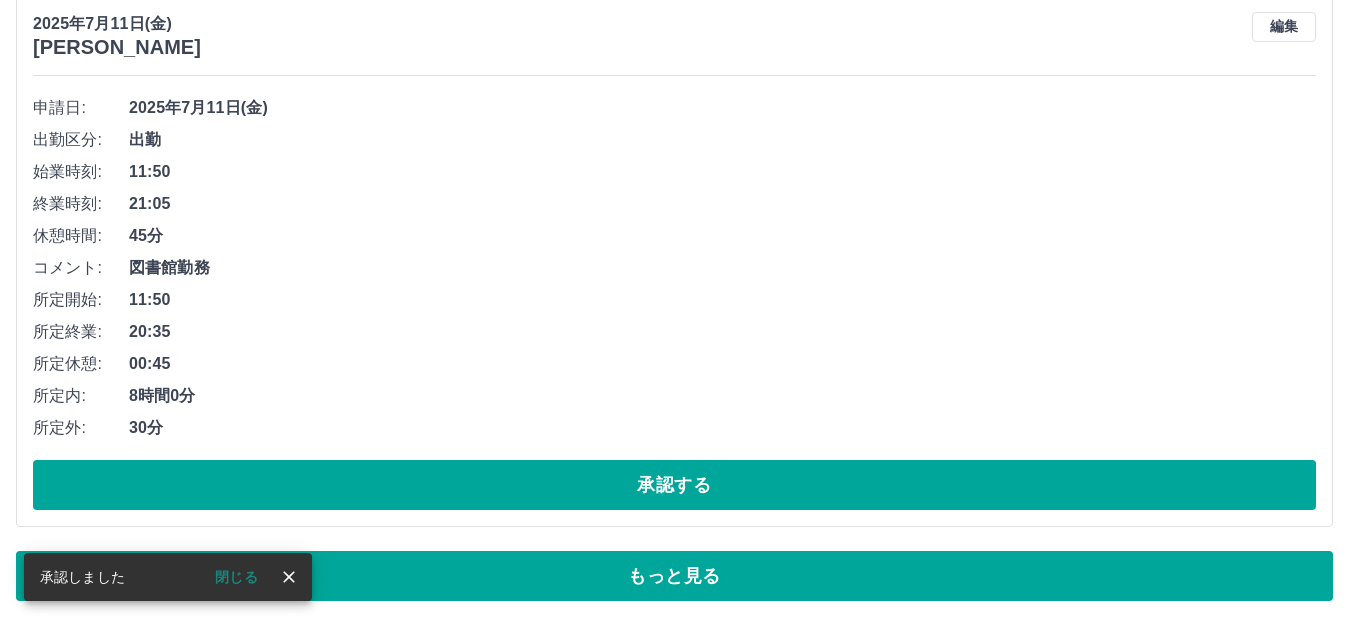 scroll, scrollTop: 11579, scrollLeft: 0, axis: vertical 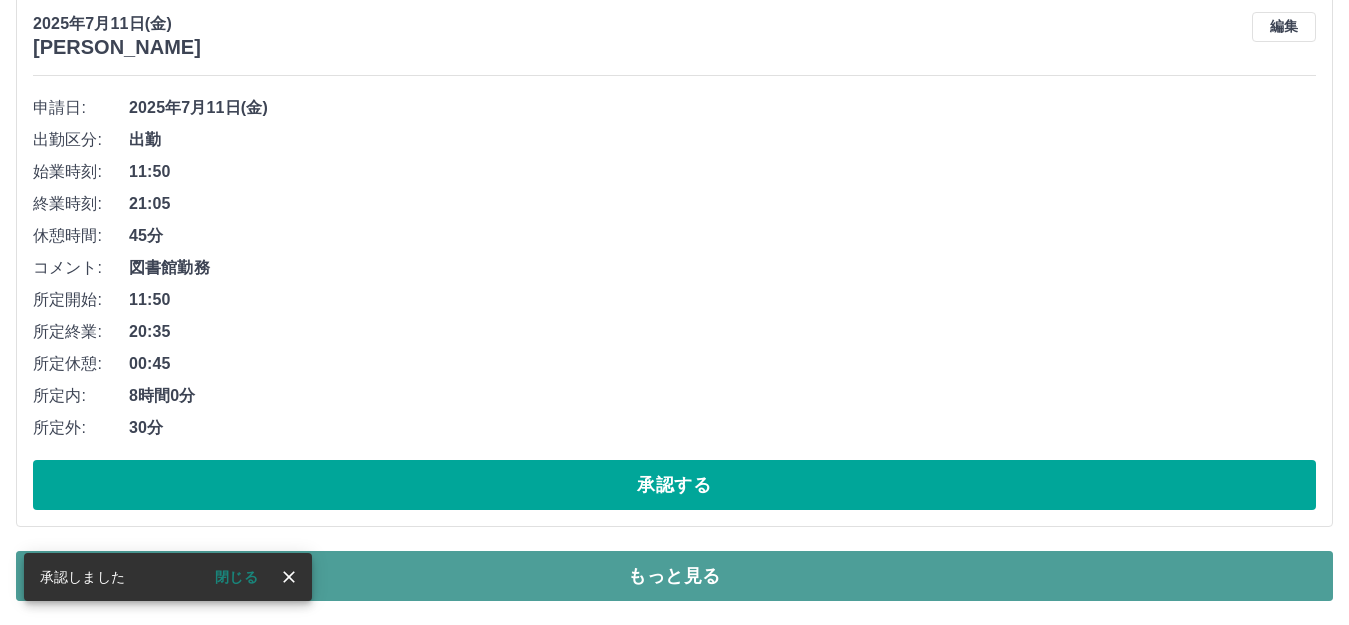 click on "もっと見る" at bounding box center (674, 576) 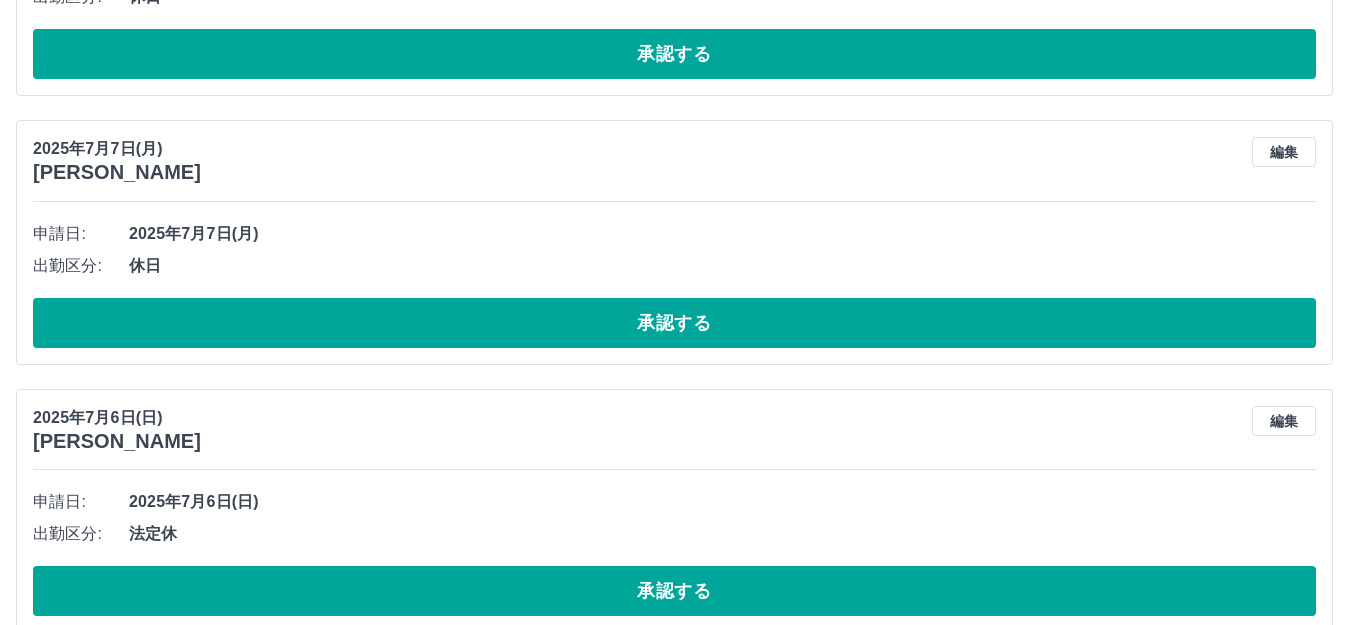 scroll, scrollTop: 22895, scrollLeft: 0, axis: vertical 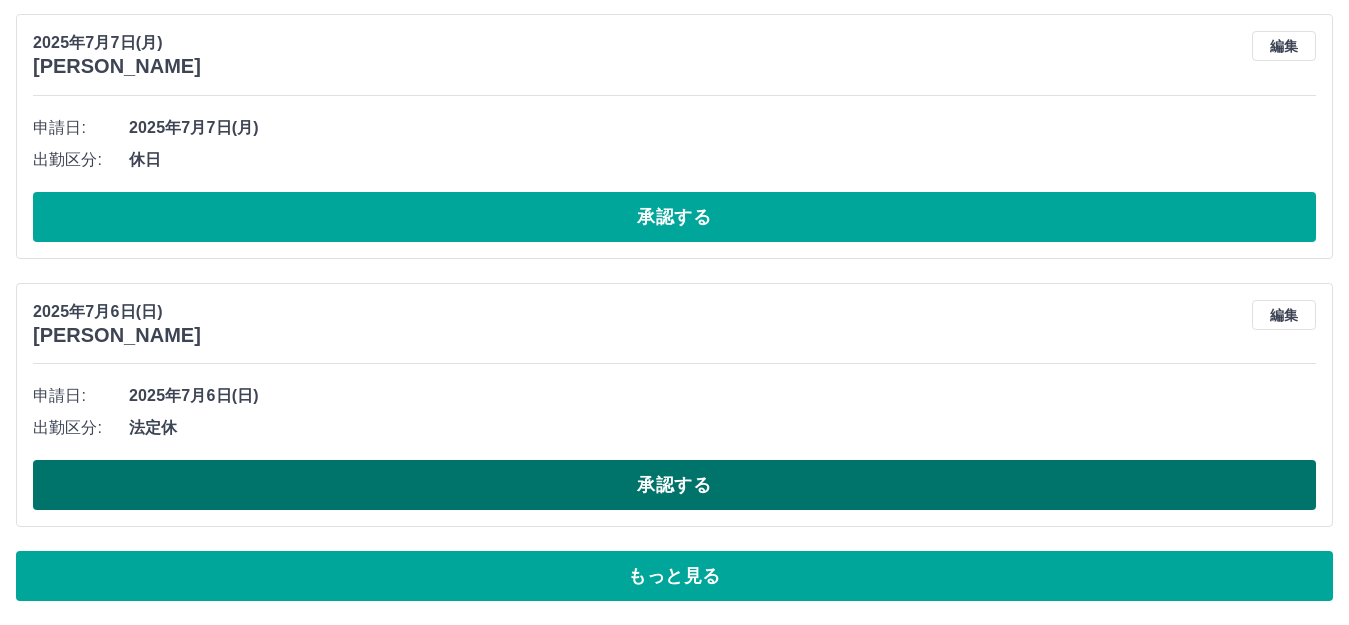 click on "承認する" at bounding box center (674, 485) 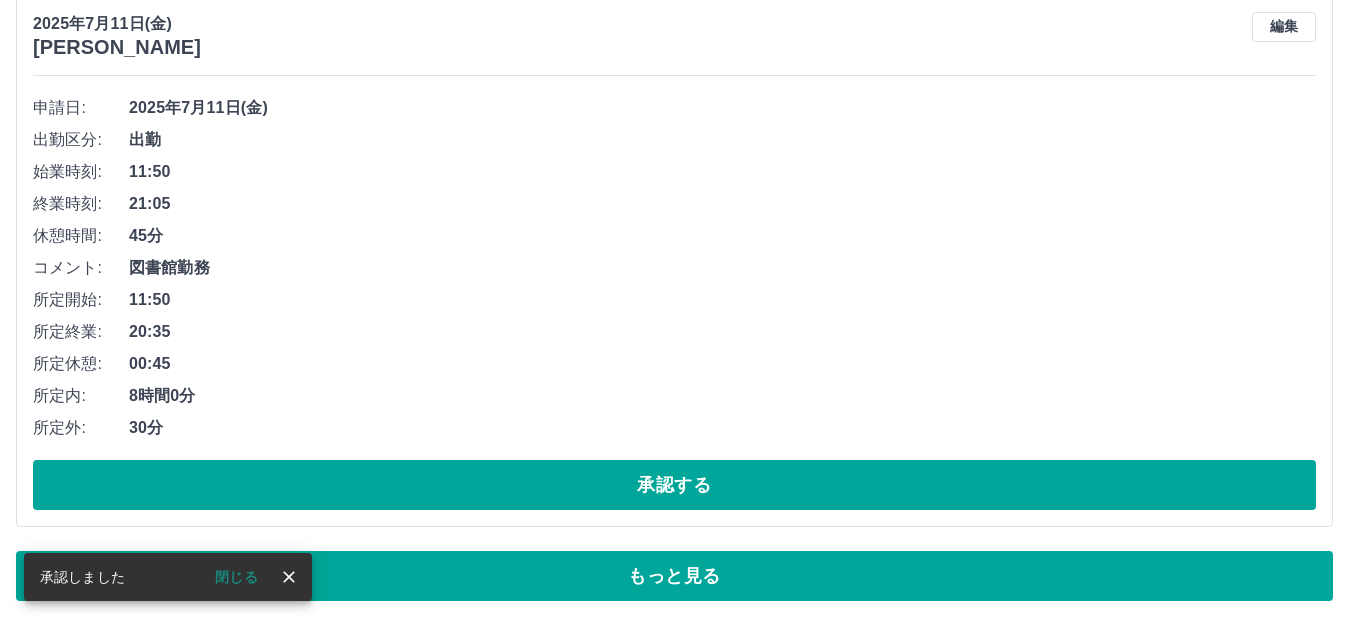 scroll, scrollTop: 11579, scrollLeft: 0, axis: vertical 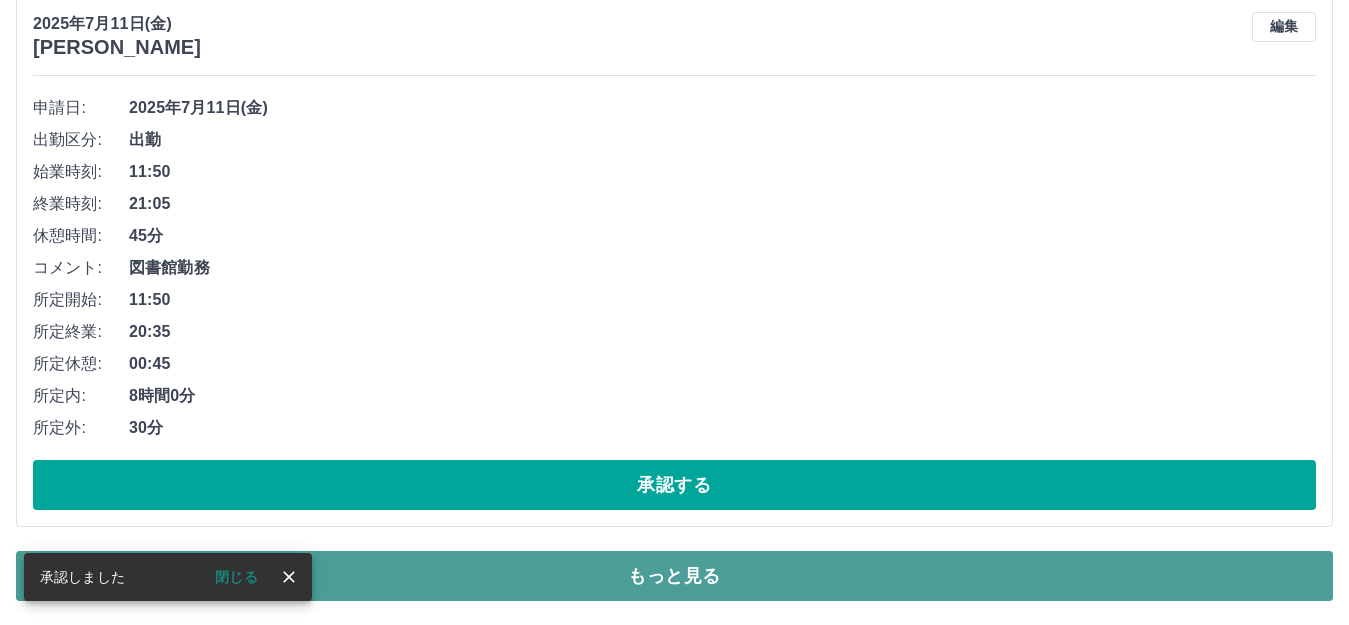 click on "もっと見る" at bounding box center [674, 576] 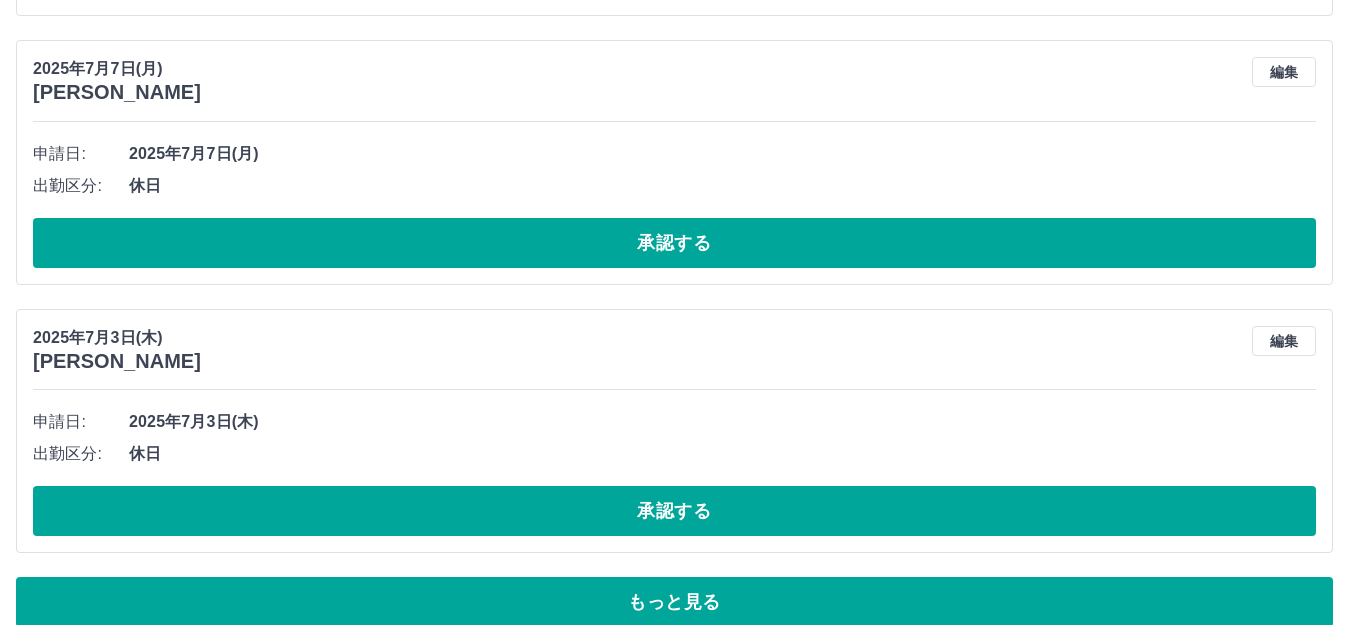 scroll, scrollTop: 22895, scrollLeft: 0, axis: vertical 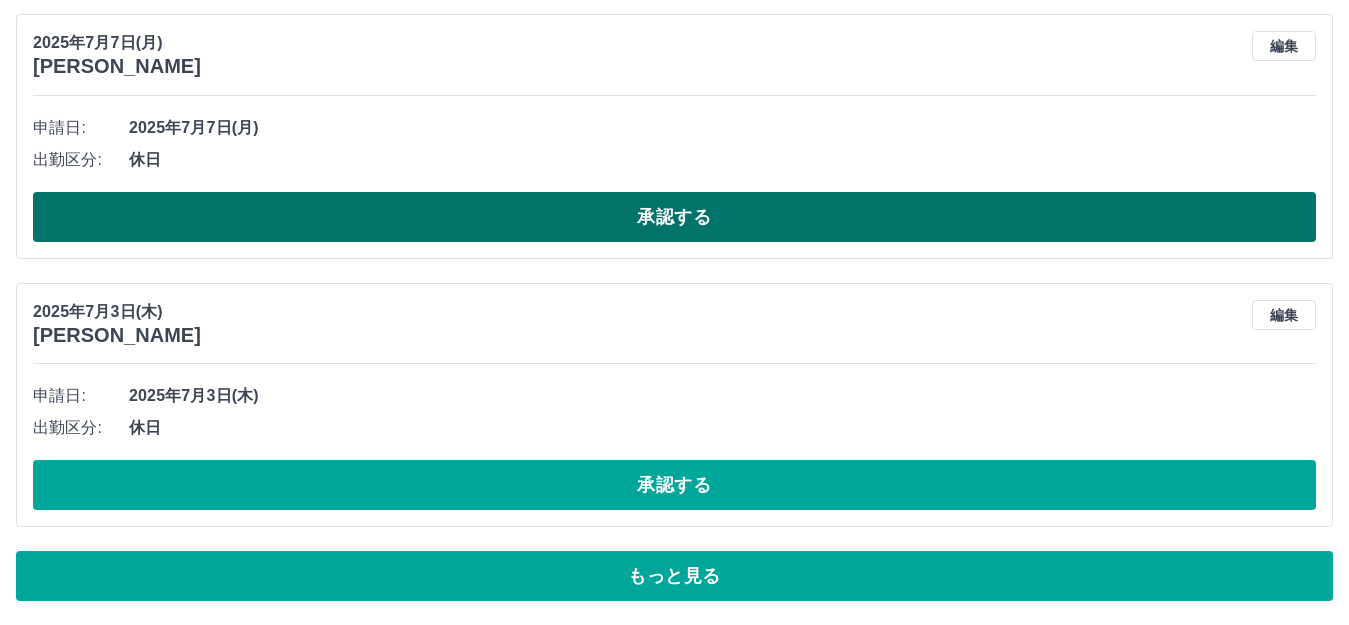 click on "承認する" at bounding box center (674, 217) 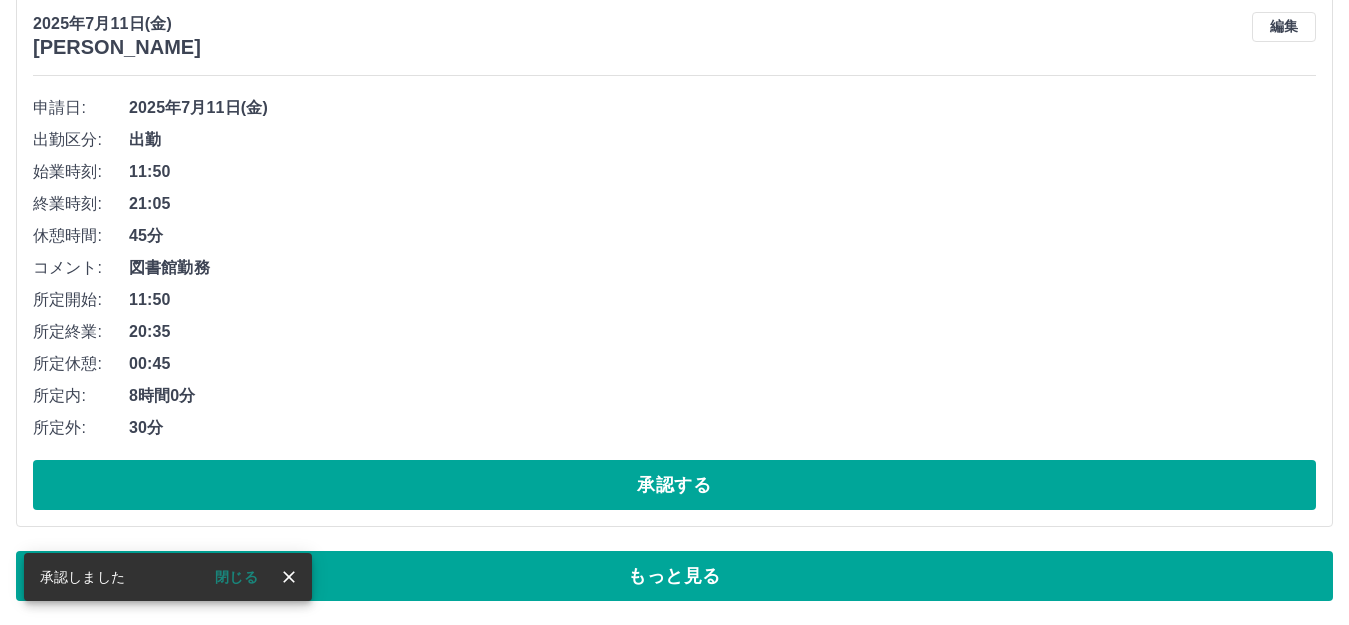 scroll, scrollTop: 11579, scrollLeft: 0, axis: vertical 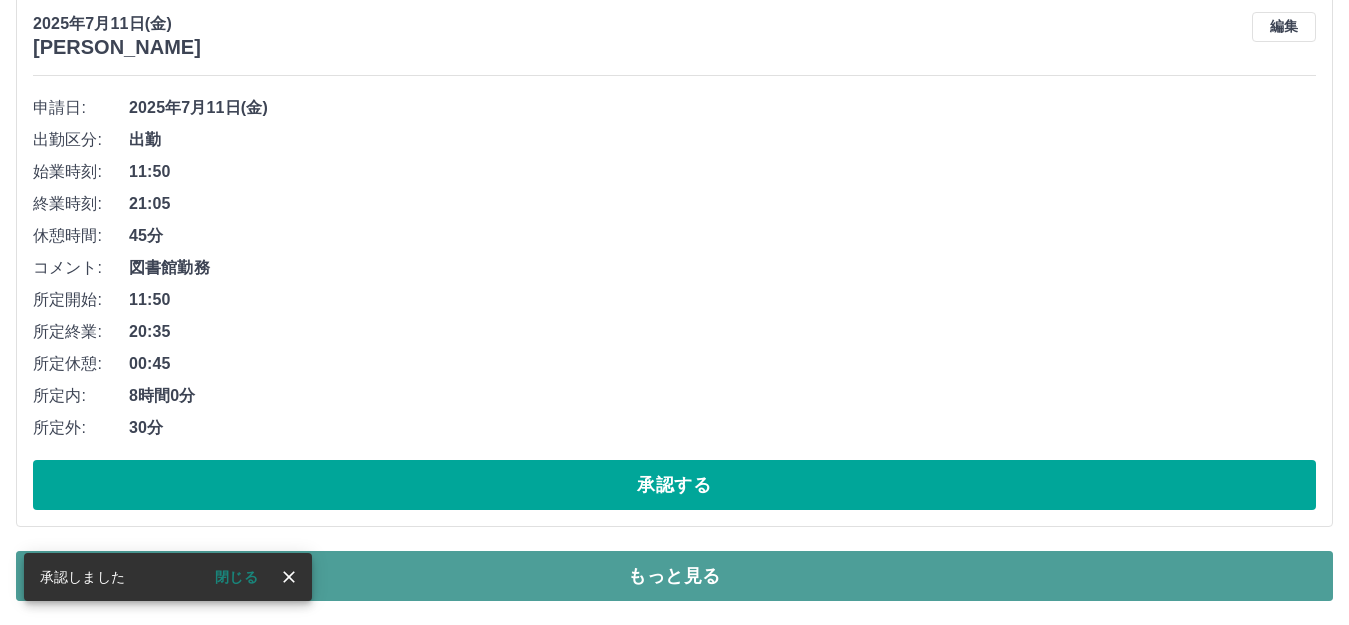 click on "もっと見る" at bounding box center (674, 576) 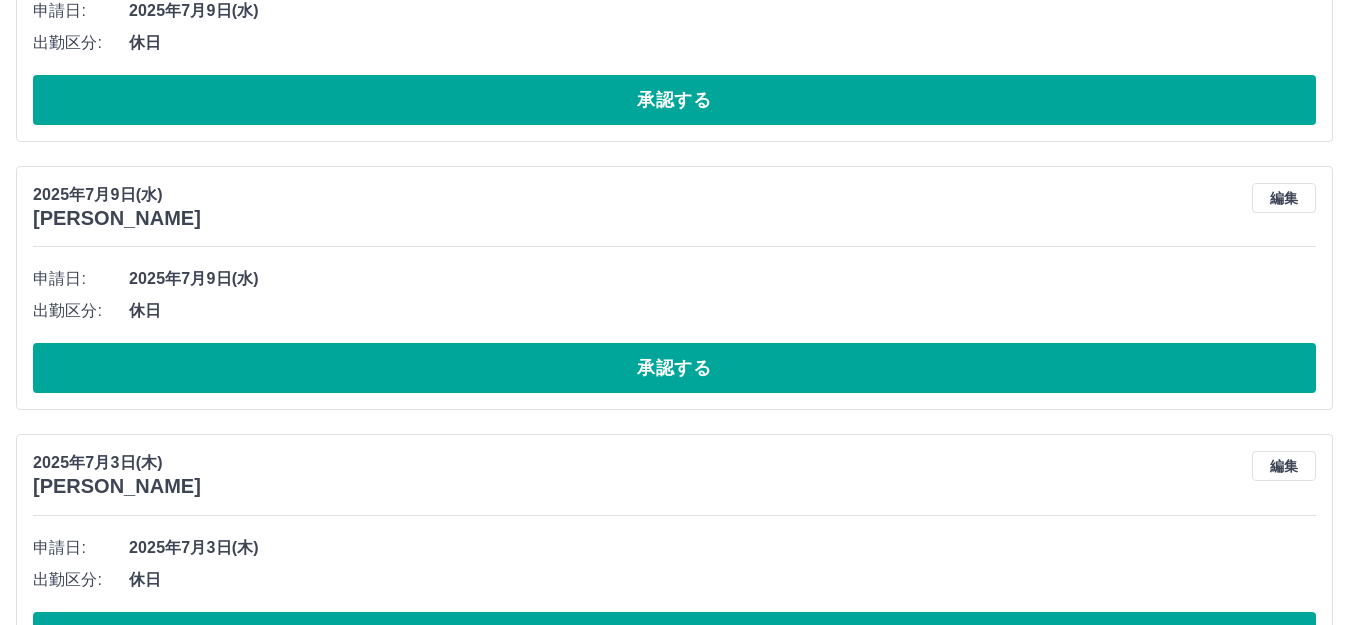 scroll, scrollTop: 22821, scrollLeft: 0, axis: vertical 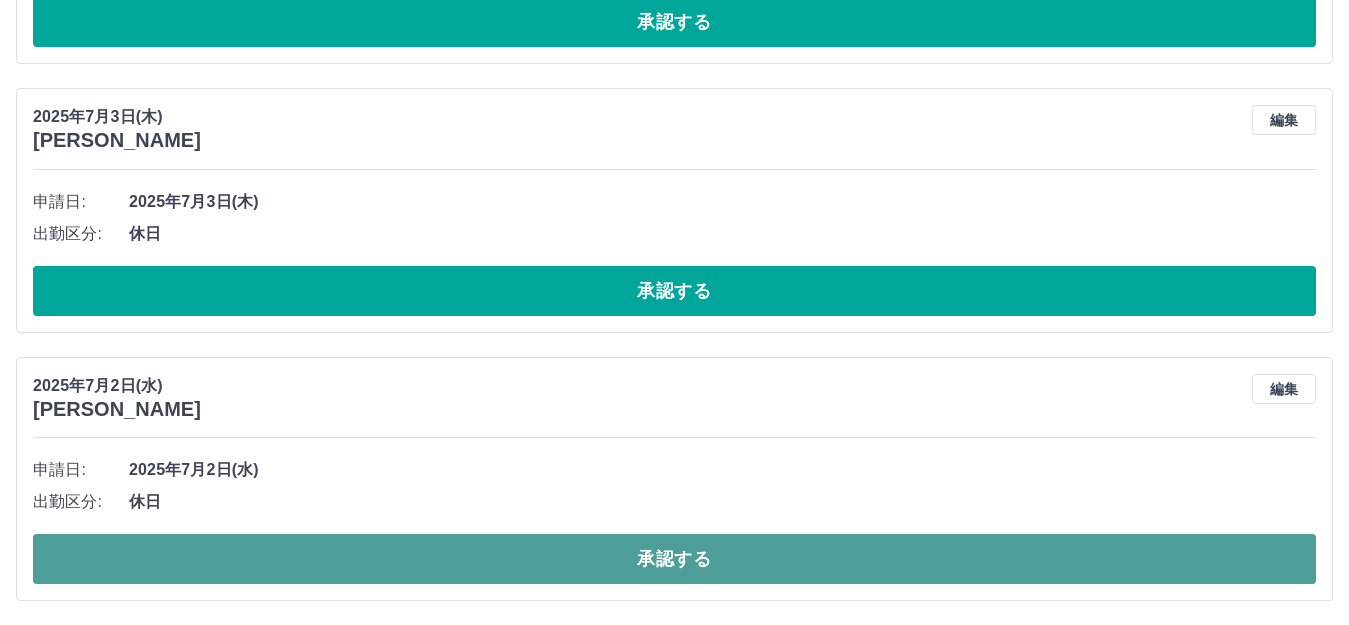 click on "承認する" at bounding box center (674, 559) 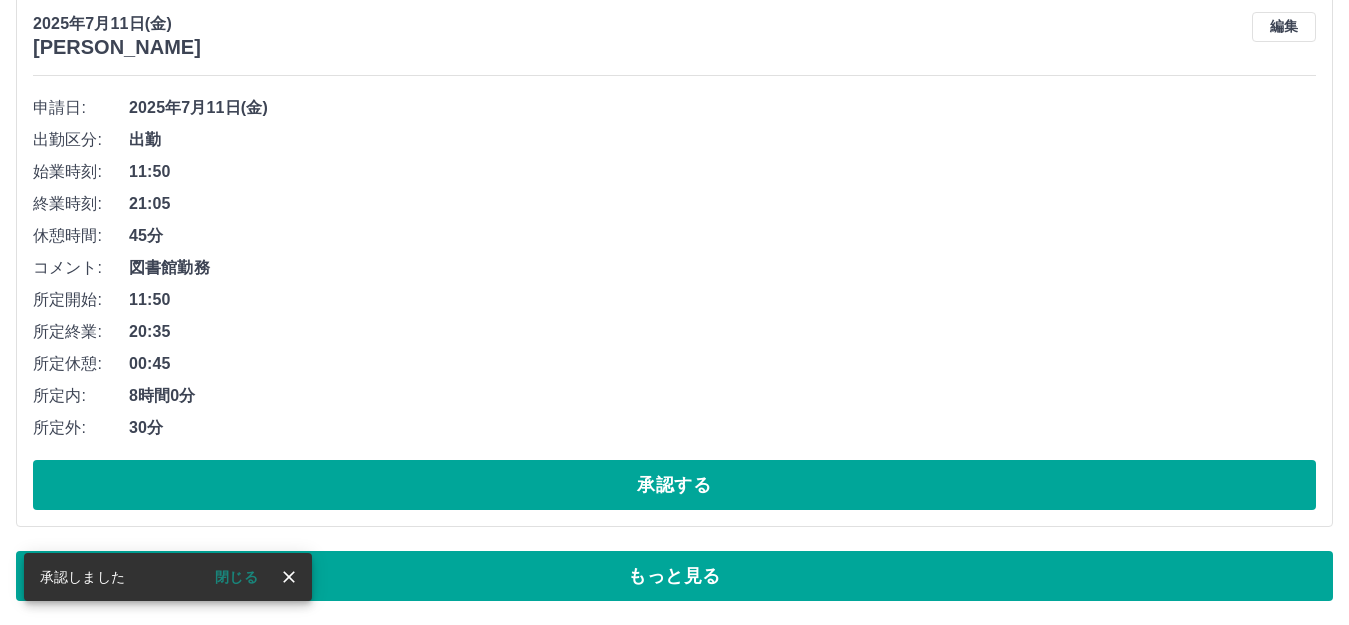 scroll, scrollTop: 11579, scrollLeft: 0, axis: vertical 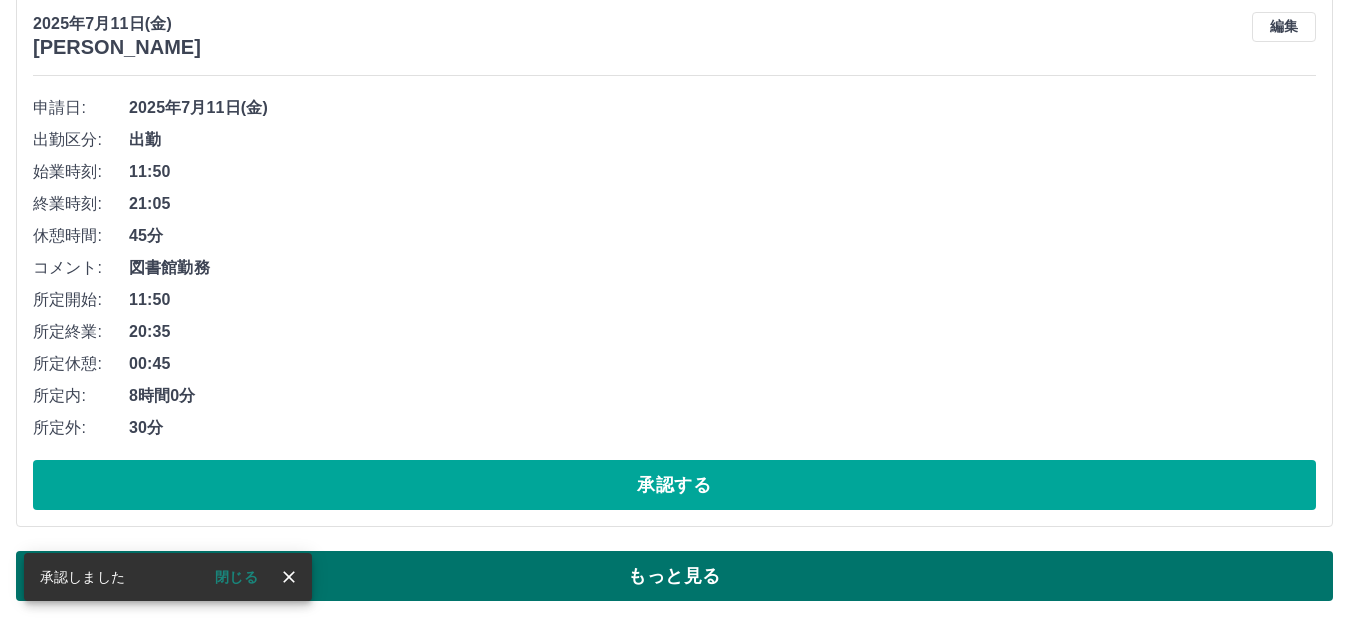 click on "もっと見る" at bounding box center (674, 576) 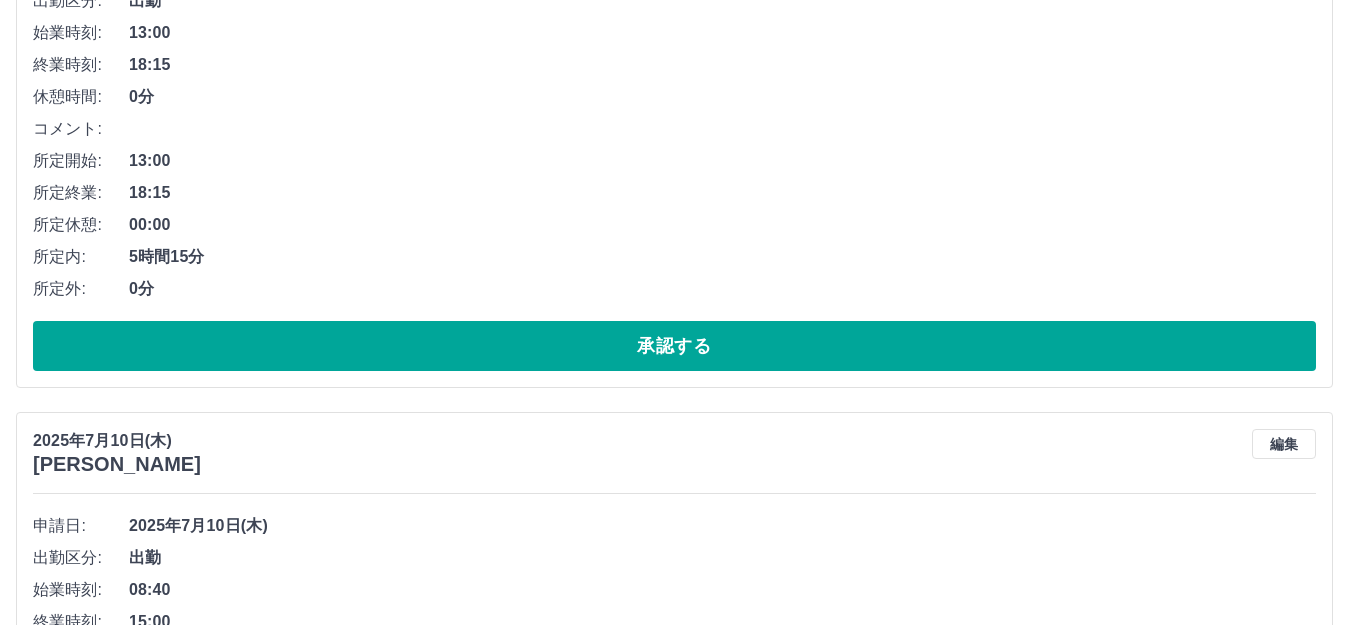 scroll, scrollTop: 22553, scrollLeft: 0, axis: vertical 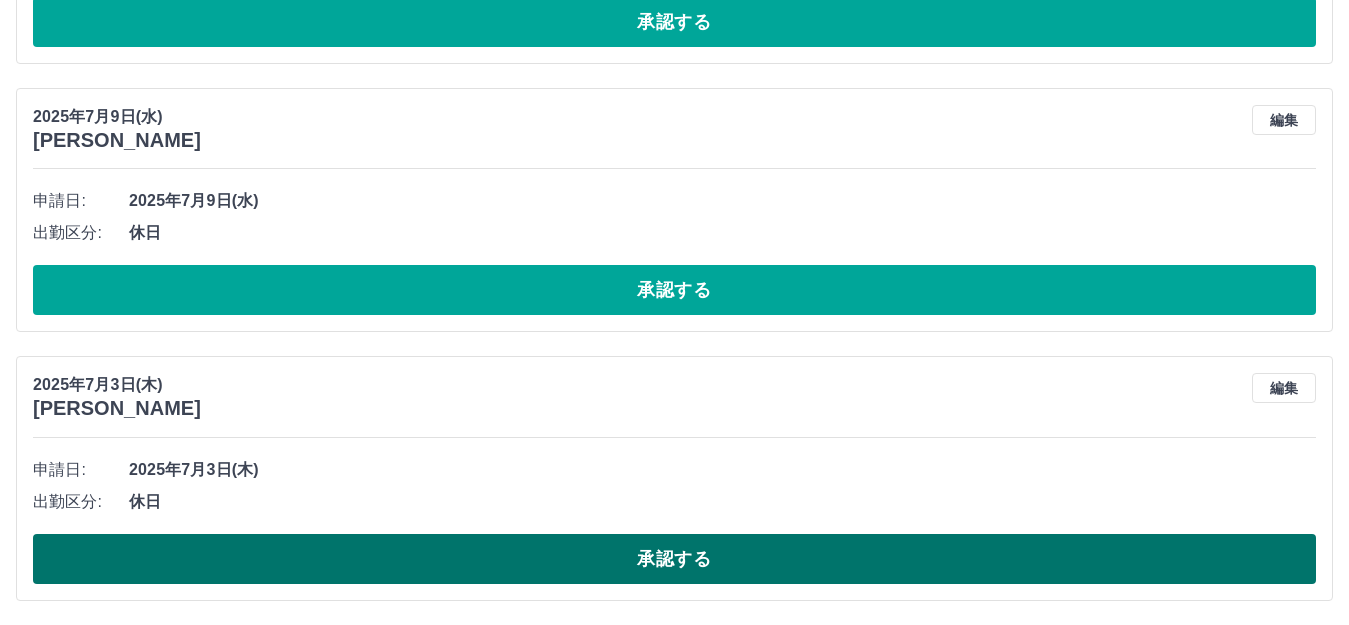 click on "承認する" at bounding box center [674, 559] 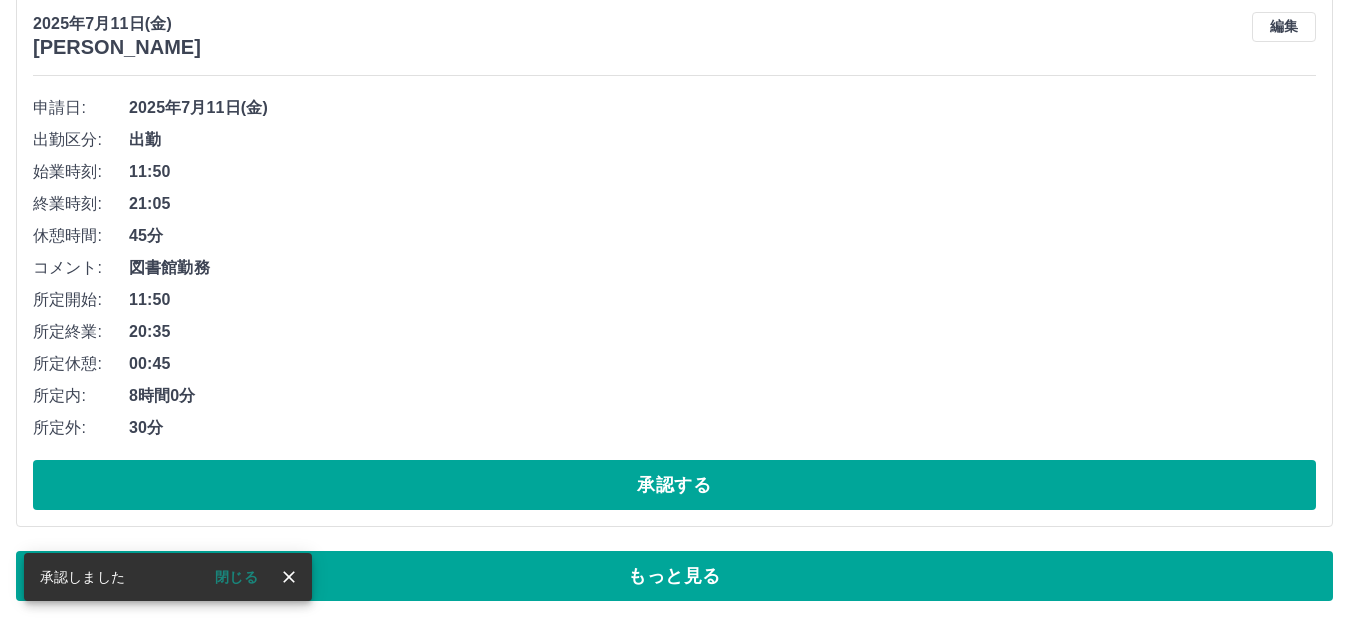 scroll, scrollTop: 11579, scrollLeft: 0, axis: vertical 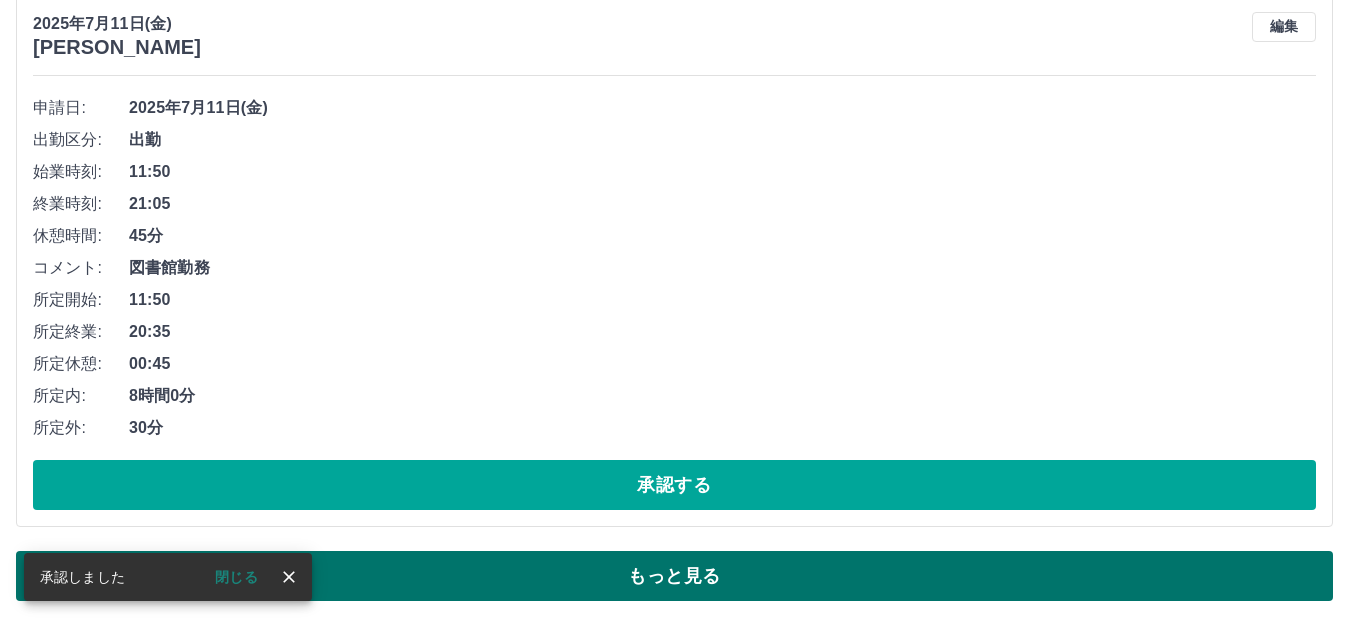 click on "もっと見る" at bounding box center [674, 576] 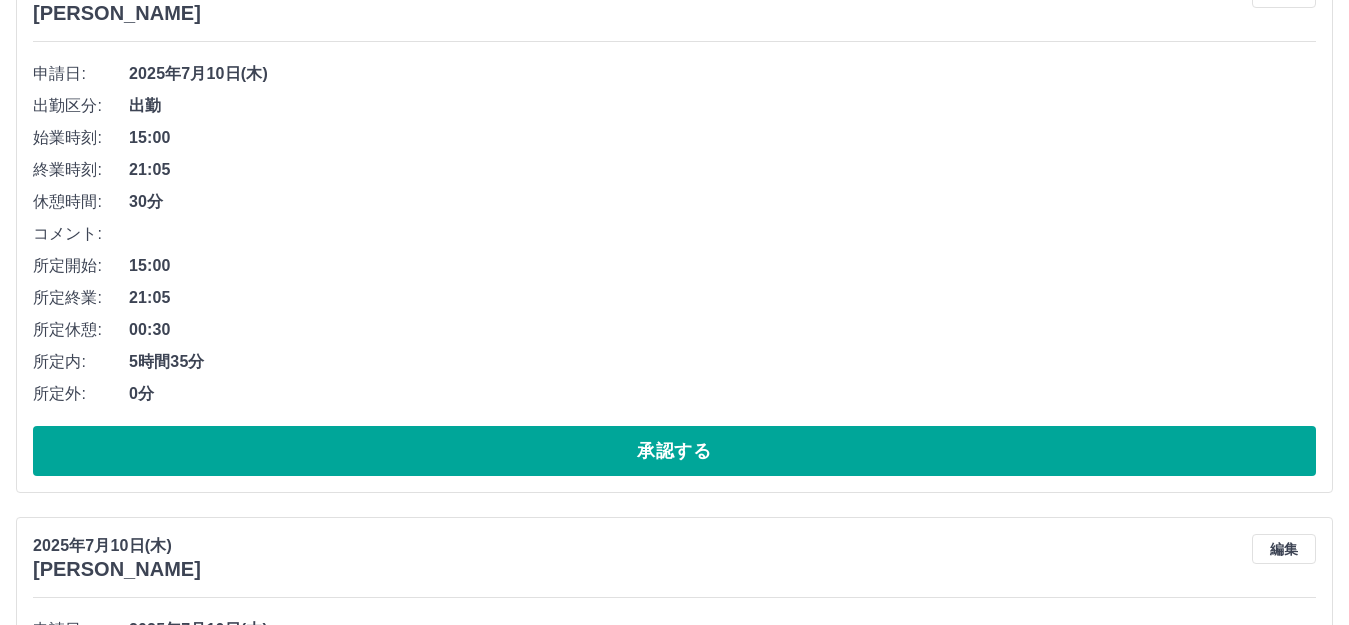 scroll, scrollTop: 22284, scrollLeft: 0, axis: vertical 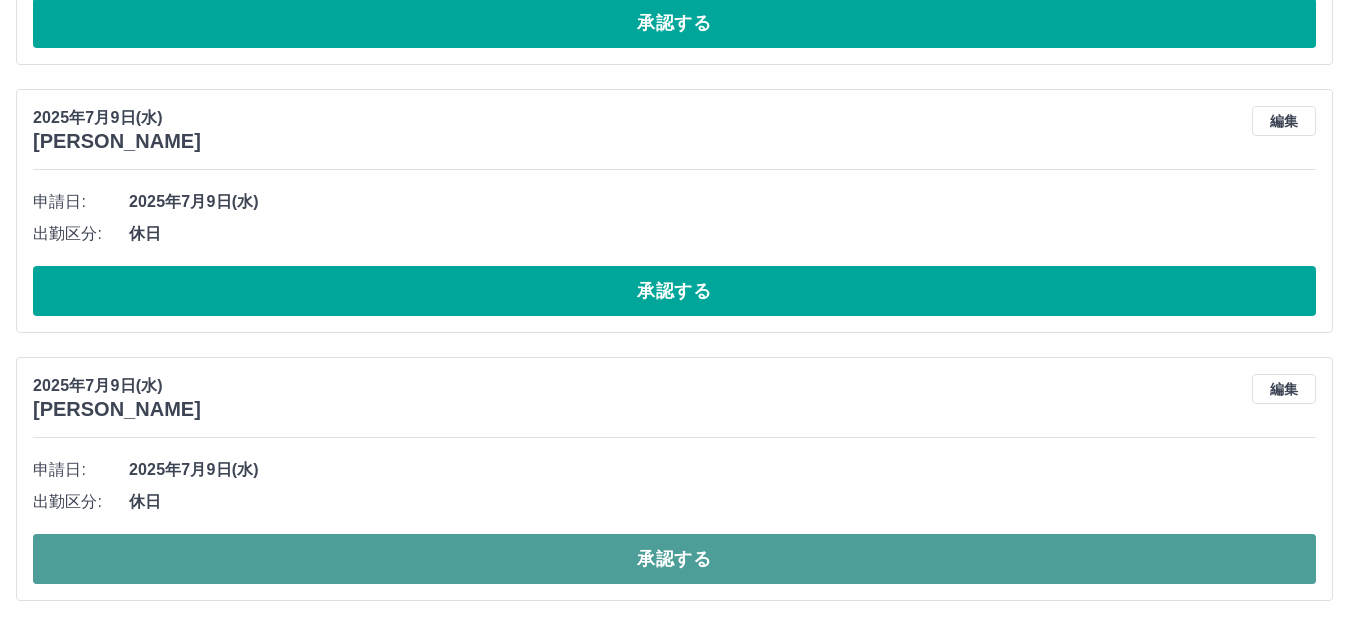 click on "承認する" at bounding box center [674, 559] 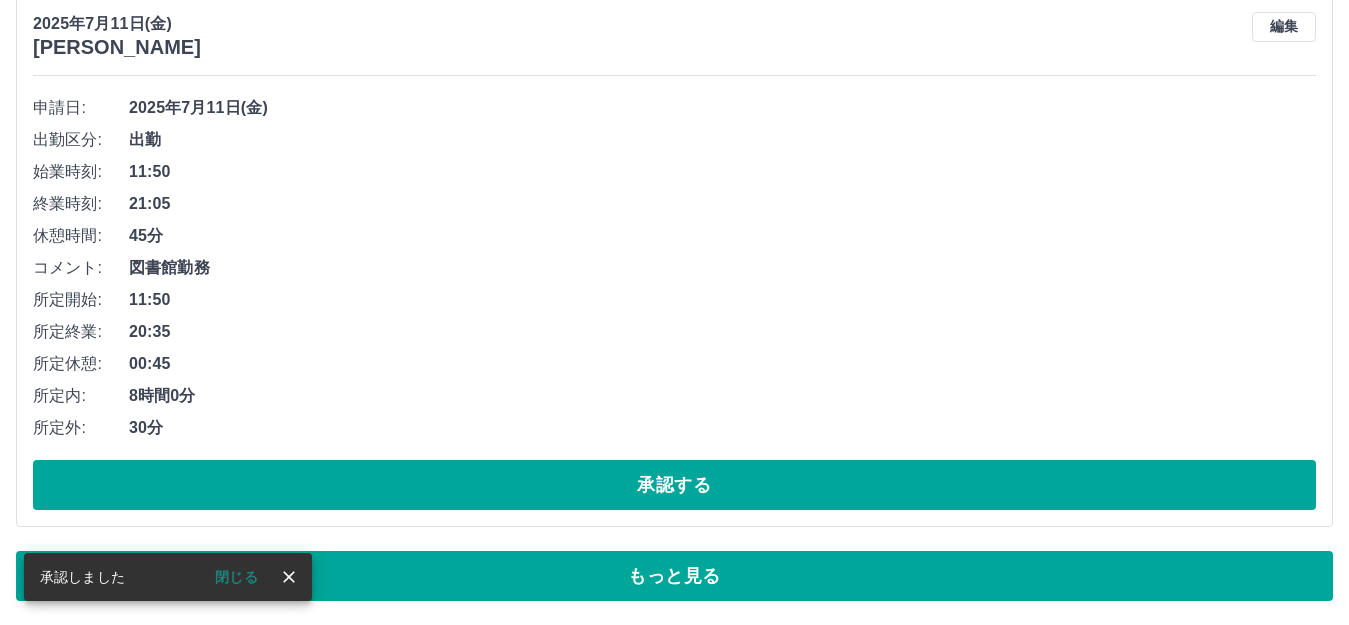scroll, scrollTop: 11579, scrollLeft: 0, axis: vertical 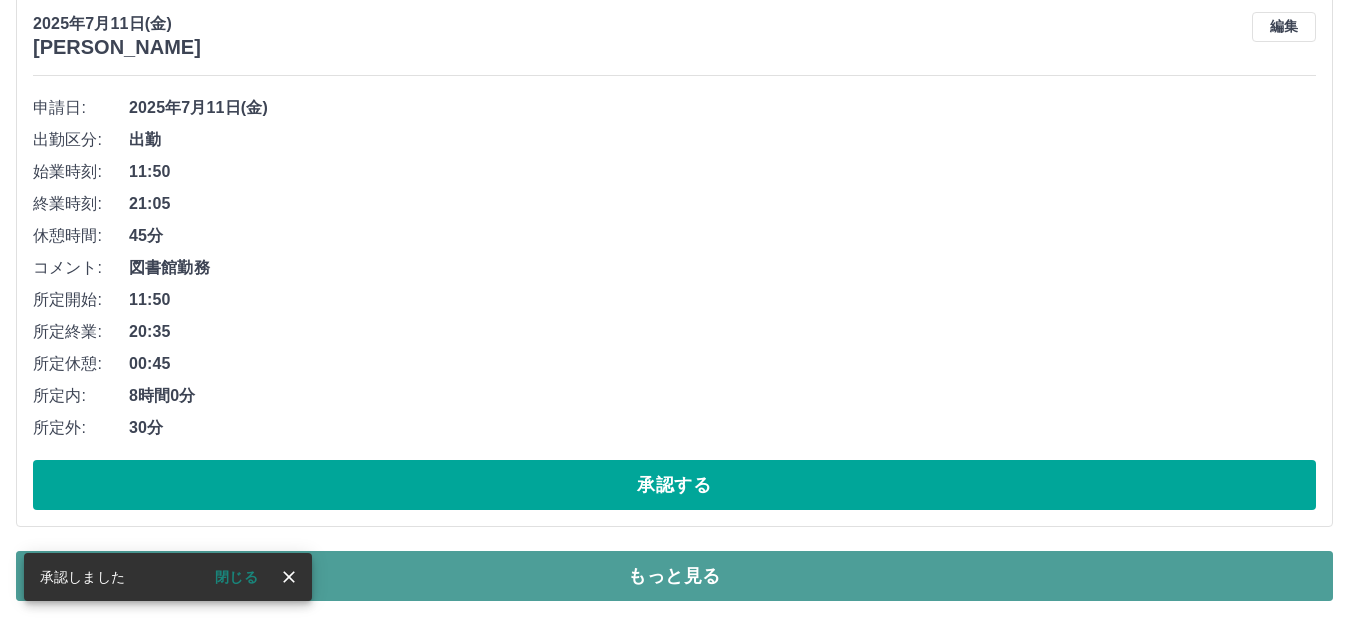 click on "もっと見る" at bounding box center (674, 576) 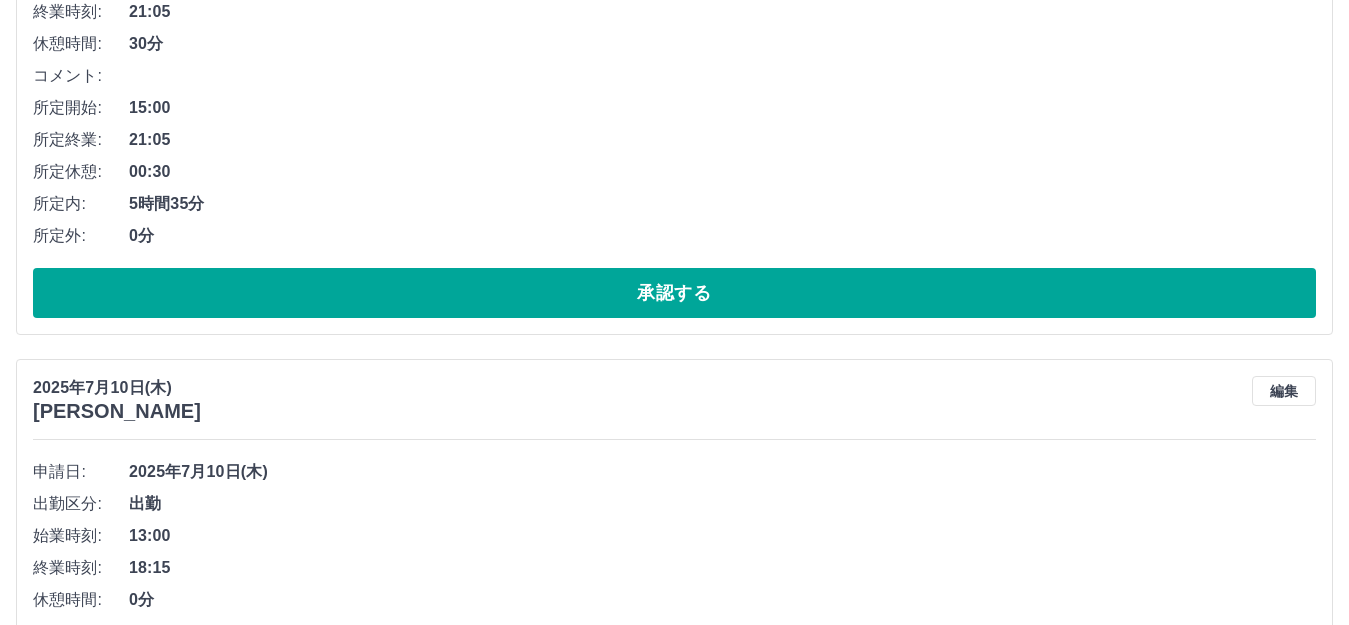 scroll, scrollTop: 22016, scrollLeft: 0, axis: vertical 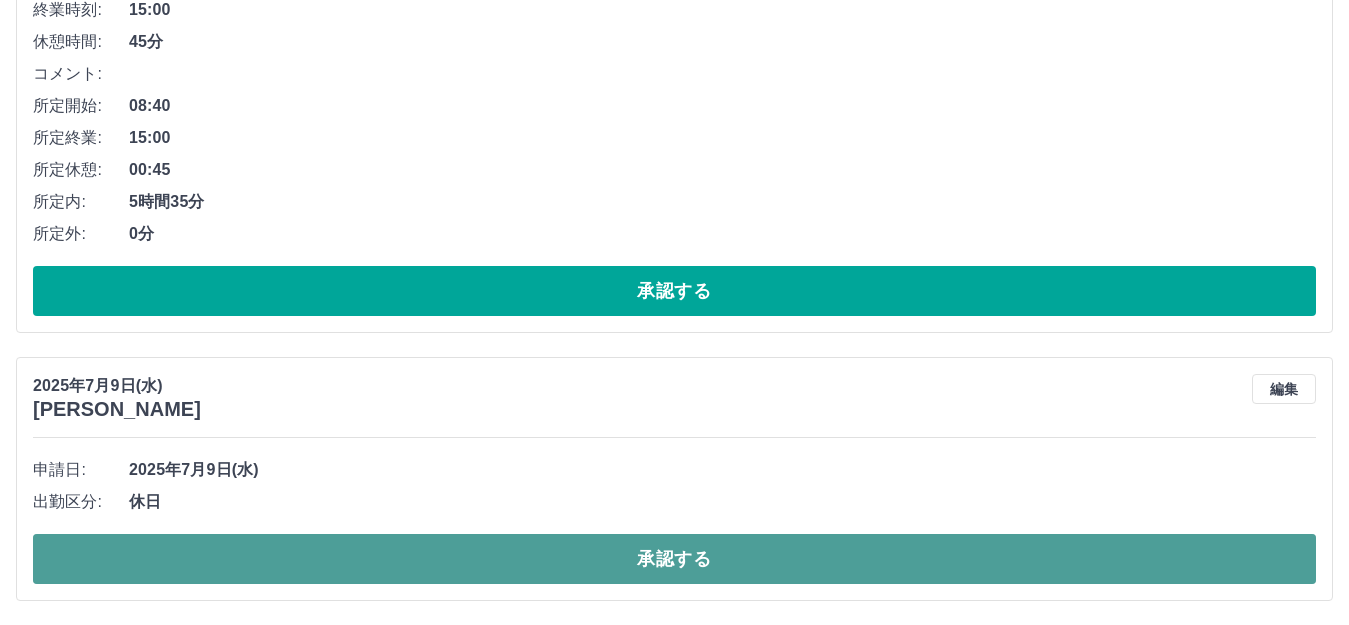 click on "承認する" at bounding box center [674, 559] 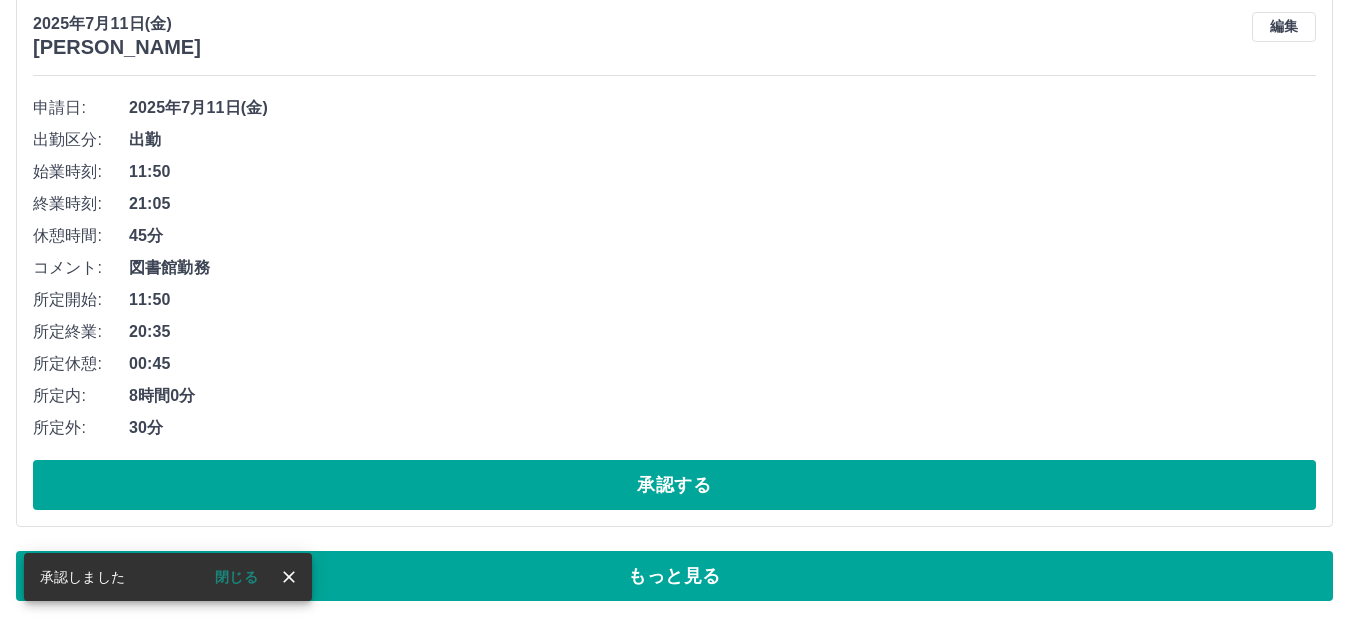 scroll, scrollTop: 11579, scrollLeft: 0, axis: vertical 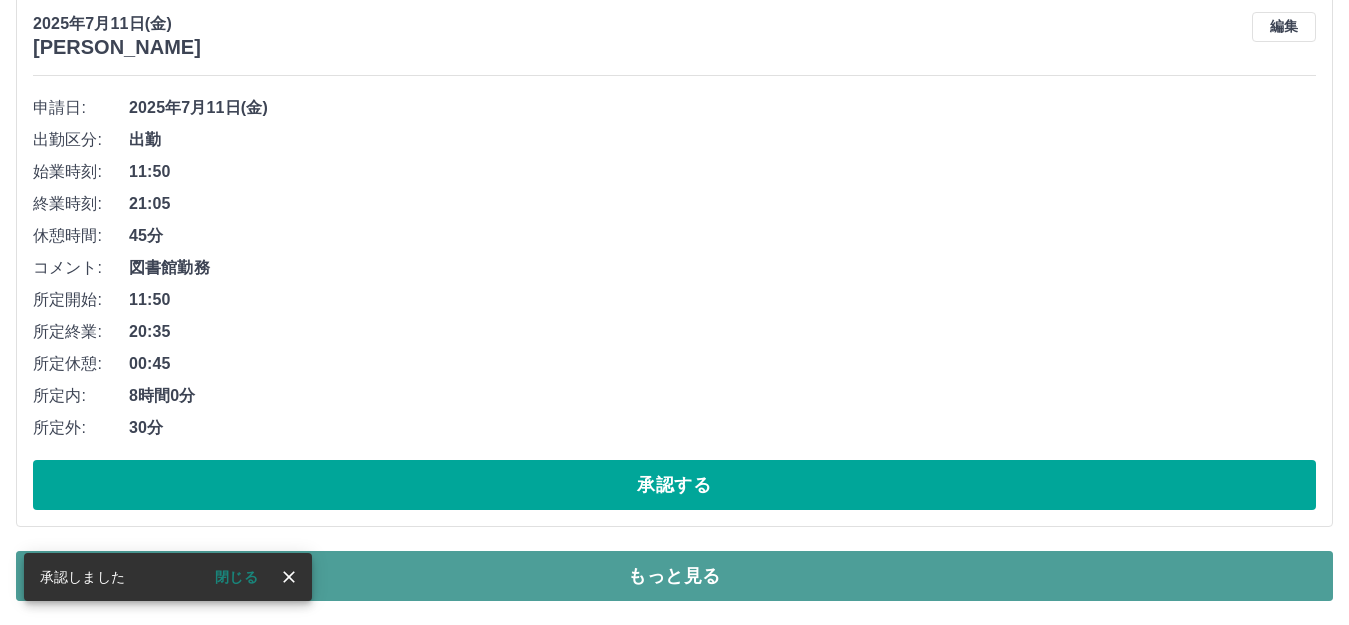 click on "もっと見る" at bounding box center (674, 576) 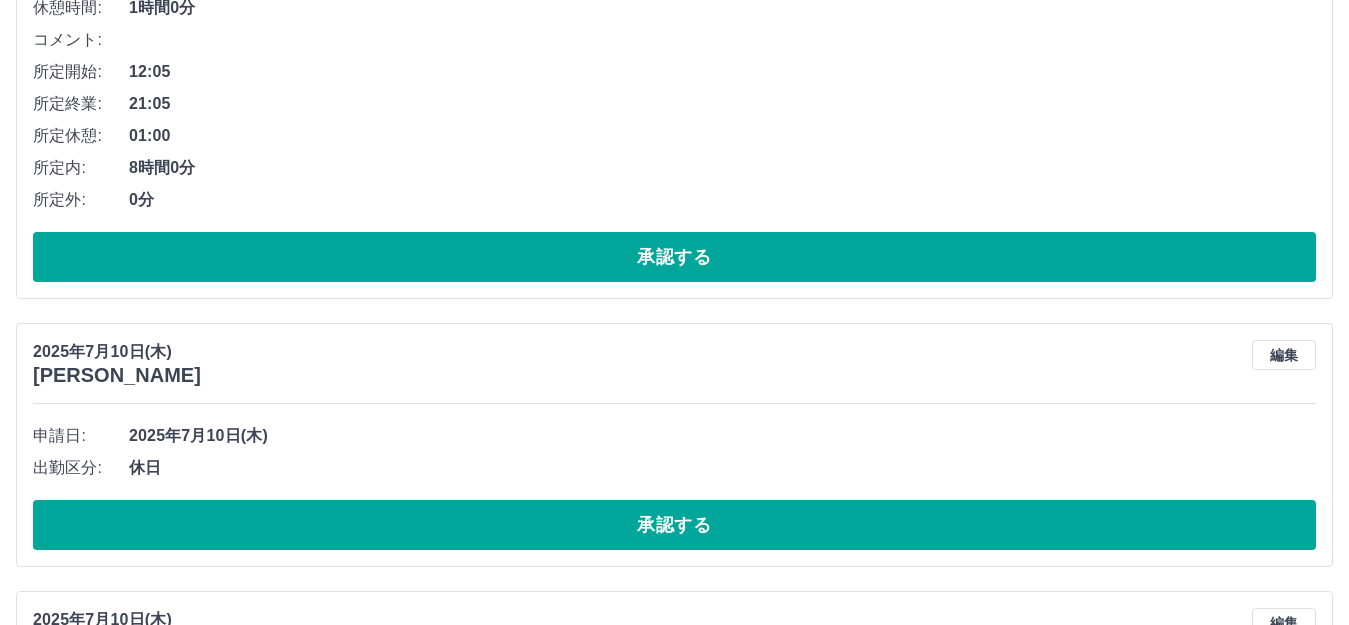 scroll, scrollTop: 19879, scrollLeft: 0, axis: vertical 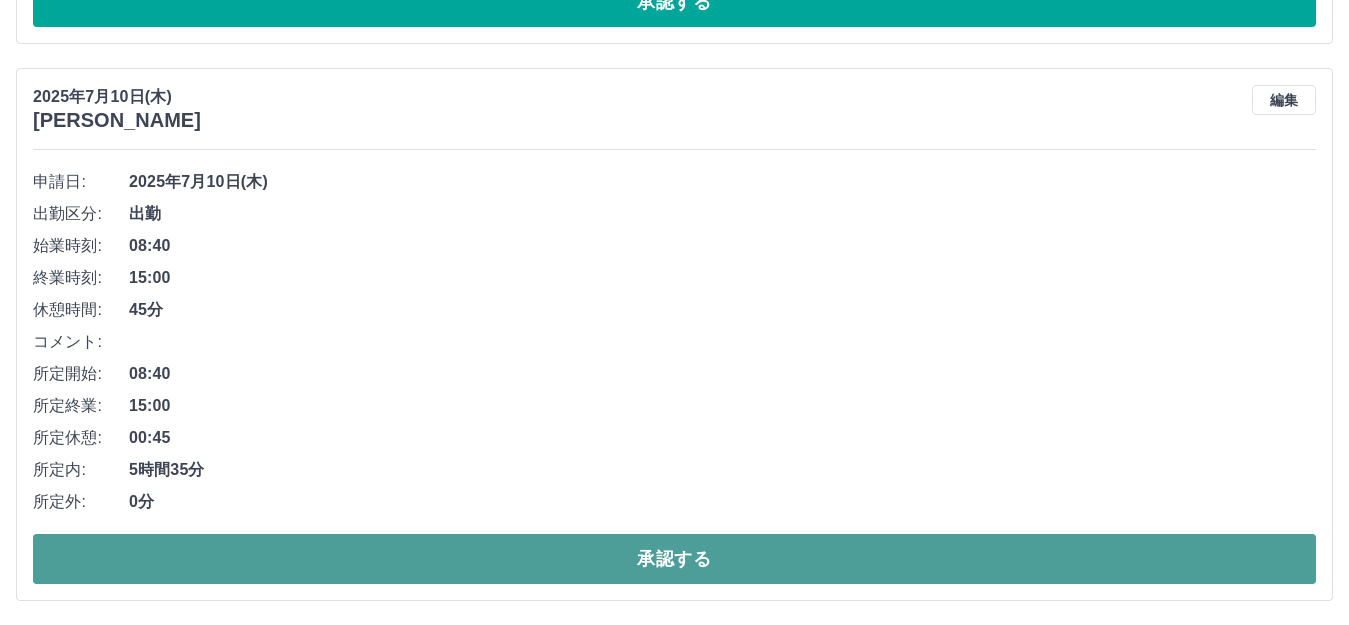 click on "承認する" at bounding box center (674, 559) 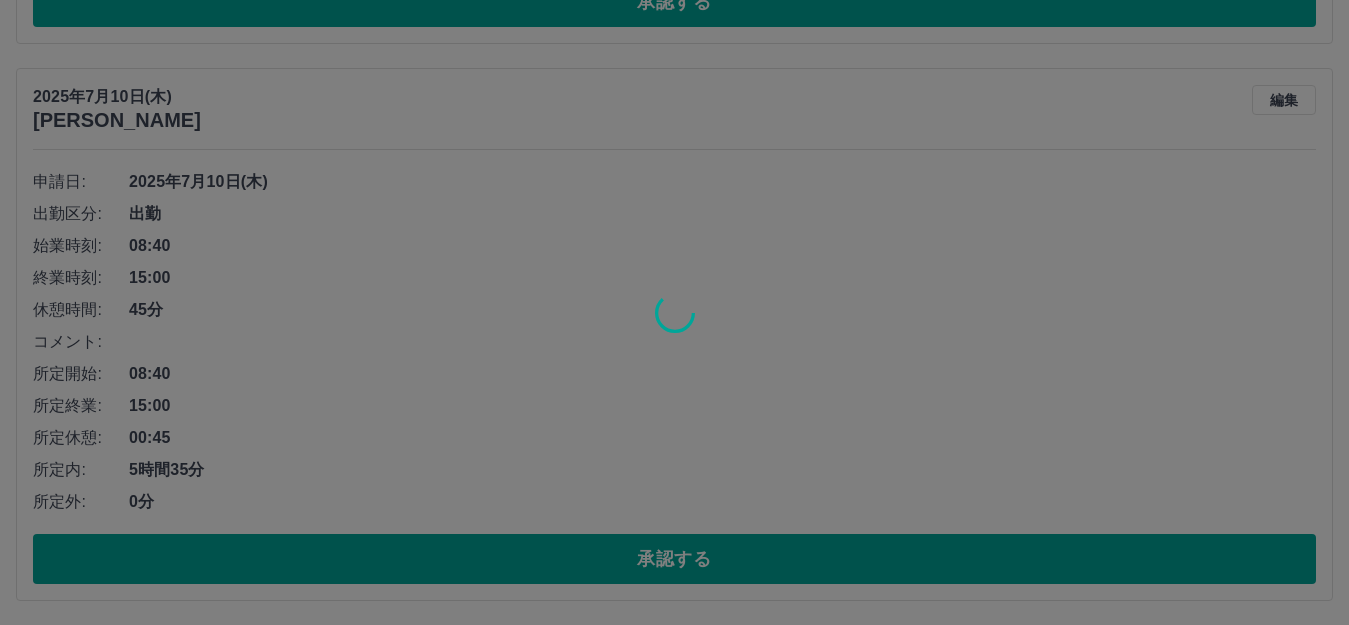 scroll, scrollTop: 11579, scrollLeft: 0, axis: vertical 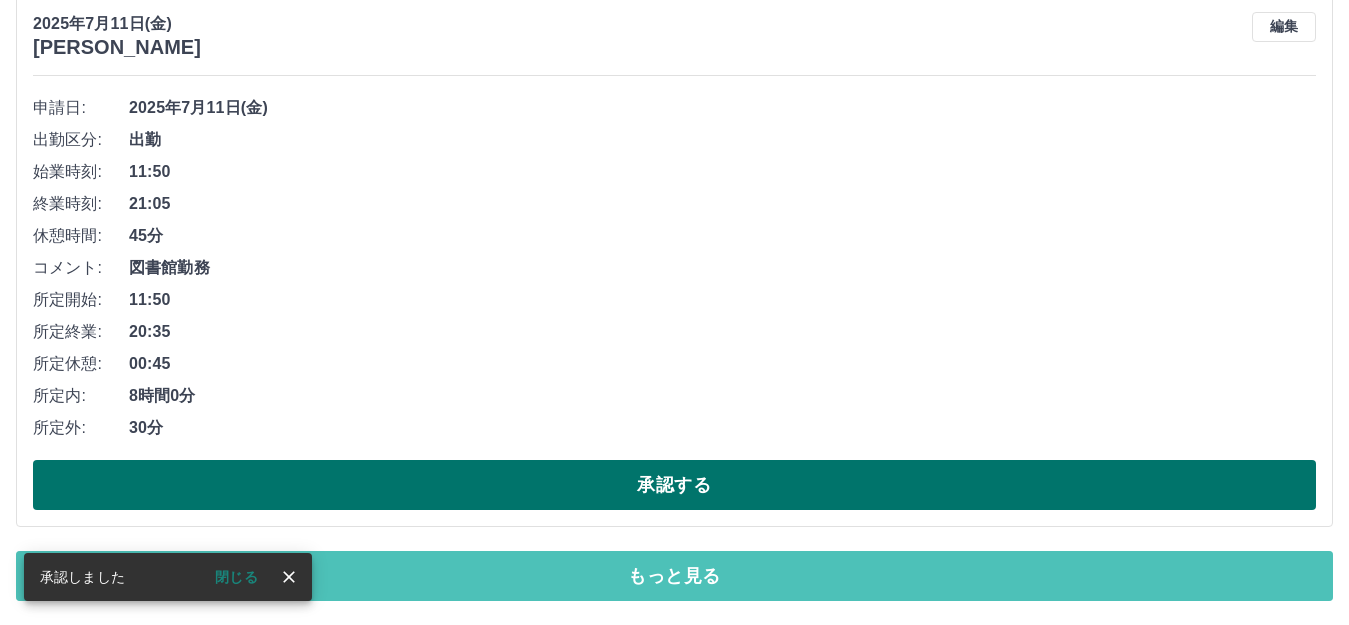 drag, startPoint x: 679, startPoint y: 568, endPoint x: 690, endPoint y: 465, distance: 103.58572 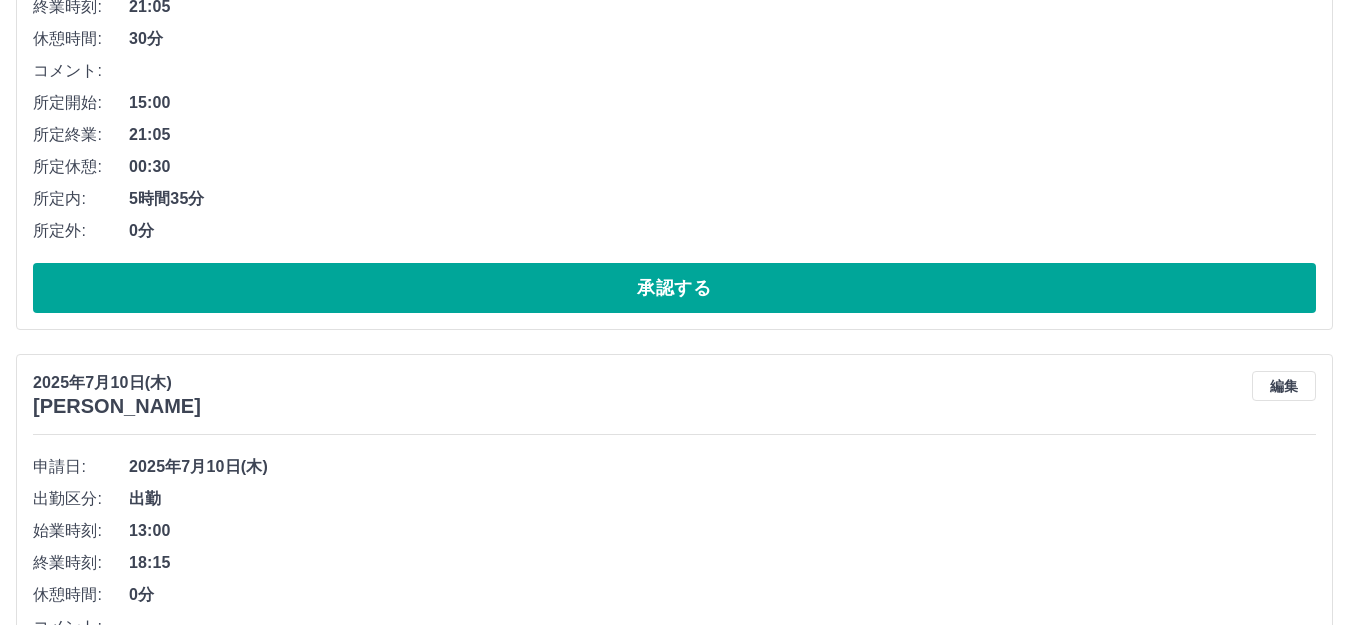 scroll, scrollTop: 21179, scrollLeft: 0, axis: vertical 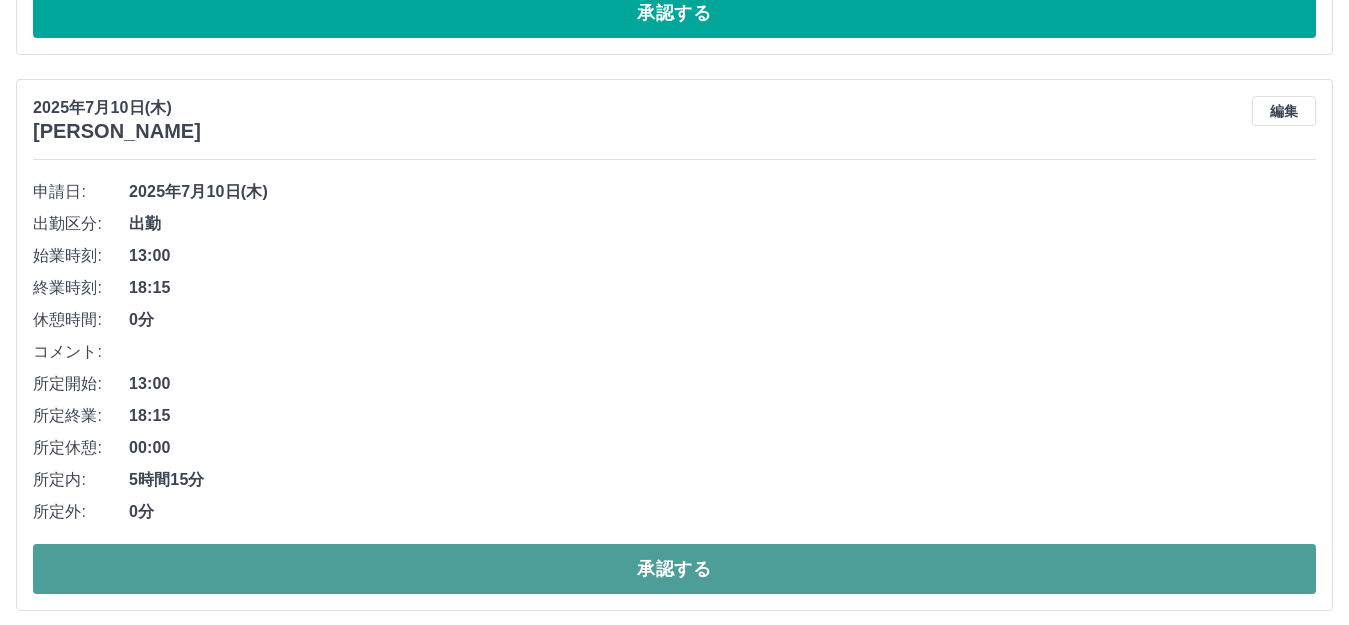 click on "承認する" at bounding box center (674, 569) 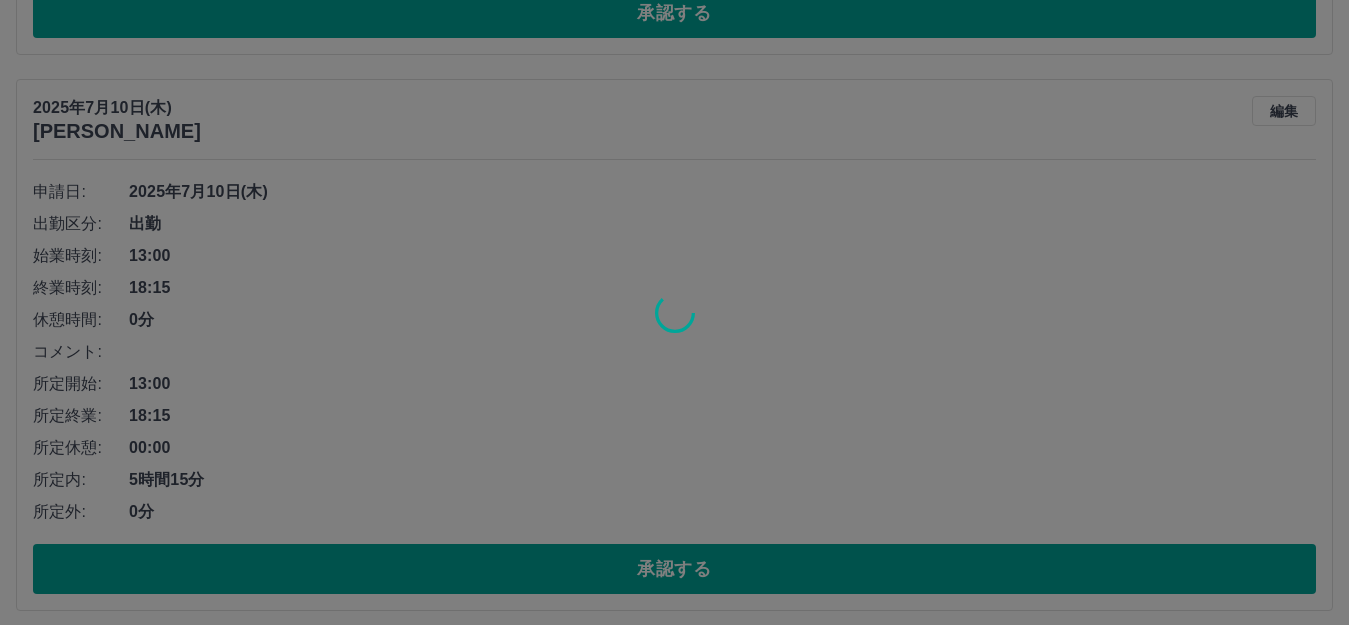 scroll, scrollTop: 11579, scrollLeft: 0, axis: vertical 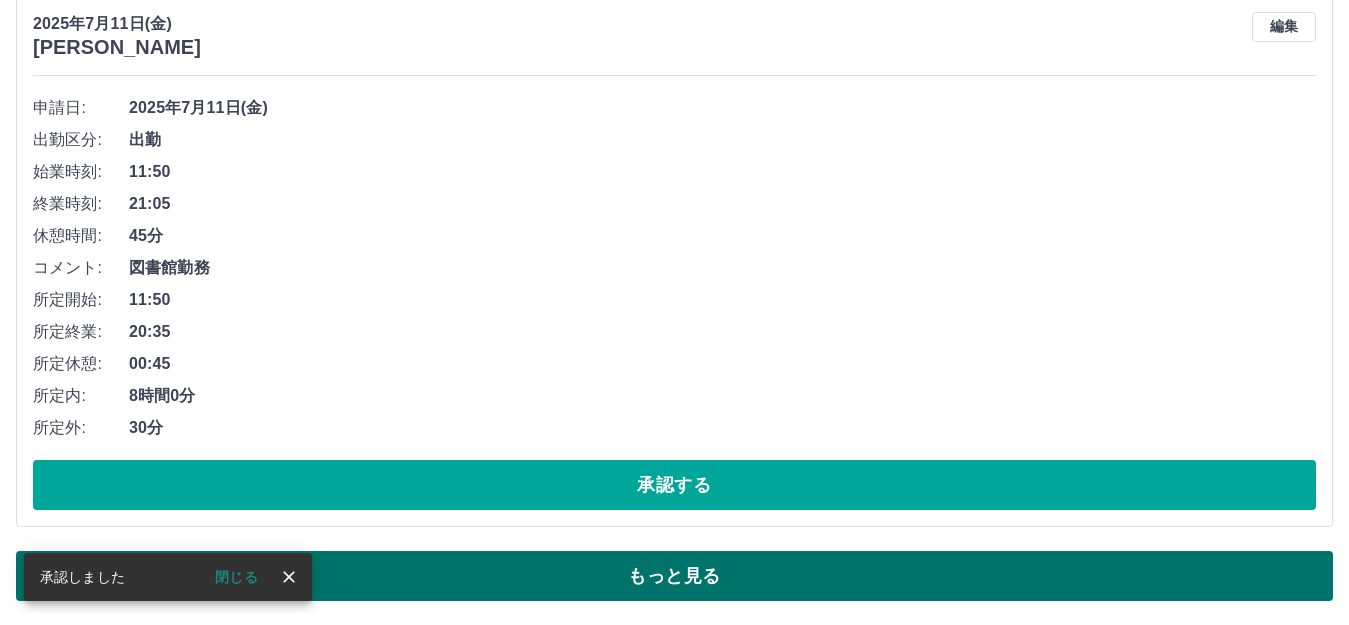 click on "もっと見る" at bounding box center [674, 576] 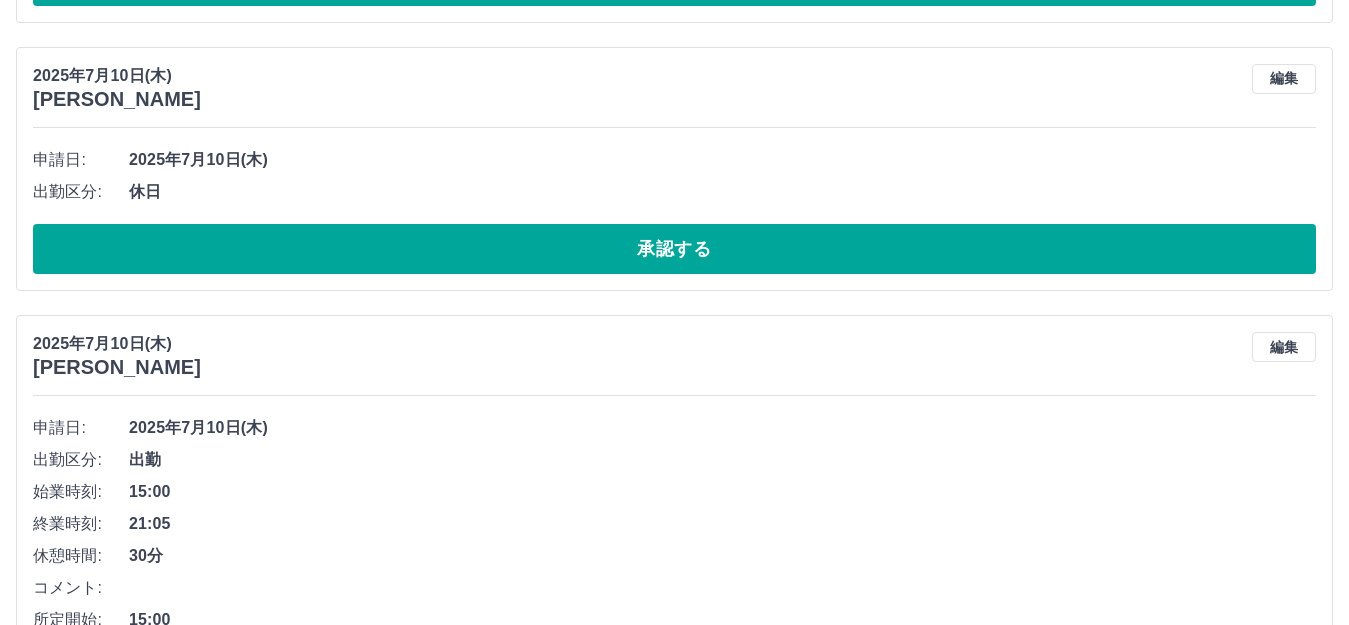 scroll, scrollTop: 20635, scrollLeft: 0, axis: vertical 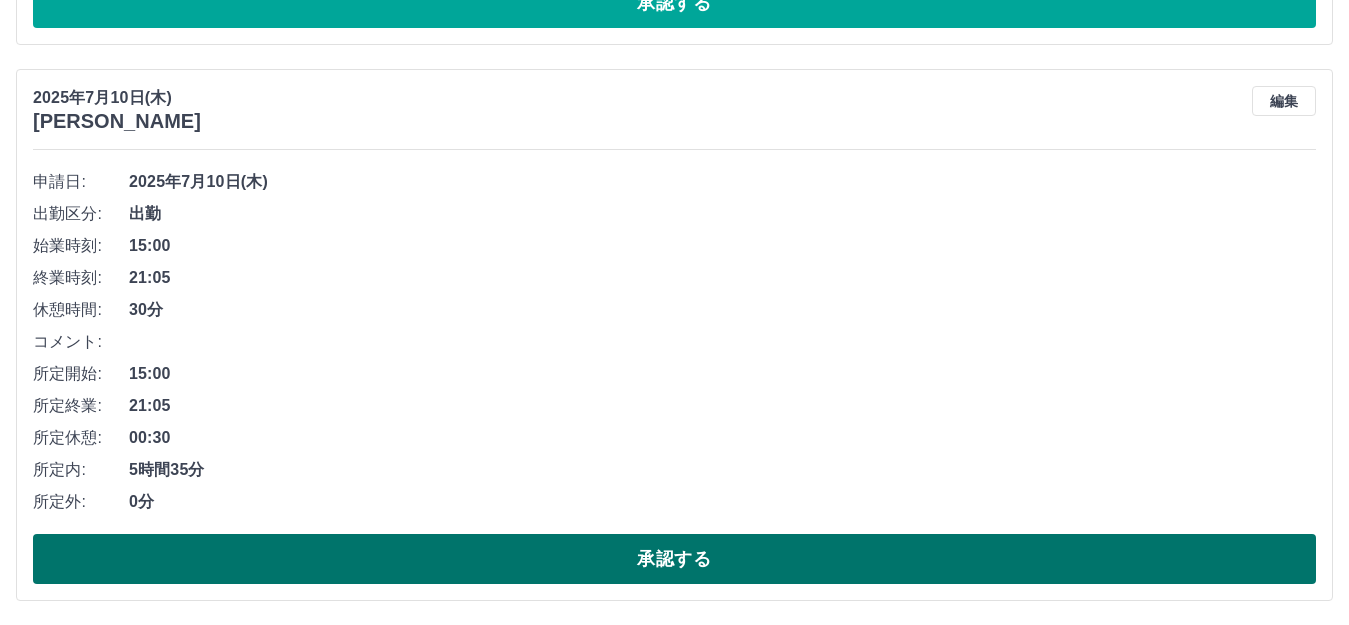 click on "承認する" at bounding box center (674, 559) 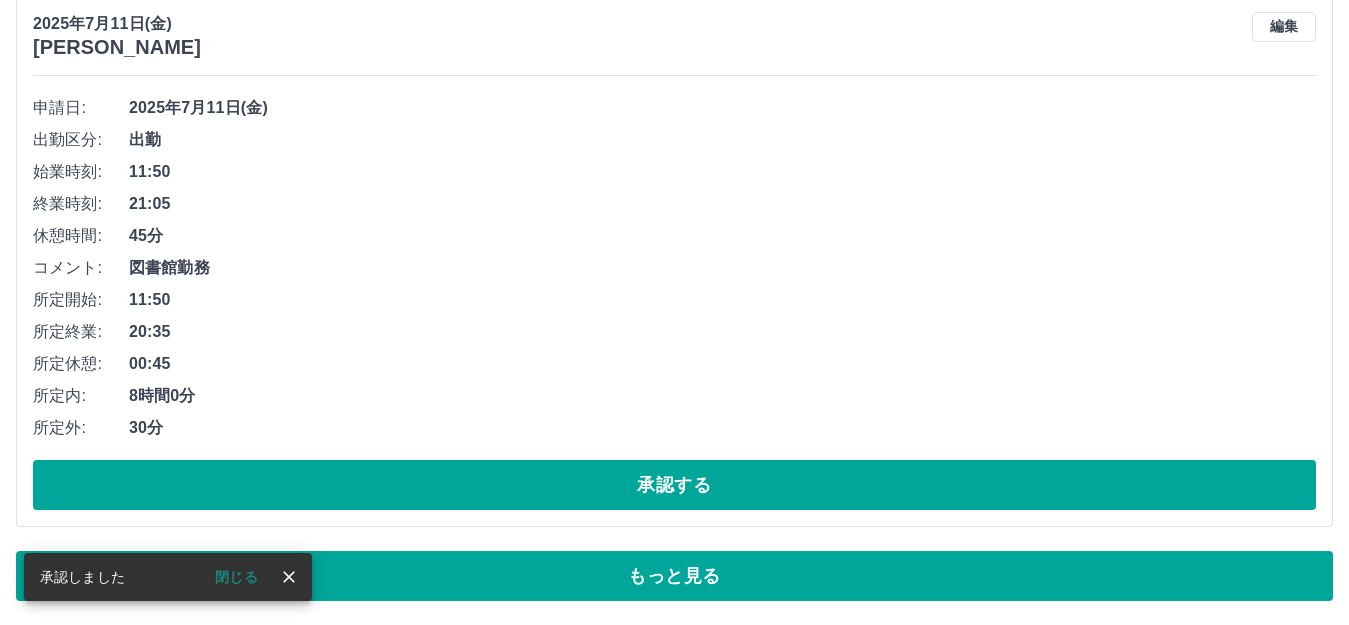 scroll, scrollTop: 11579, scrollLeft: 0, axis: vertical 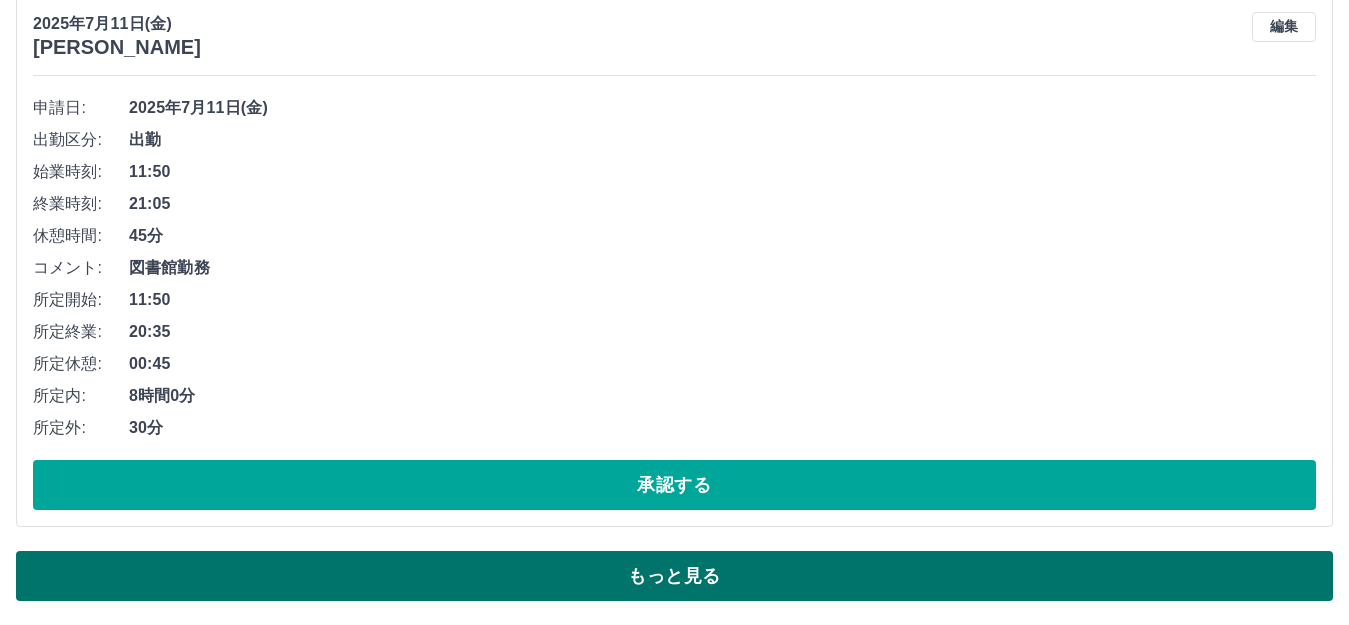 click on "もっと見る" at bounding box center [674, 576] 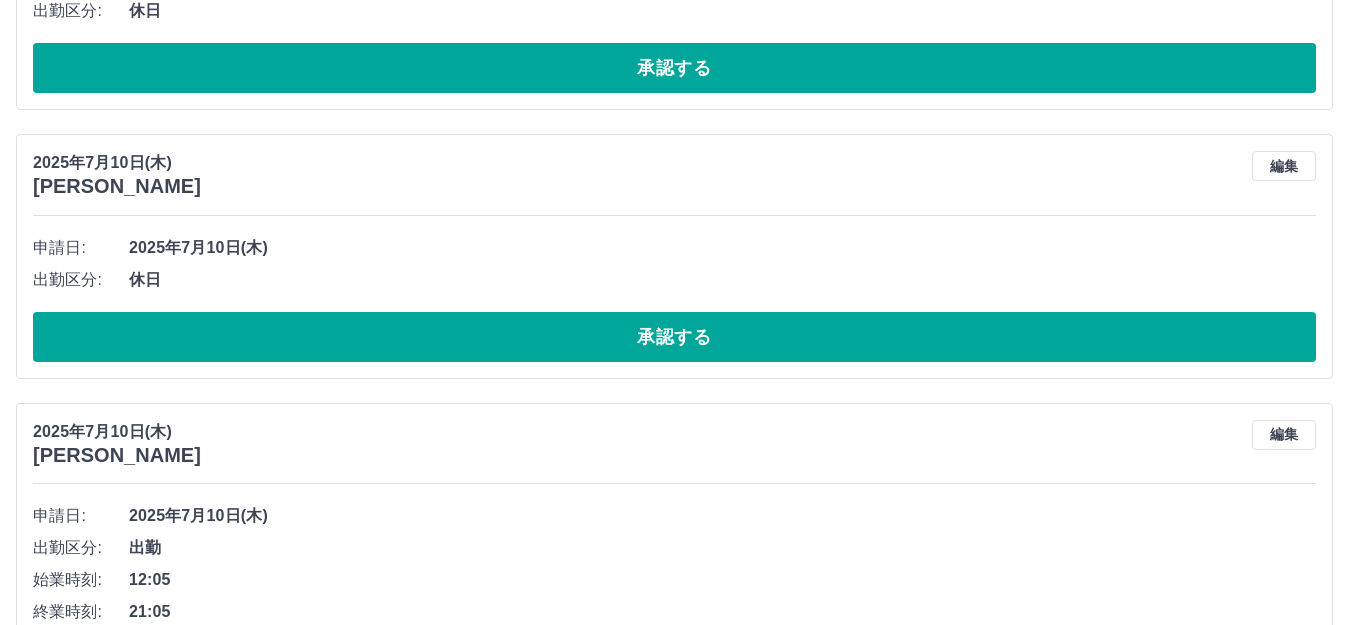 scroll, scrollTop: 20079, scrollLeft: 0, axis: vertical 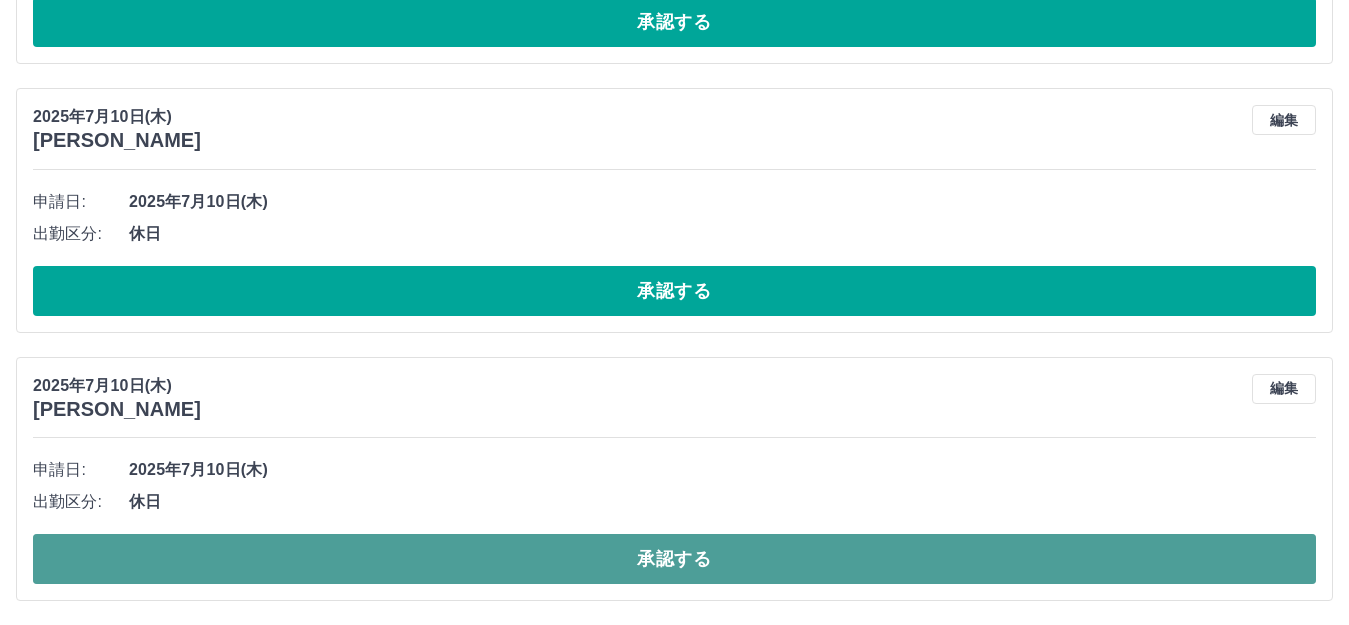 click on "承認する" at bounding box center [674, 559] 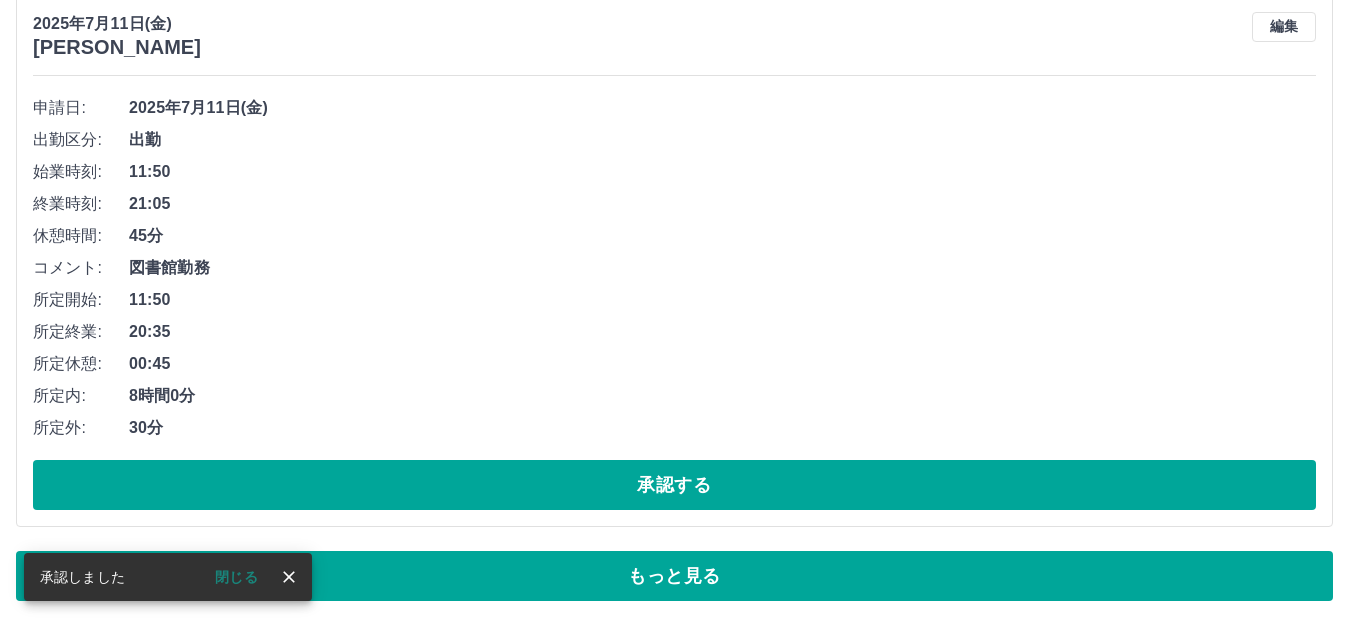 scroll, scrollTop: 11579, scrollLeft: 0, axis: vertical 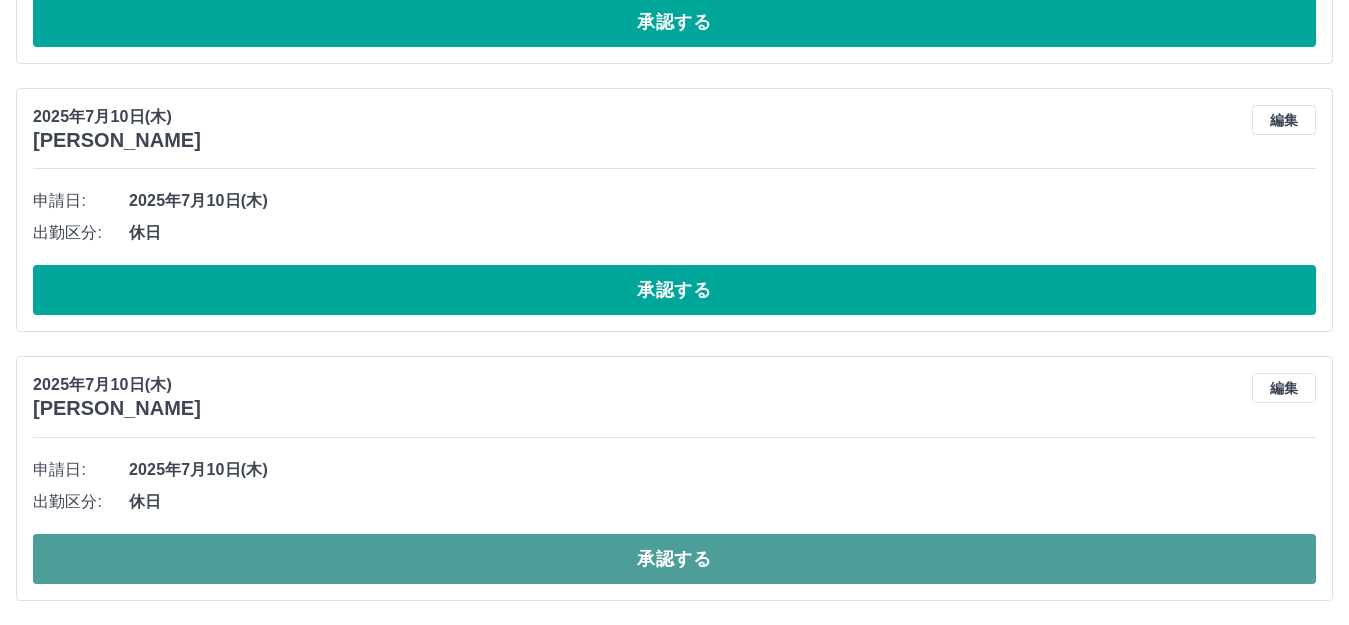 click on "承認する" at bounding box center (674, 559) 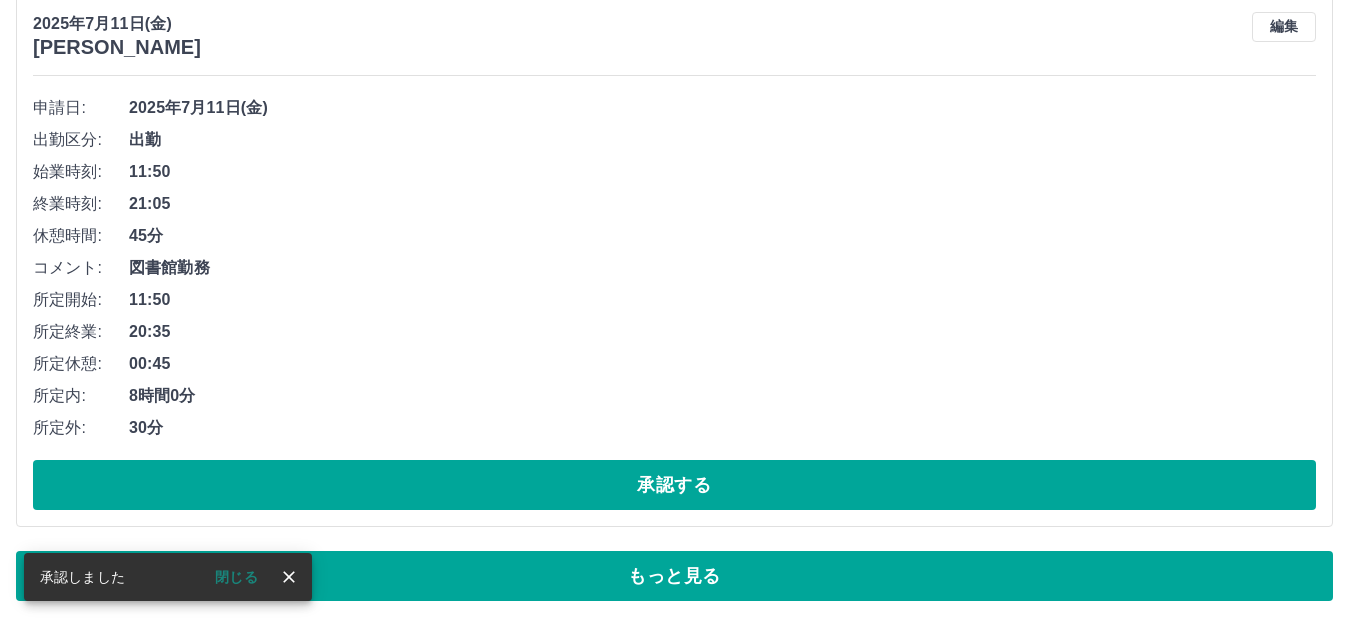 scroll, scrollTop: 11579, scrollLeft: 0, axis: vertical 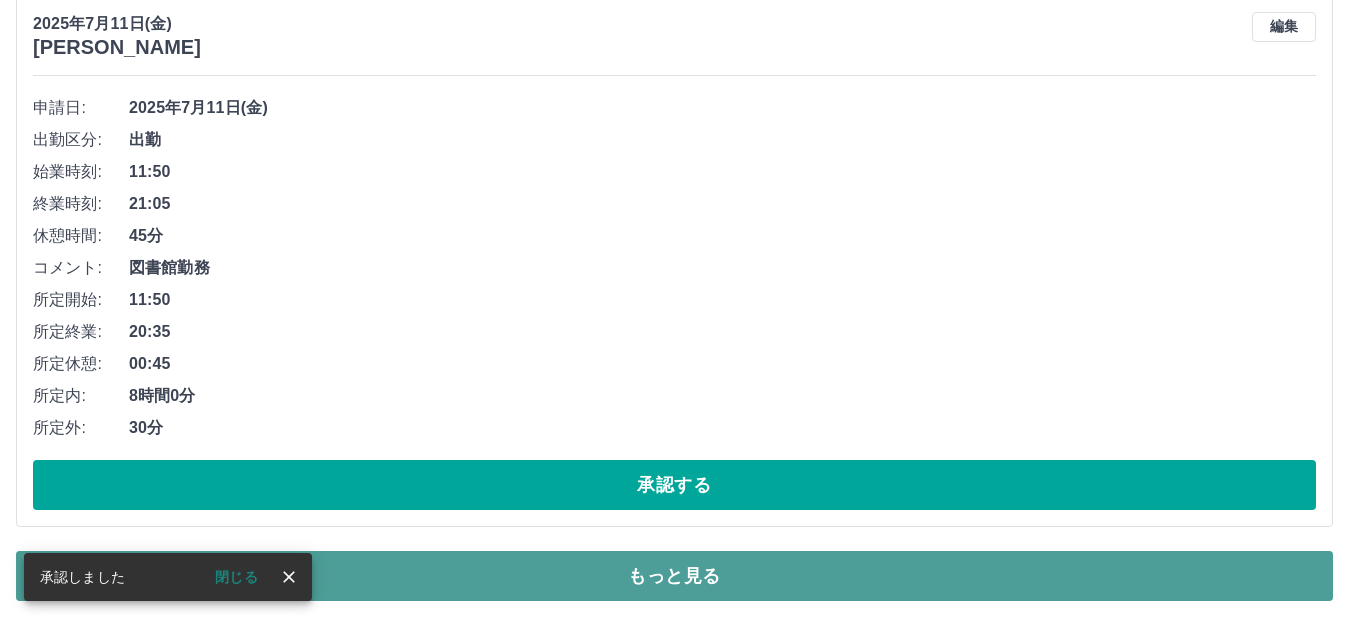 click on "もっと見る" at bounding box center [674, 576] 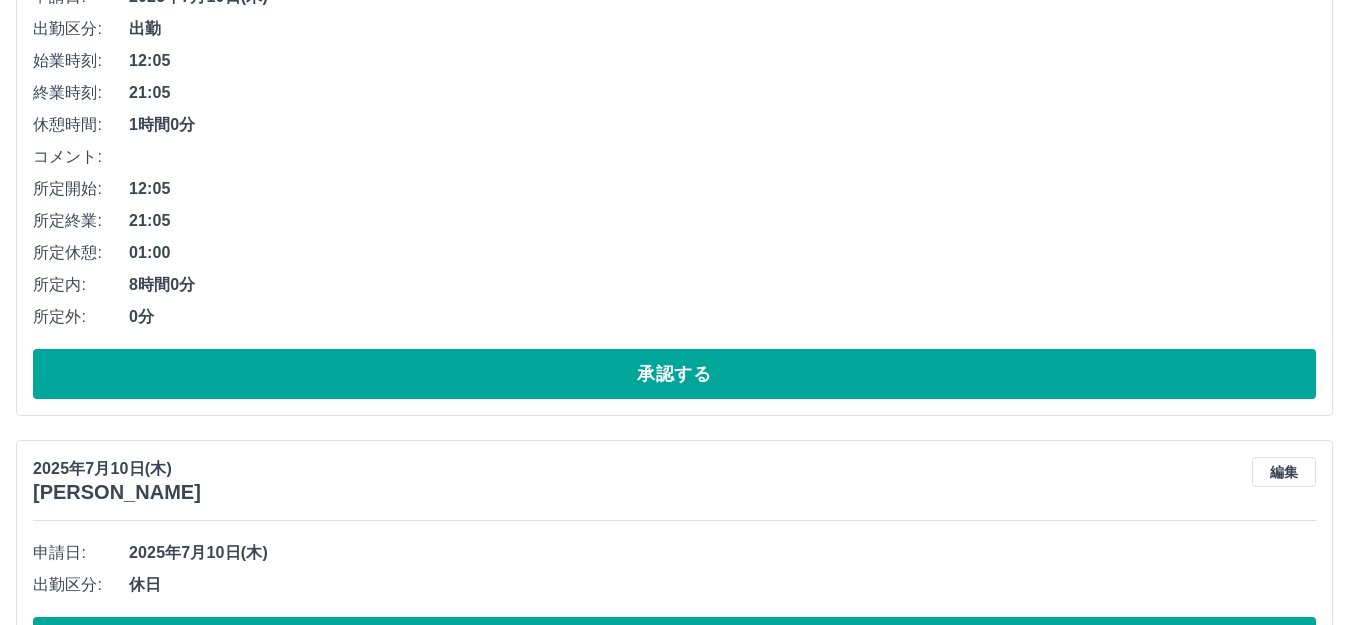 scroll, scrollTop: 19542, scrollLeft: 0, axis: vertical 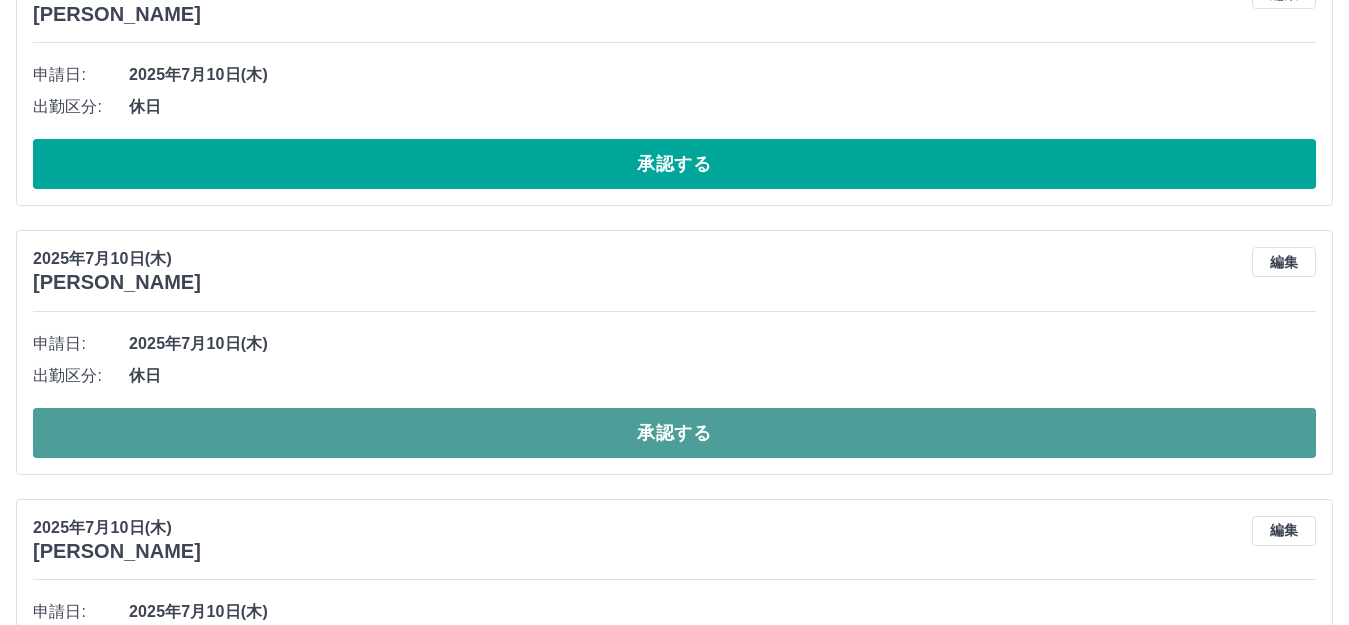 click on "承認する" at bounding box center (674, 433) 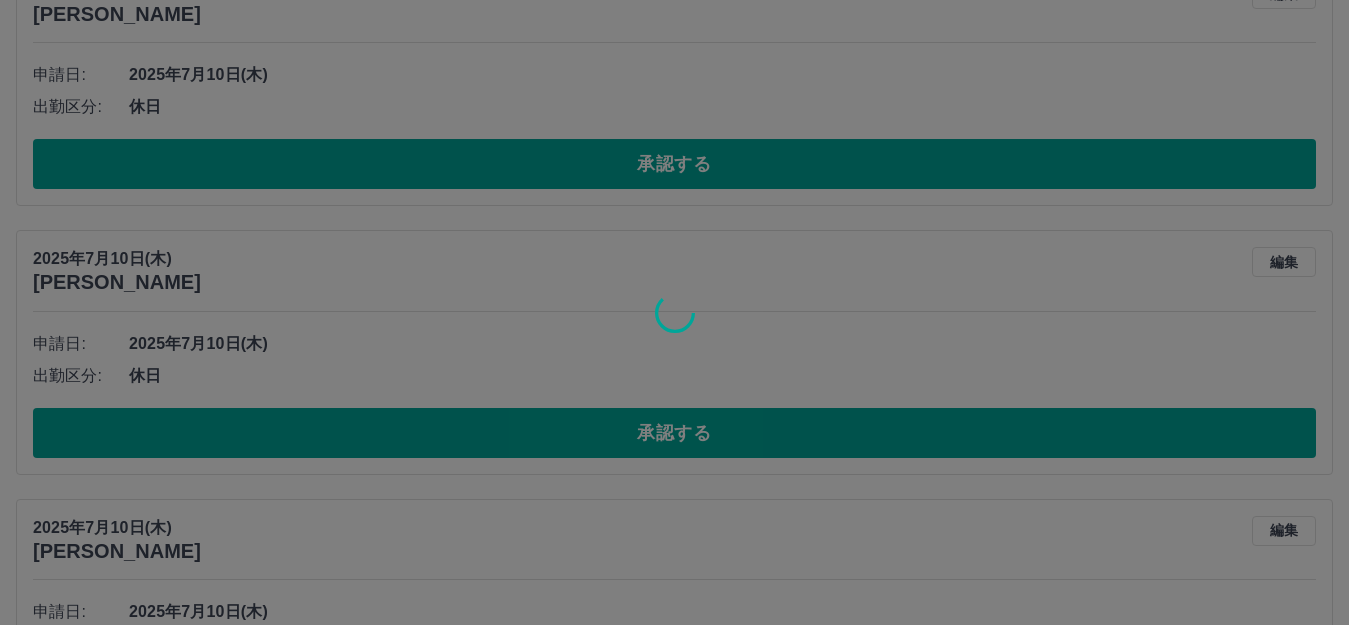 scroll, scrollTop: 11579, scrollLeft: 0, axis: vertical 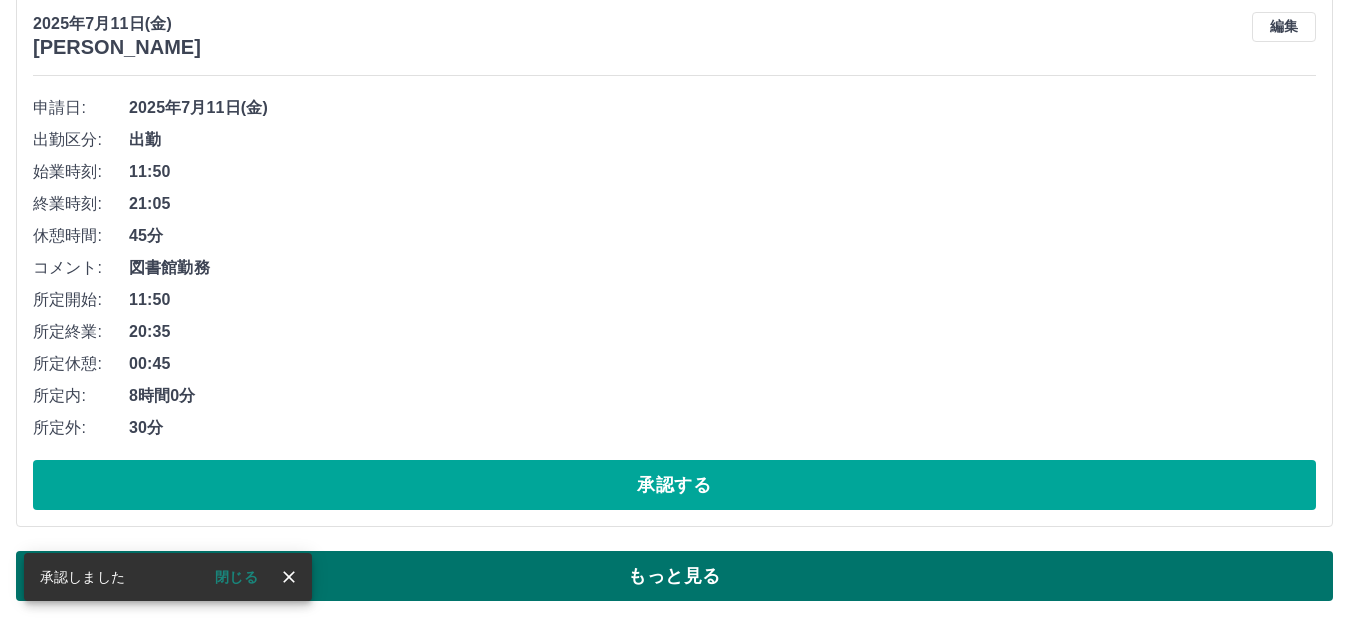 click on "もっと見る" at bounding box center [674, 576] 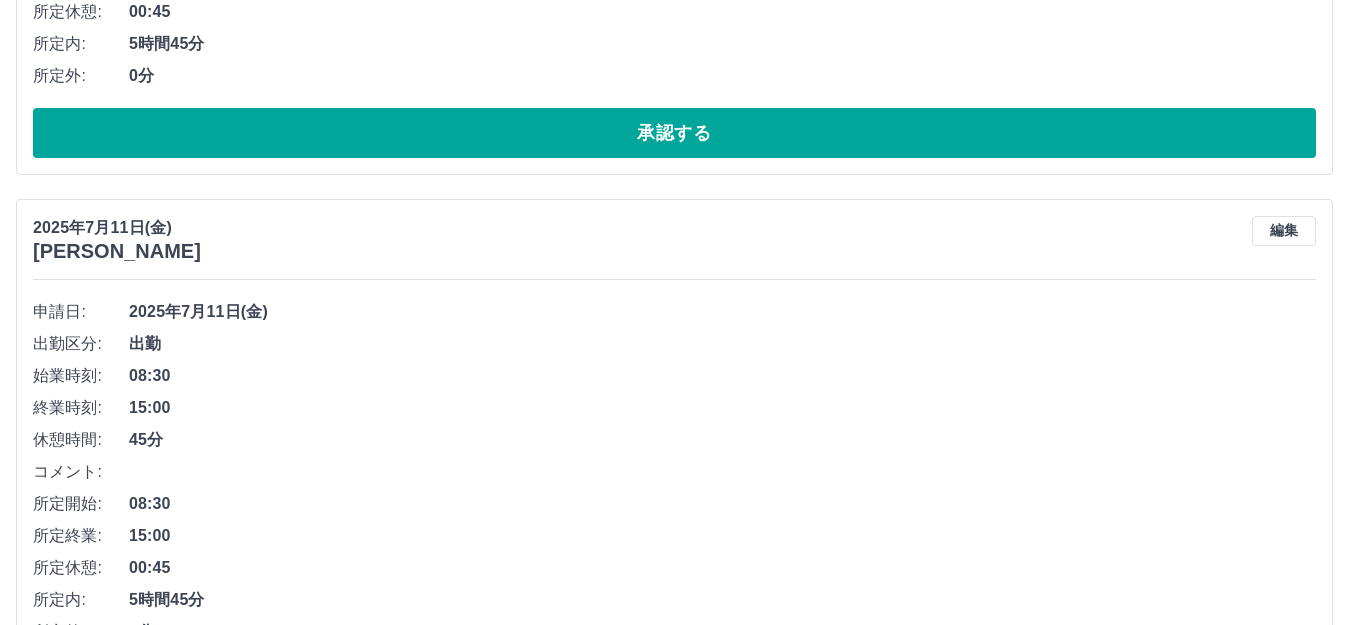 scroll, scrollTop: 19274, scrollLeft: 0, axis: vertical 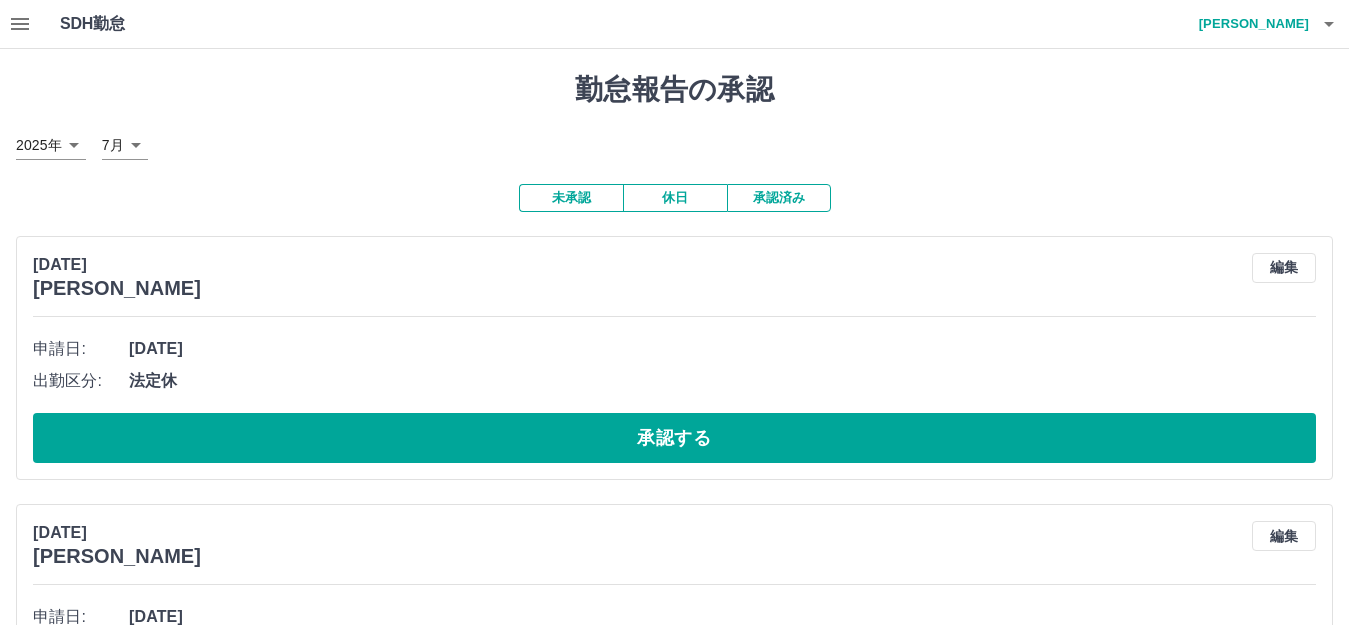 click 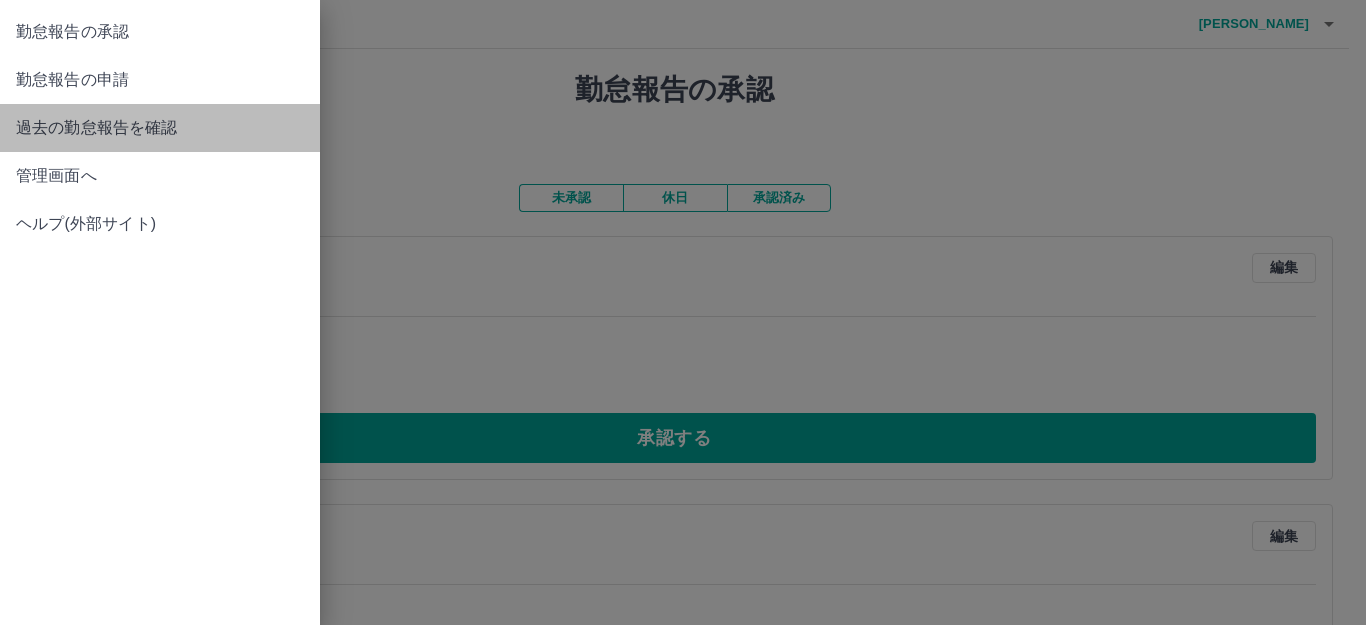 click on "過去の勤怠報告を確認" at bounding box center [160, 128] 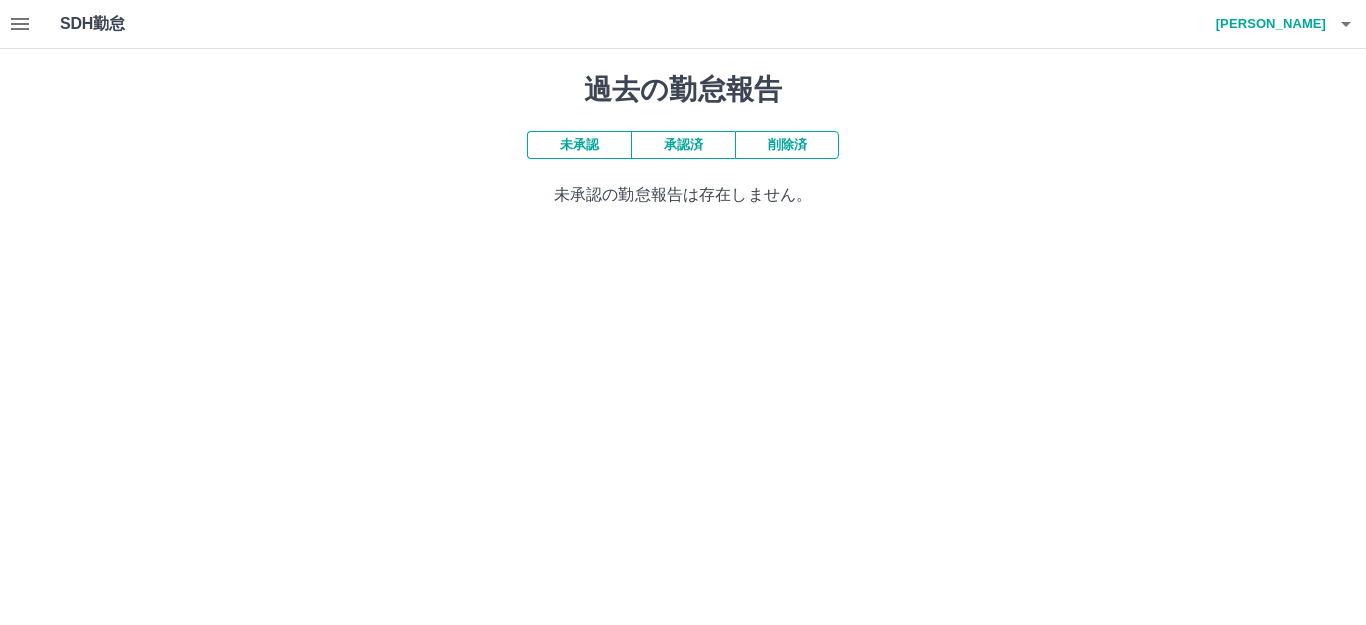 click on "承認済" at bounding box center [683, 145] 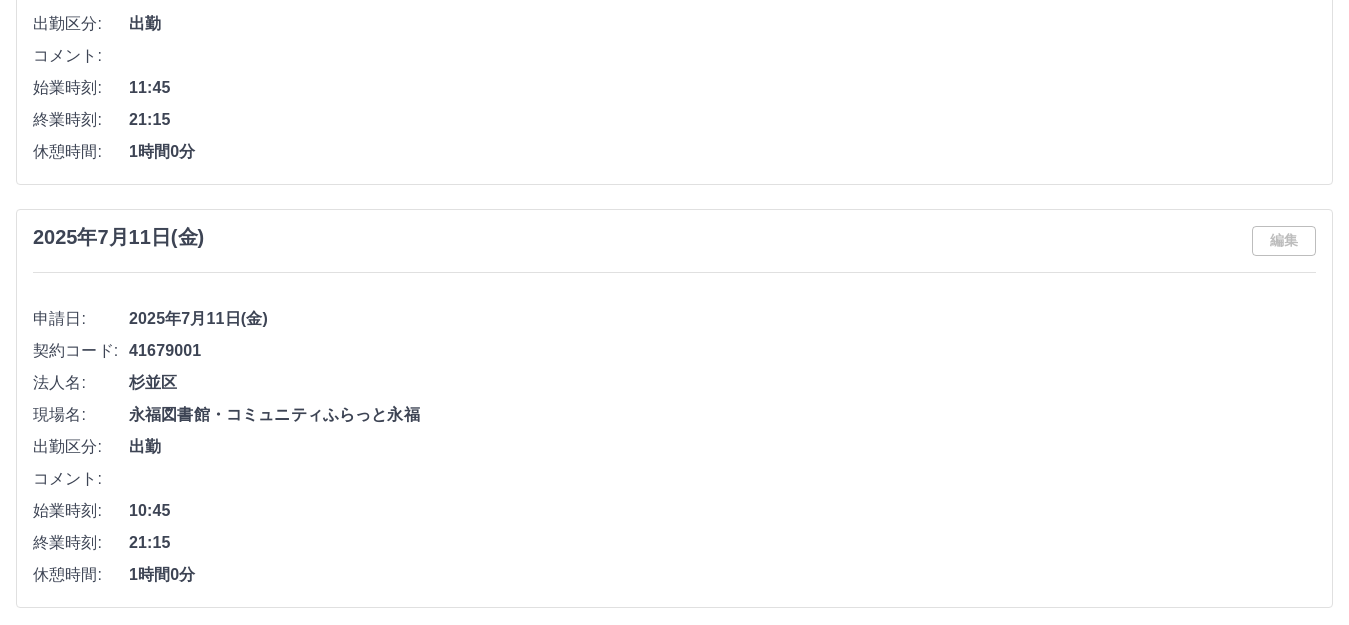 scroll, scrollTop: 0, scrollLeft: 0, axis: both 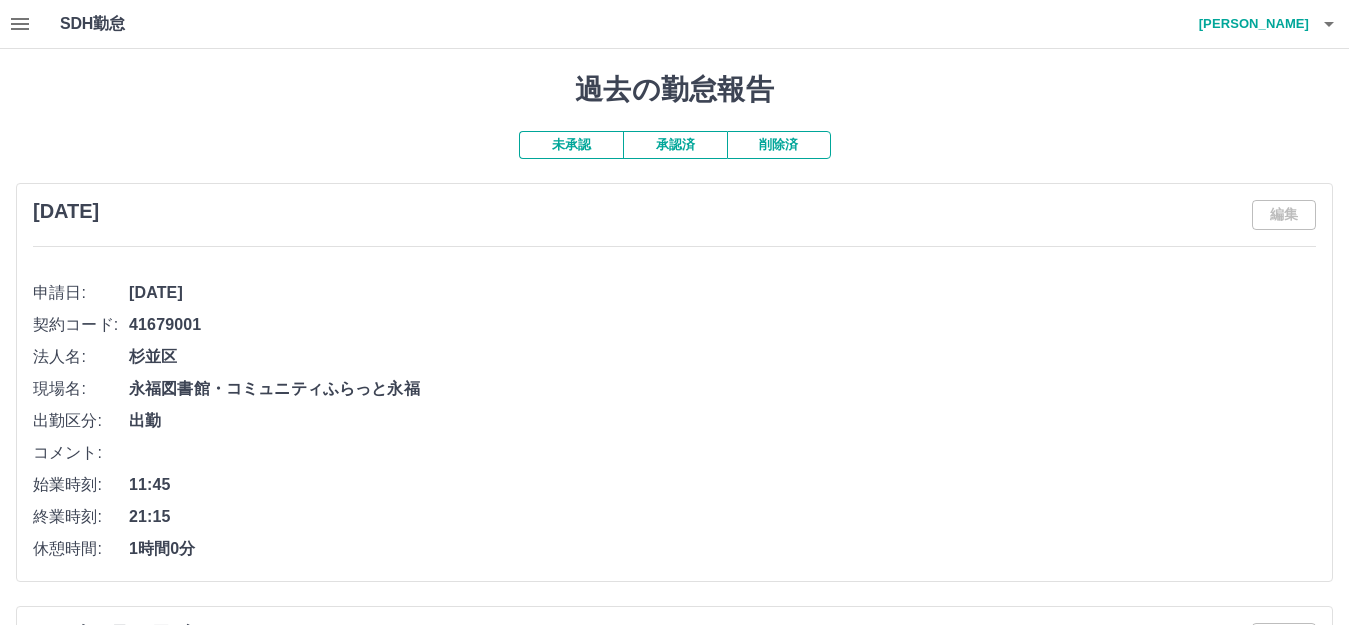 click on "未承認" at bounding box center [571, 145] 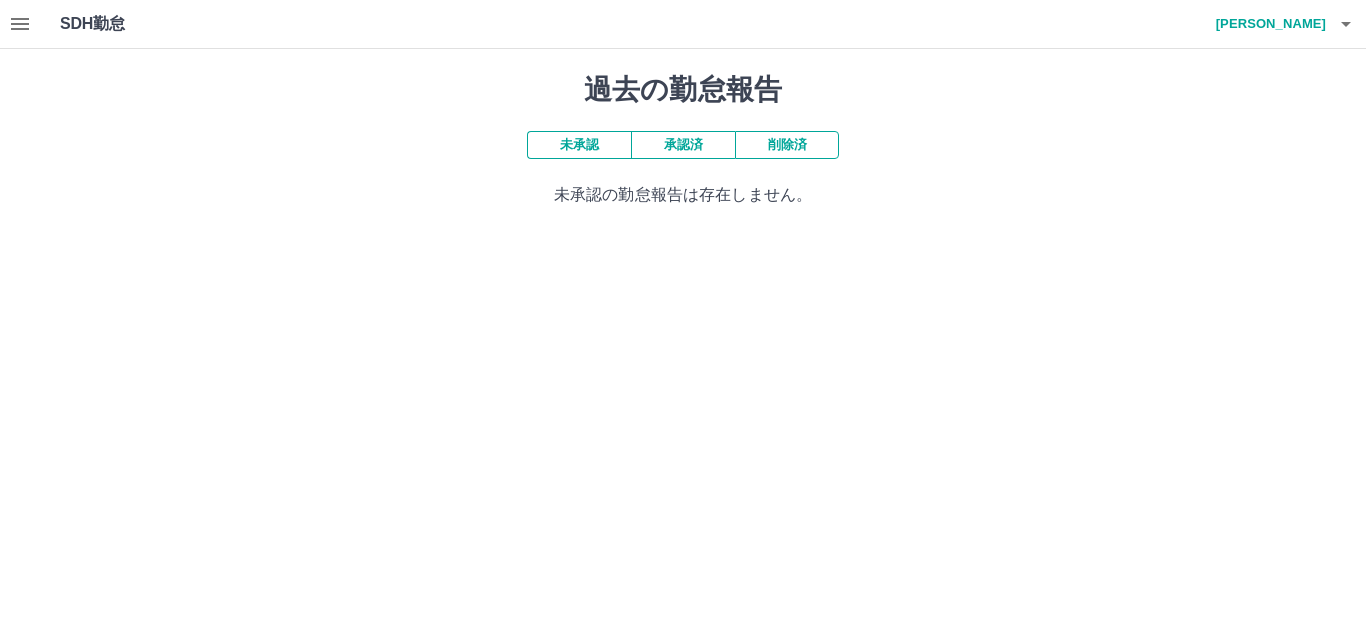 click 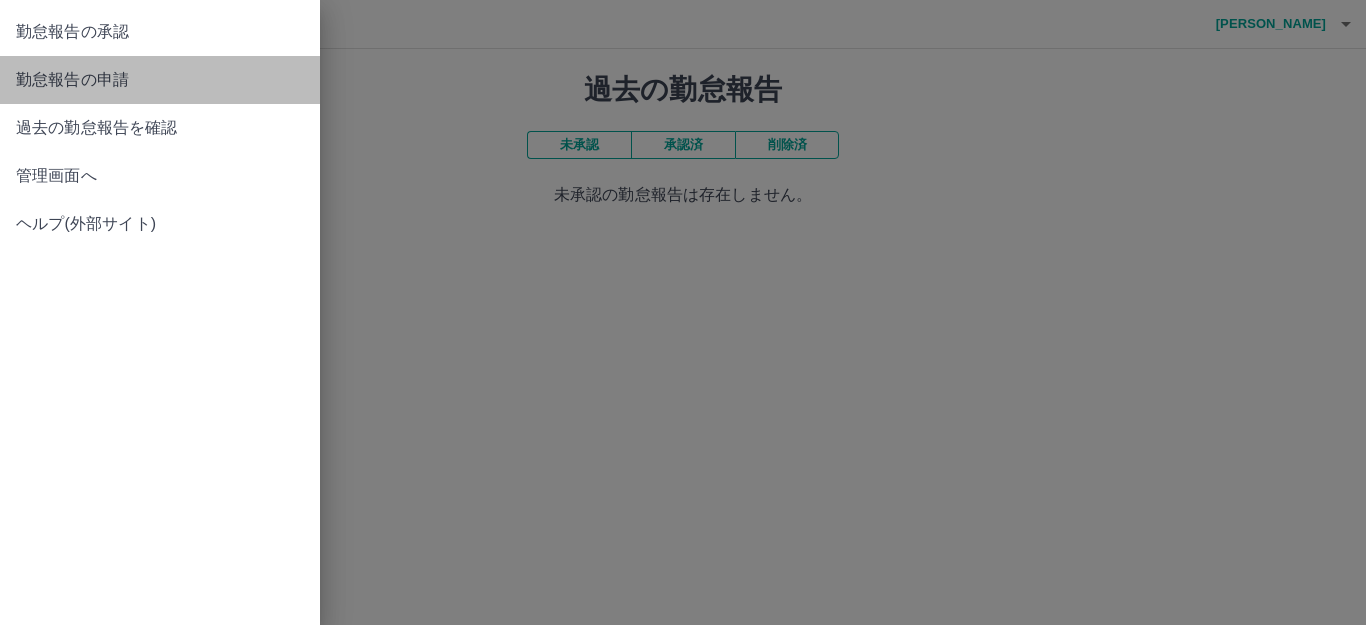 click on "勤怠報告の申請" at bounding box center [160, 80] 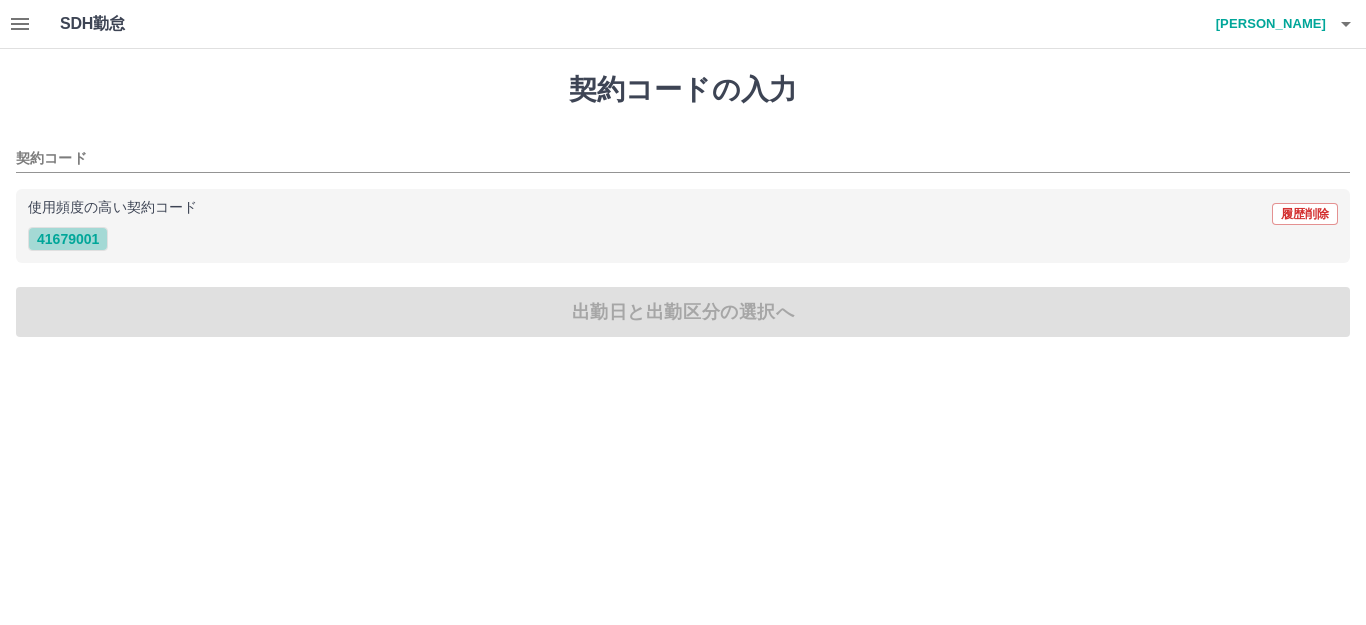 click on "41679001" at bounding box center (68, 239) 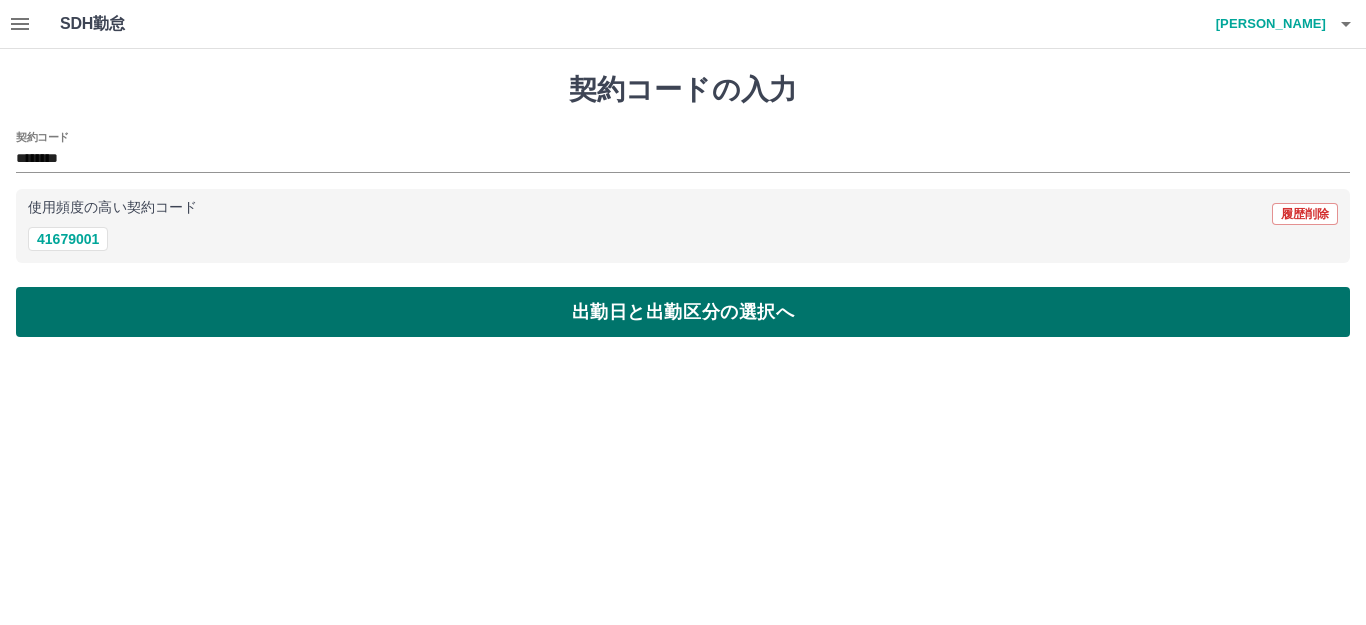 click on "出勤日と出勤区分の選択へ" at bounding box center [683, 312] 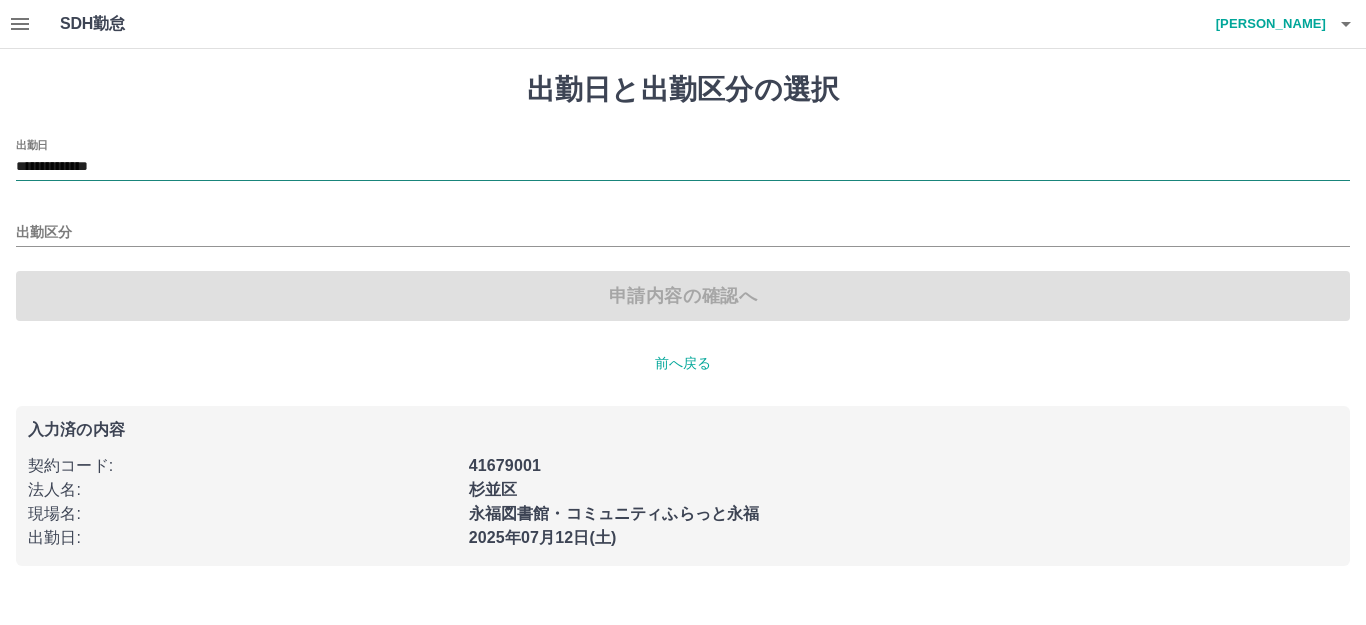 click on "**********" at bounding box center [683, 167] 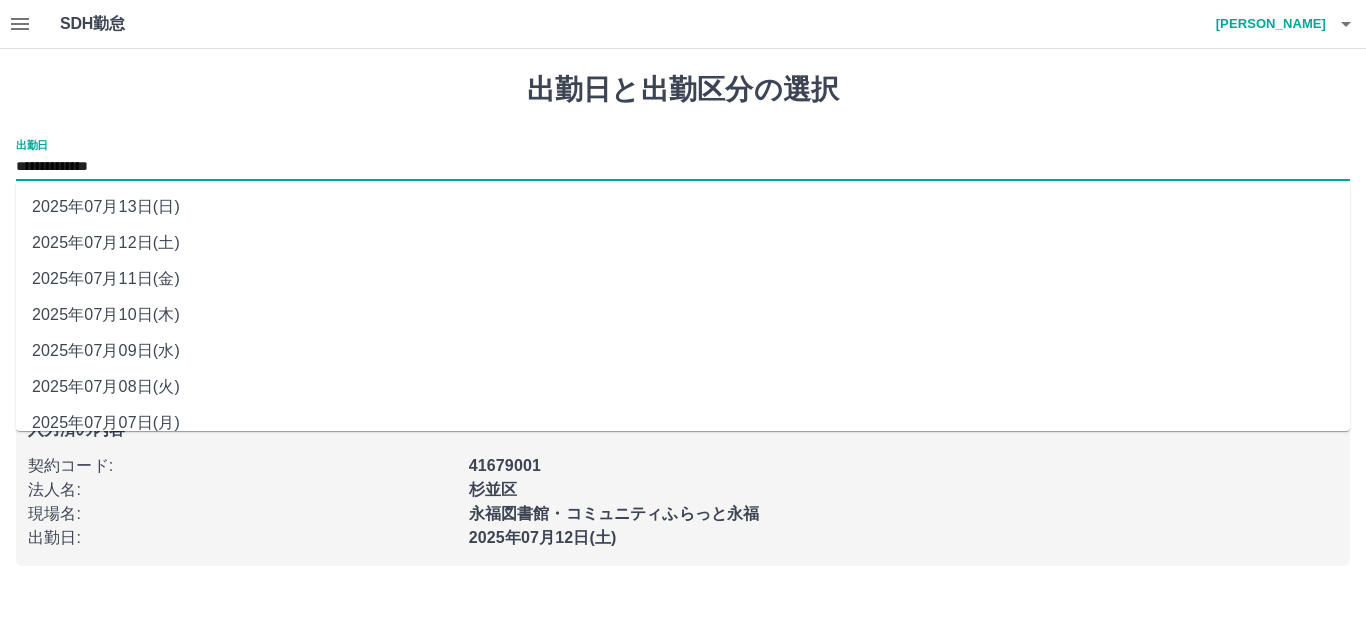 click on "2025年07月09日(水)" at bounding box center (683, 351) 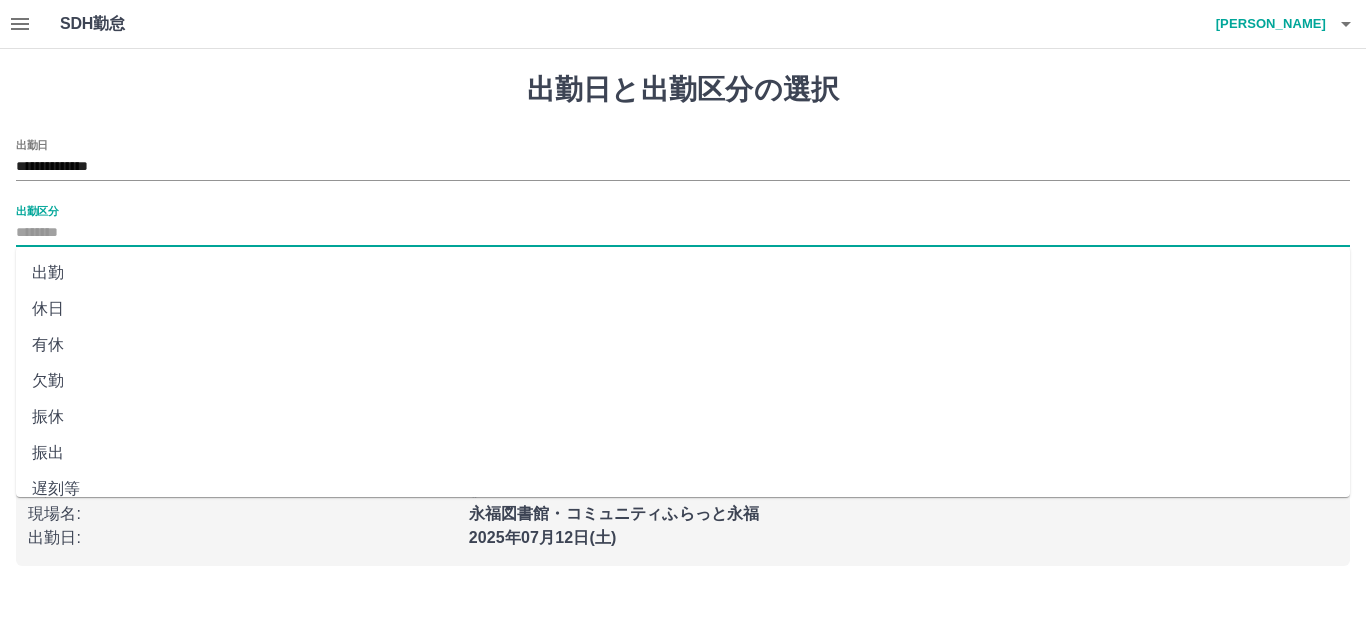 click on "出勤区分" at bounding box center (683, 233) 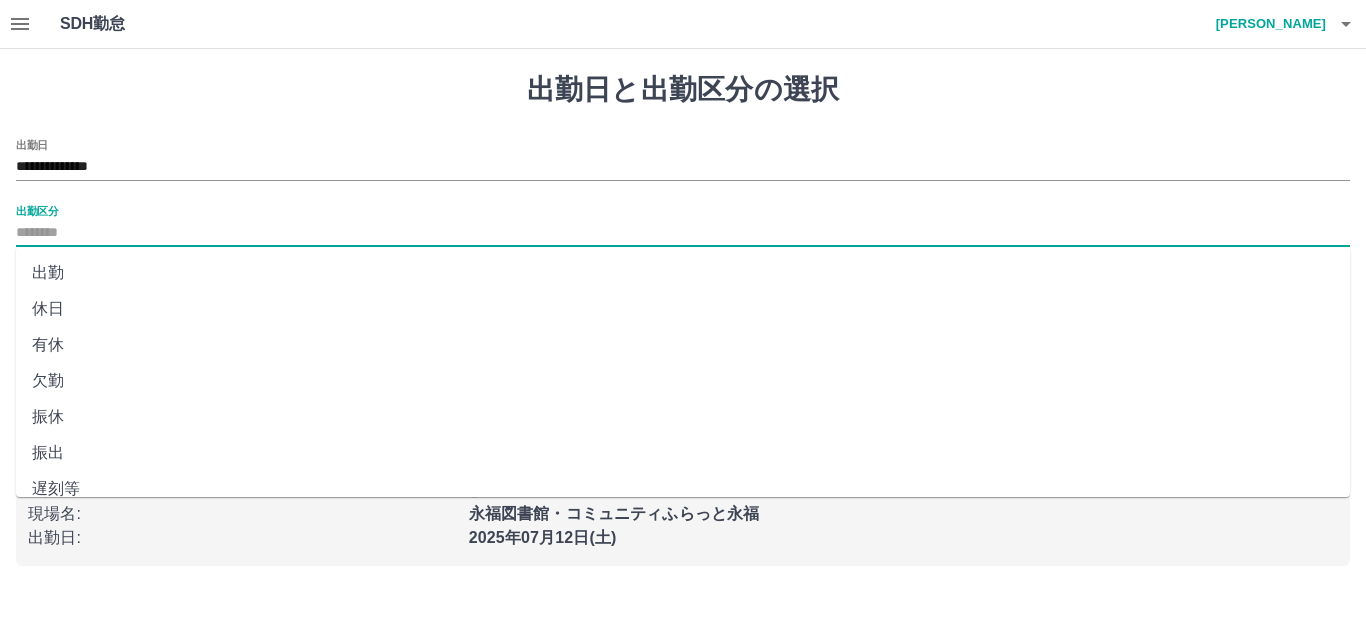 click on "休日" at bounding box center [683, 309] 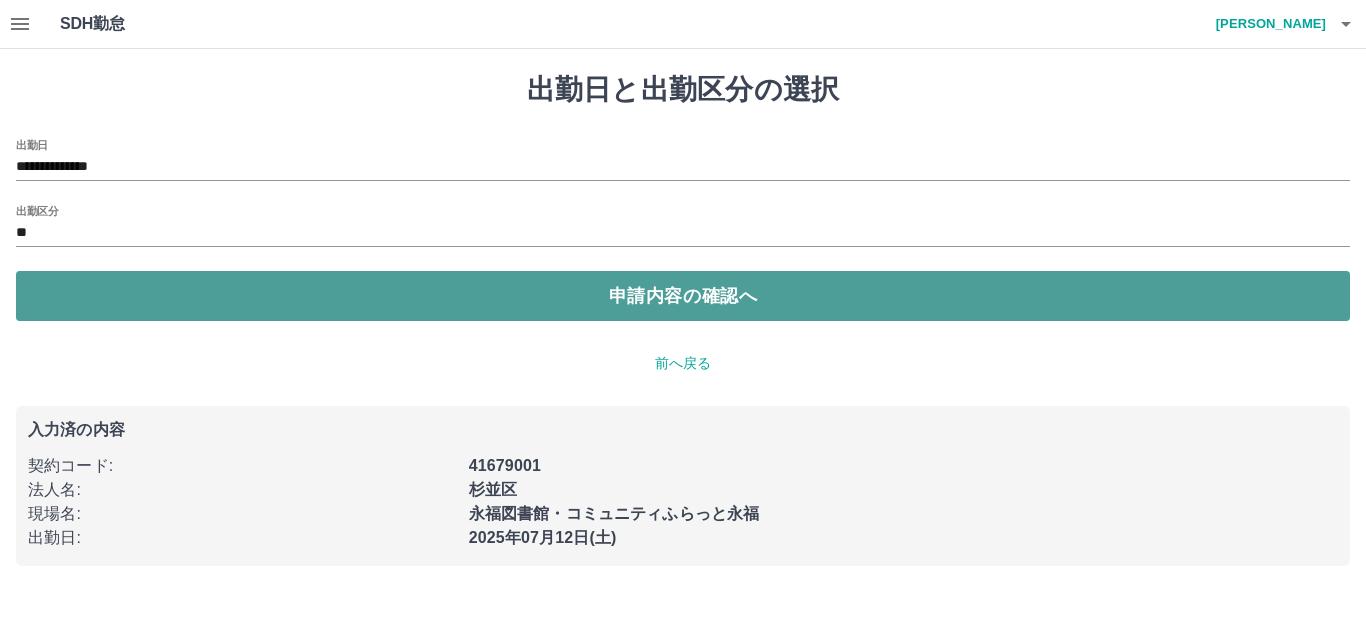 click on "申請内容の確認へ" at bounding box center (683, 296) 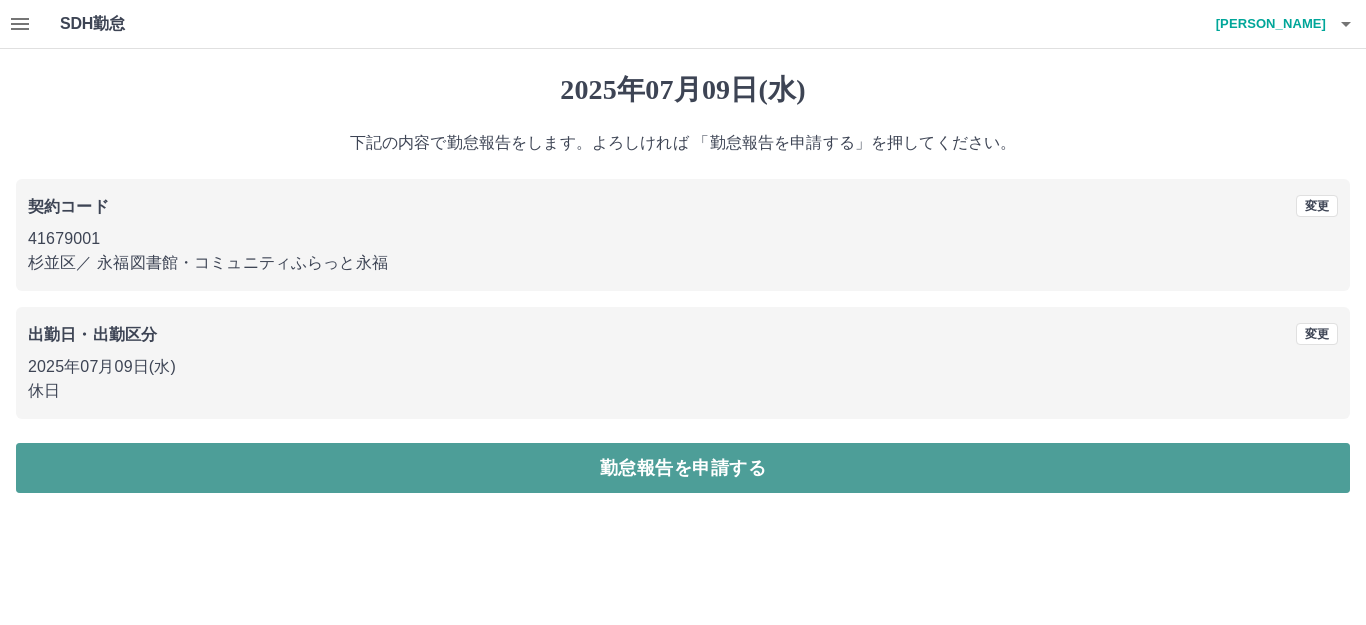 click on "勤怠報告を申請する" at bounding box center [683, 468] 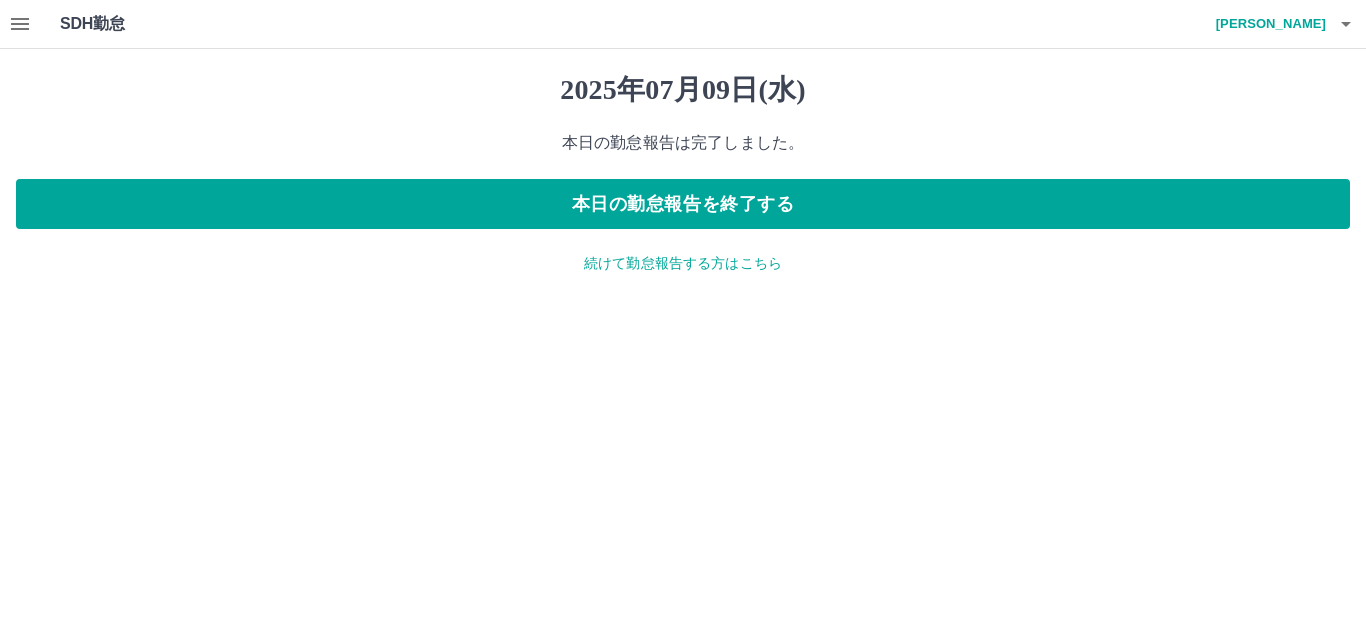 click on "2025年07月09日(水) 本日の勤怠報告は完了しました。 本日の勤怠報告を終了する 続けて勤怠報告する方はこちら" at bounding box center [683, 173] 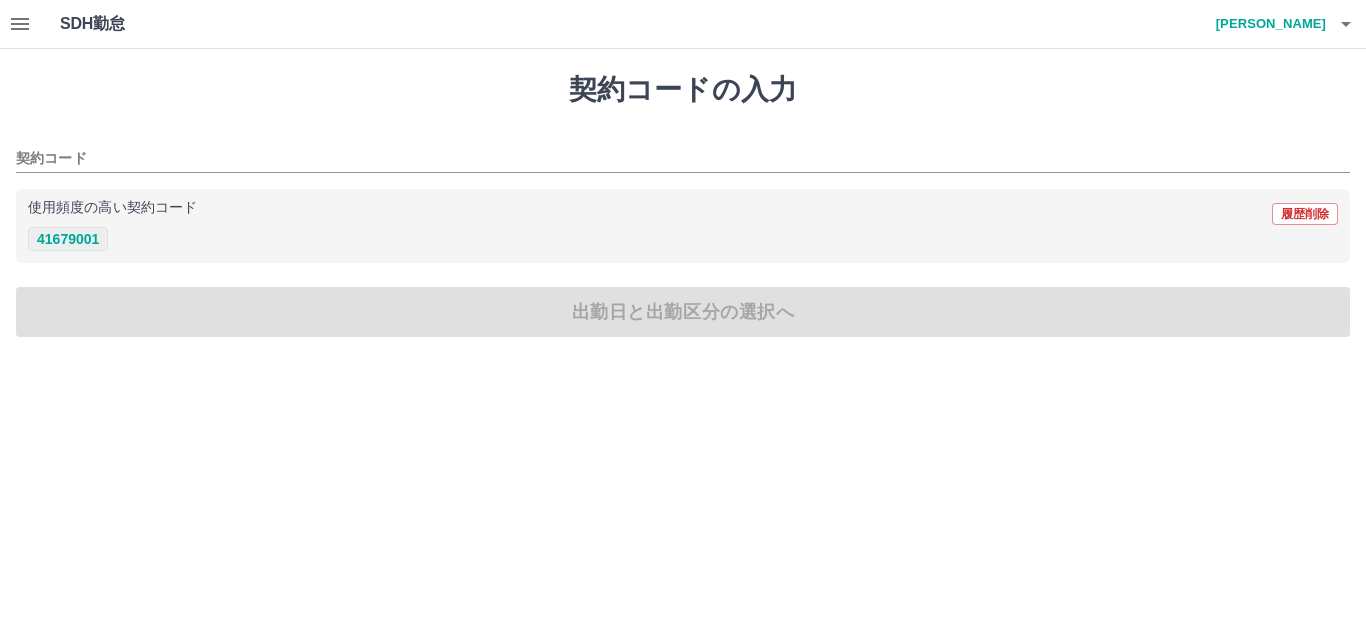 click on "41679001" at bounding box center (68, 239) 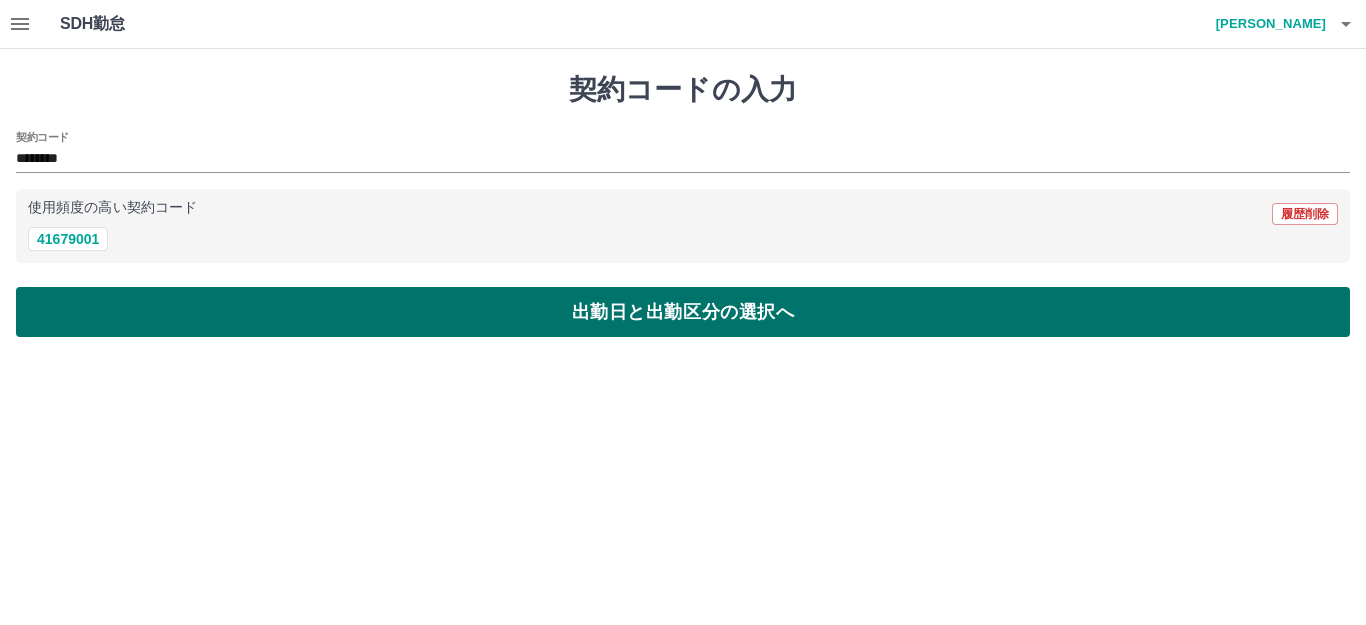 click on "出勤日と出勤区分の選択へ" at bounding box center (683, 312) 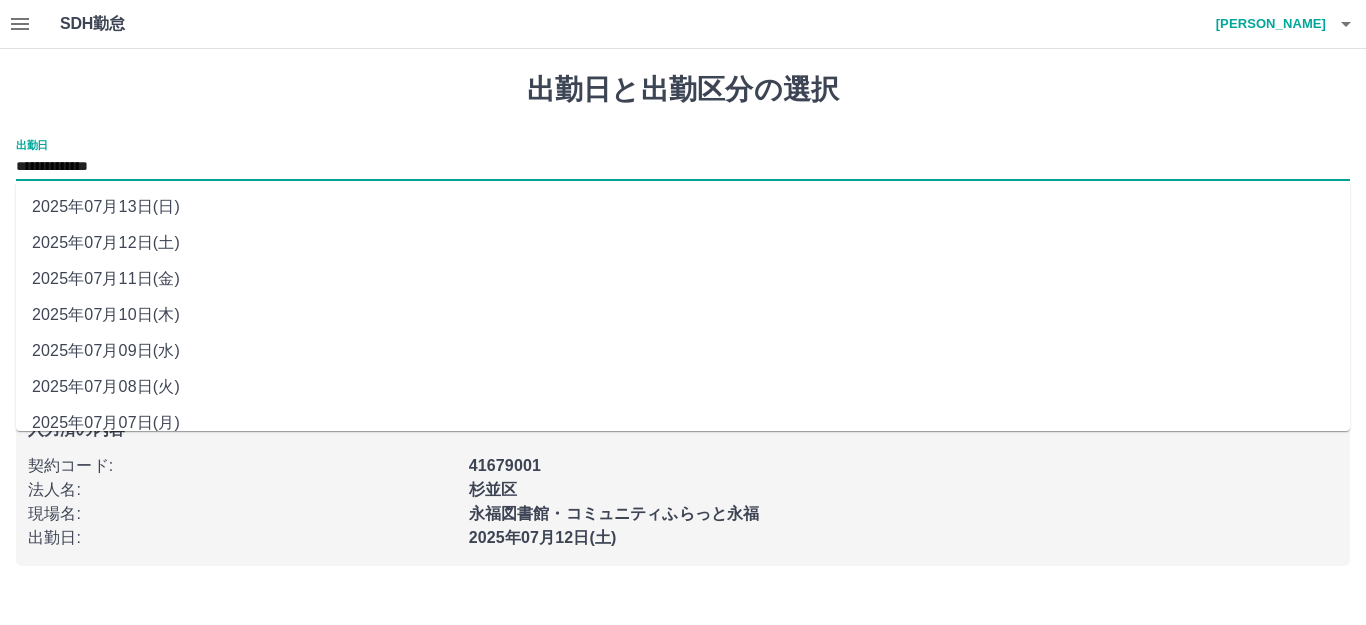 click on "**********" at bounding box center [683, 167] 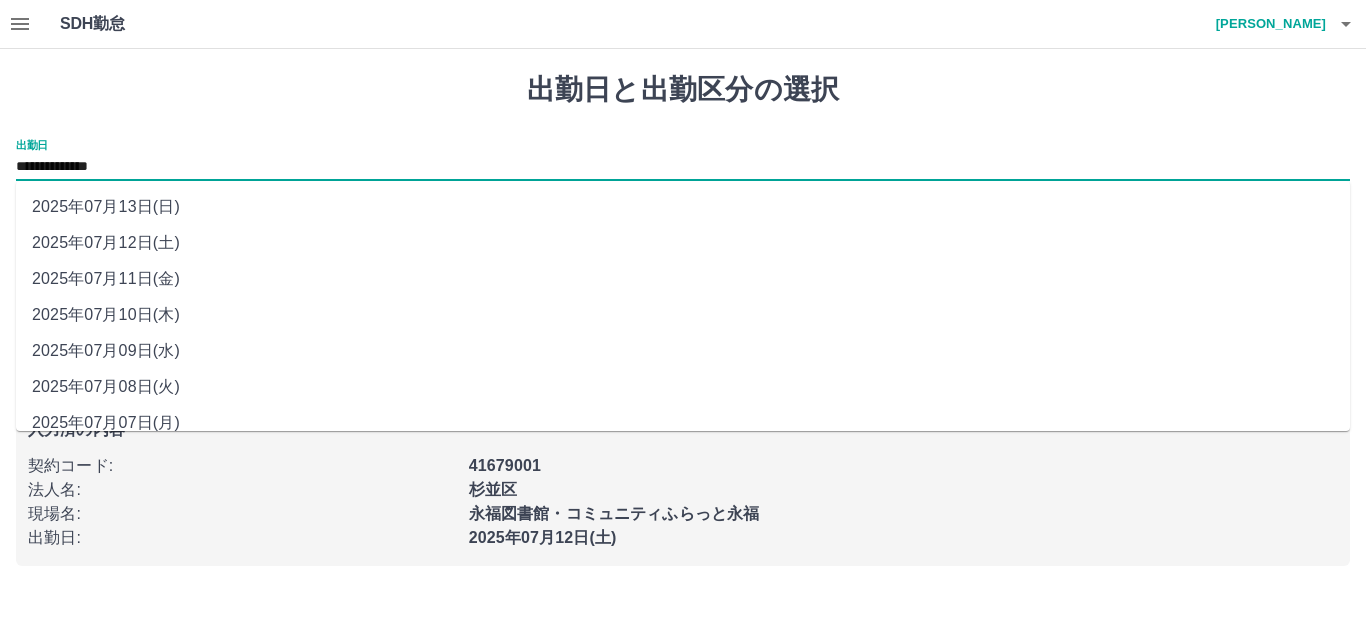 click on "2025年07月10日(木)" at bounding box center [683, 315] 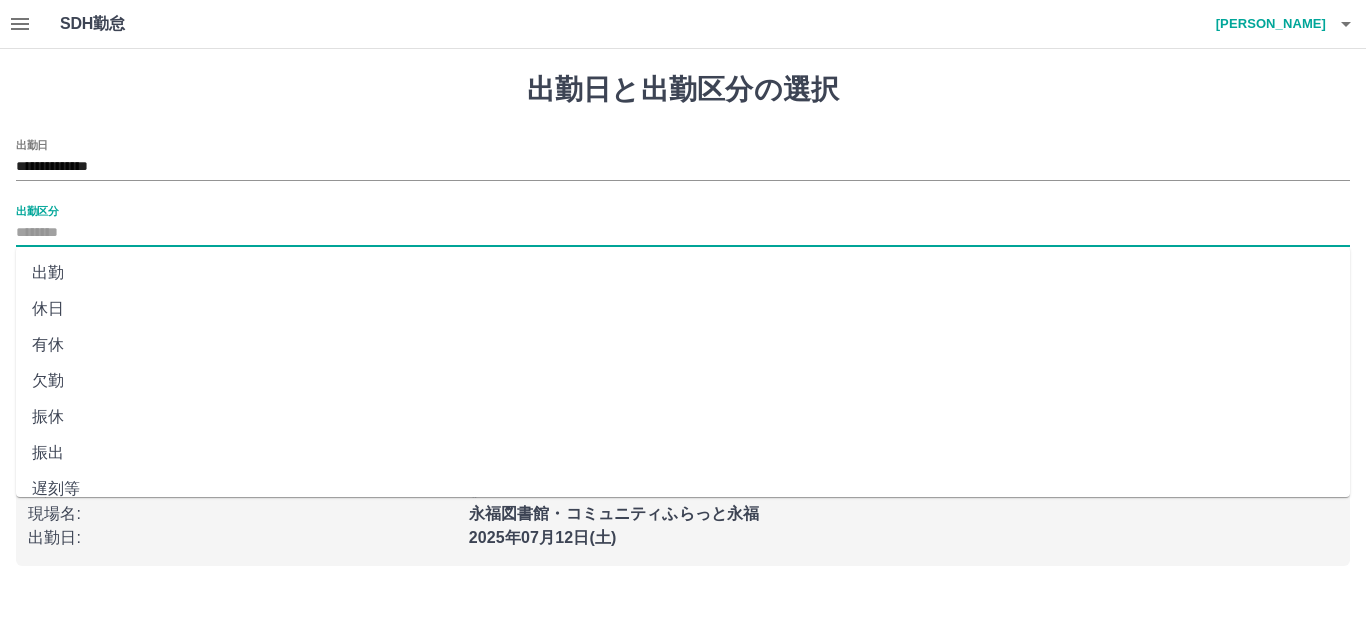 click on "出勤区分" at bounding box center [683, 233] 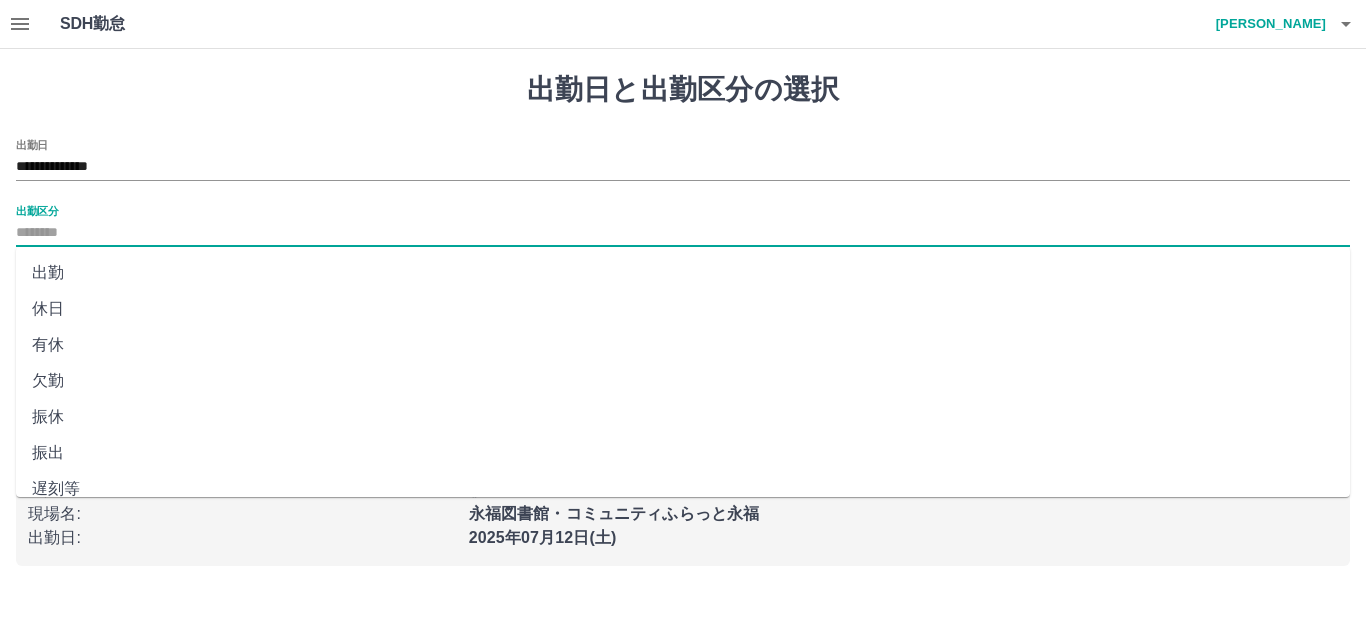 click on "出勤" at bounding box center (683, 273) 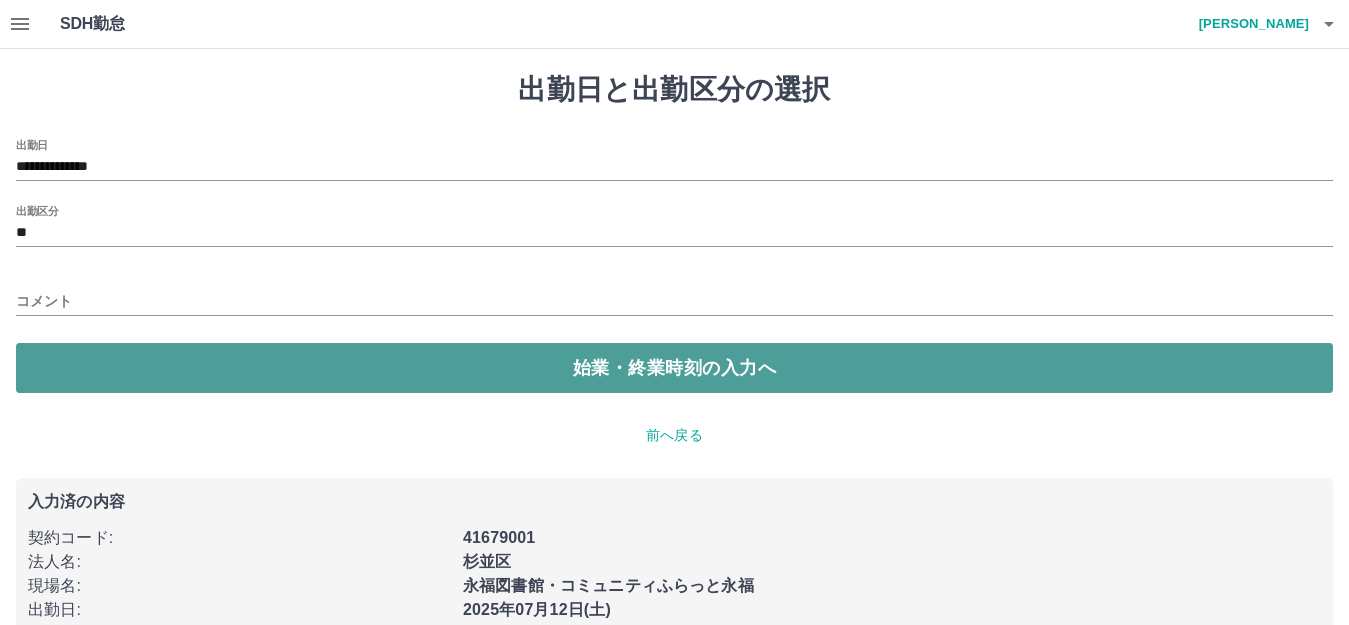 click on "始業・終業時刻の入力へ" at bounding box center (674, 368) 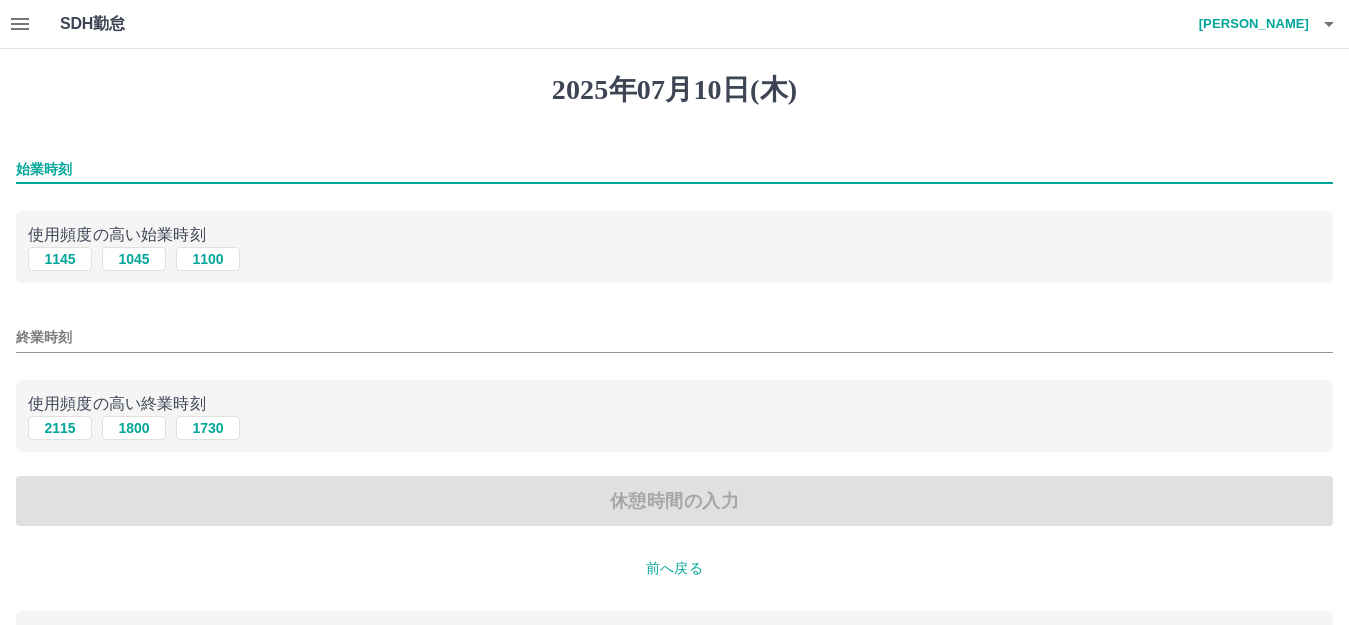 click on "始業時刻" at bounding box center [674, 169] 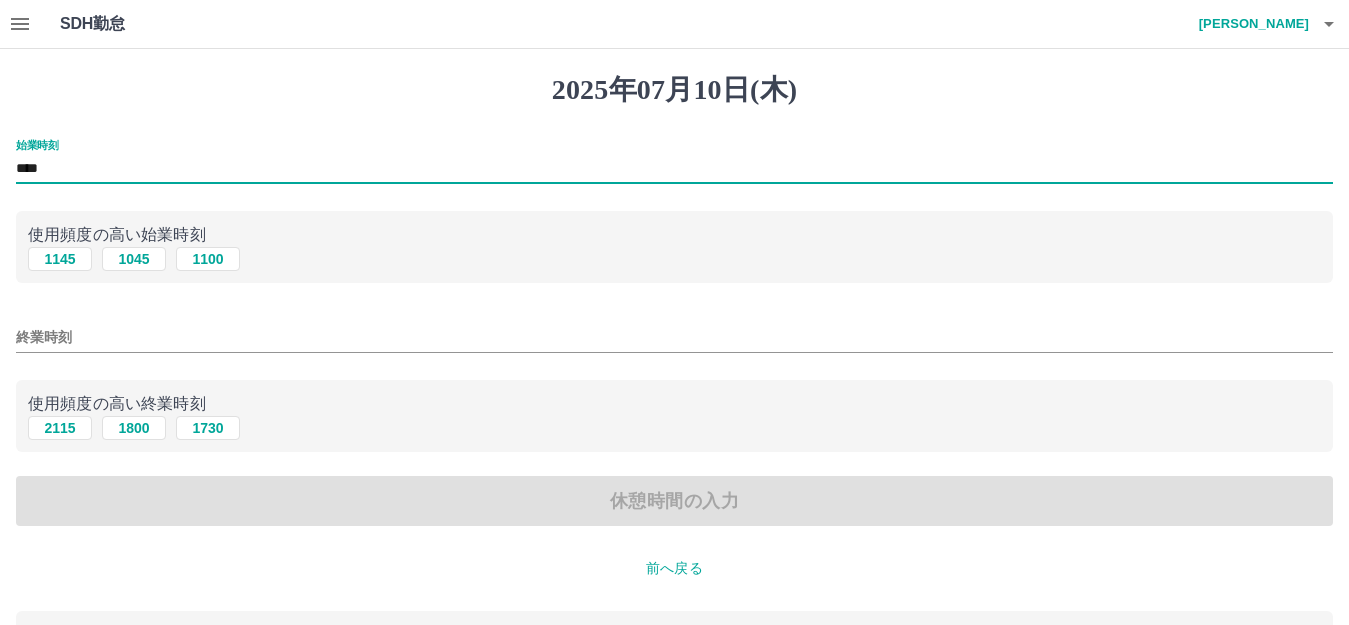 click on "終業時刻" at bounding box center [674, 337] 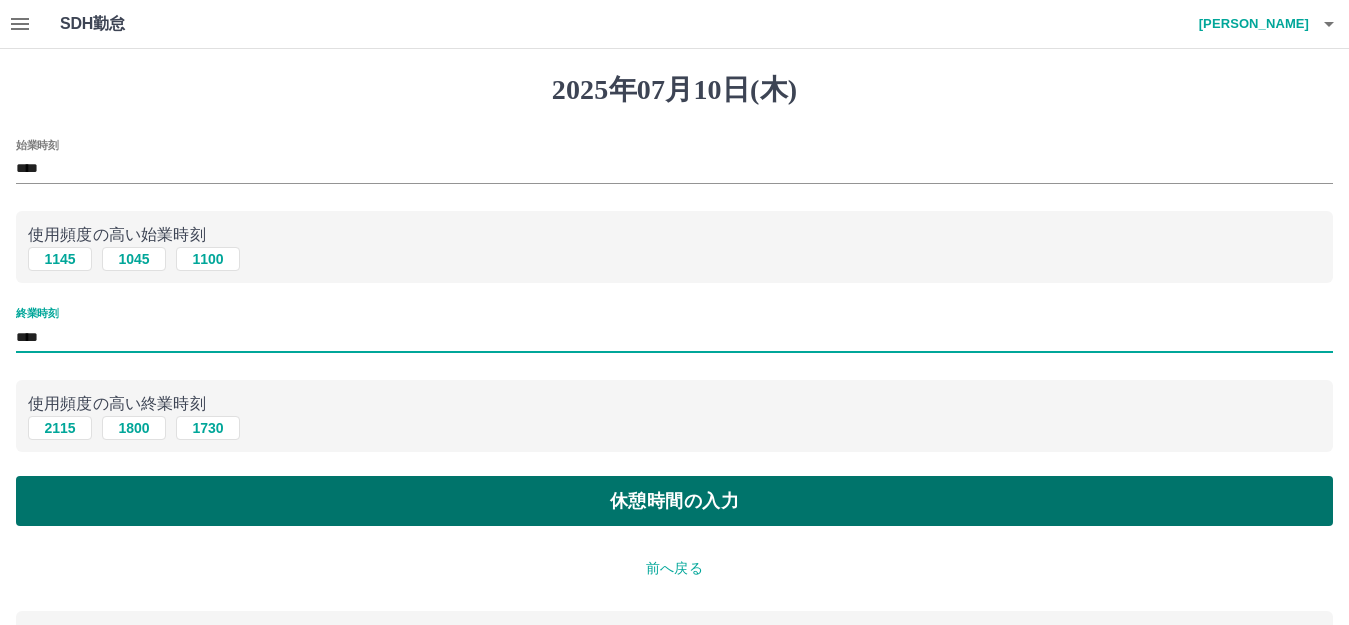 type on "****" 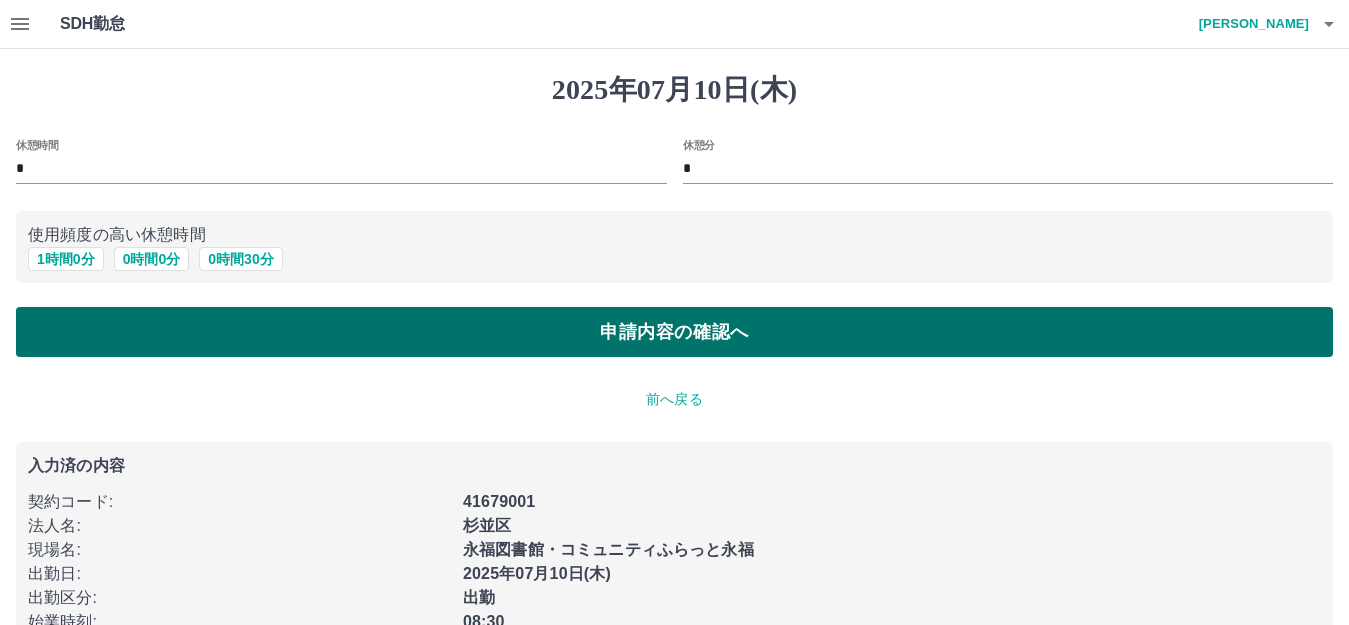 click on "申請内容の確認へ" at bounding box center [674, 332] 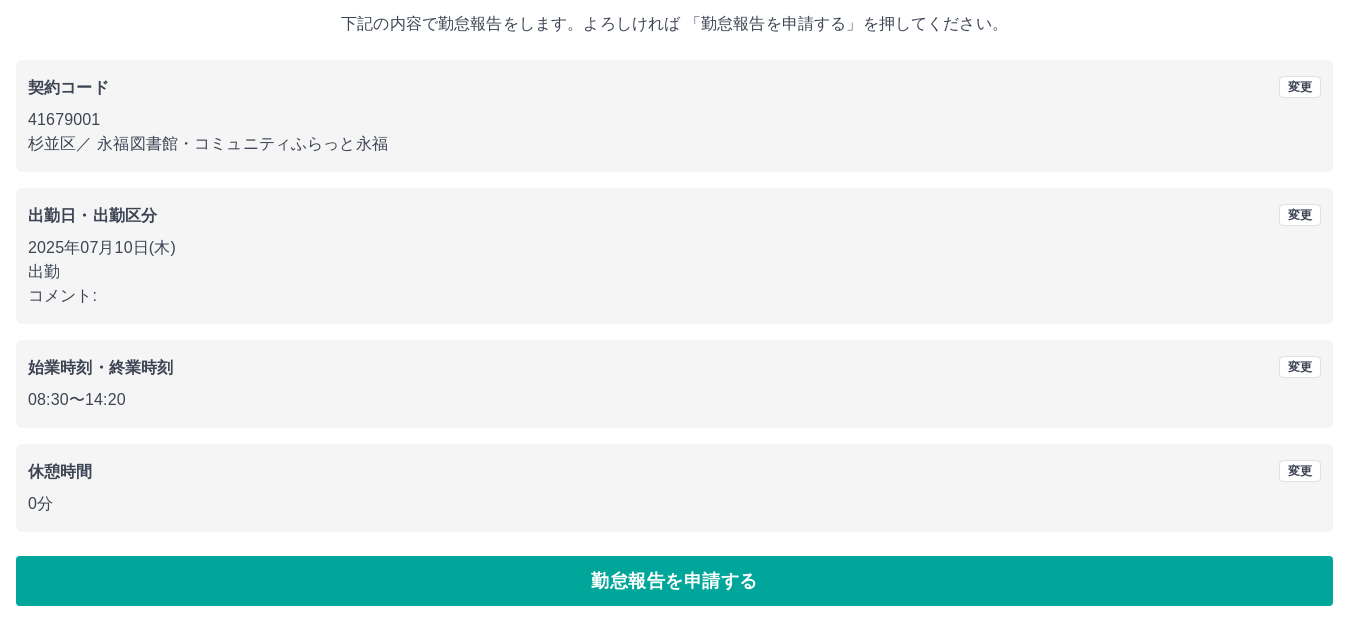 scroll, scrollTop: 124, scrollLeft: 0, axis: vertical 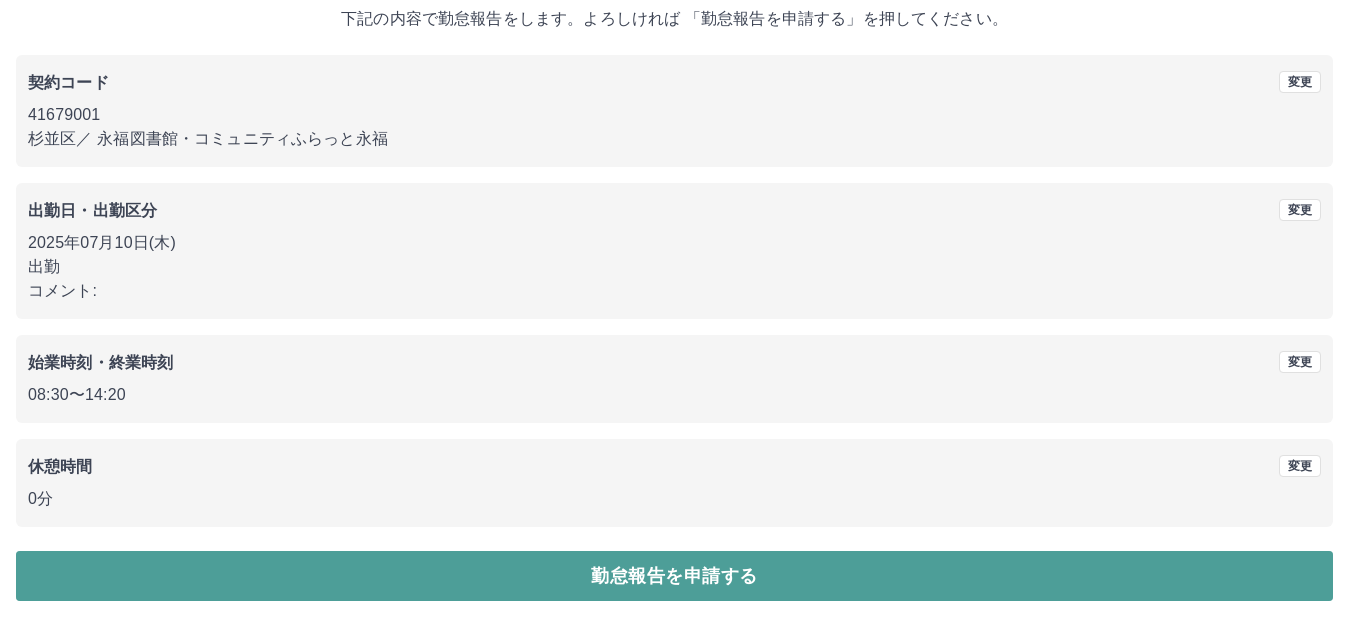 click on "勤怠報告を申請する" at bounding box center (674, 576) 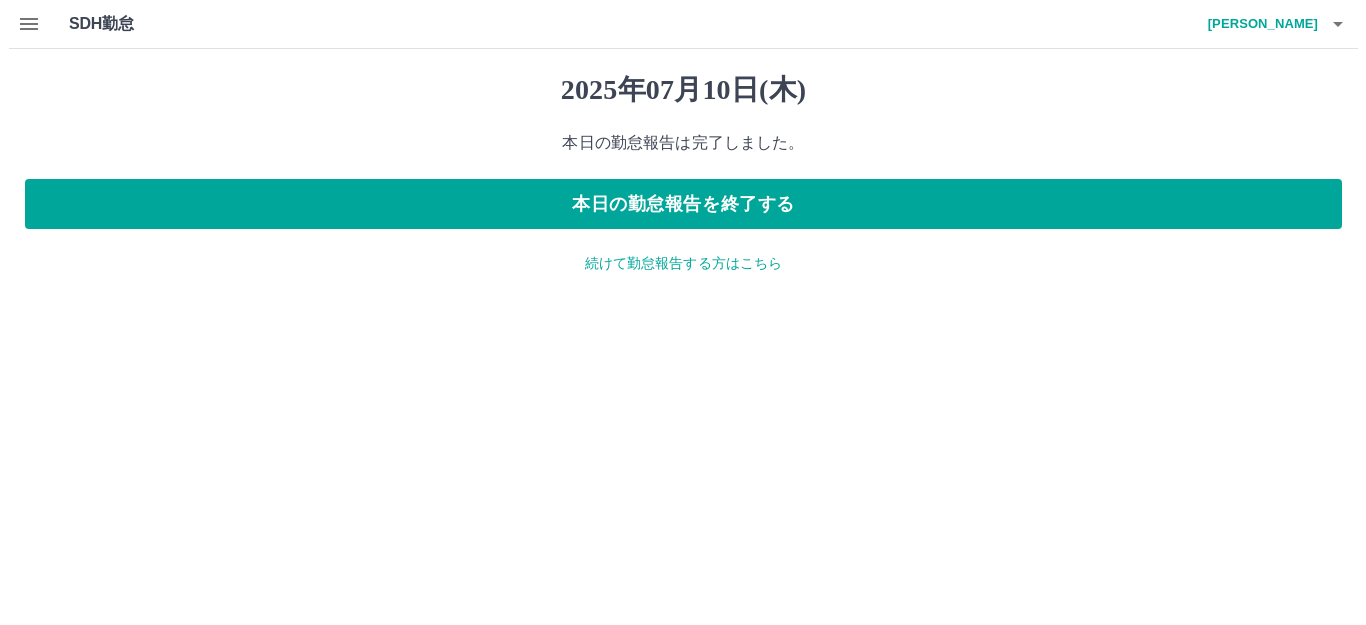 scroll, scrollTop: 0, scrollLeft: 0, axis: both 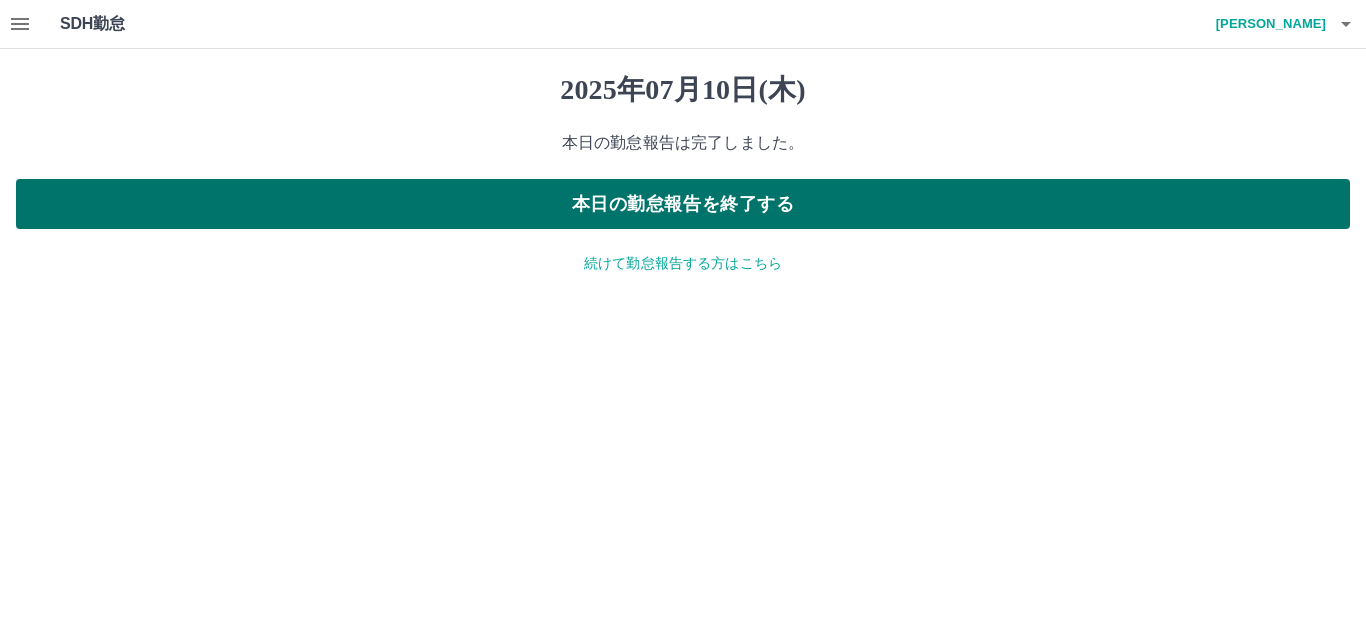 click on "本日の勤怠報告を終了する" at bounding box center (683, 204) 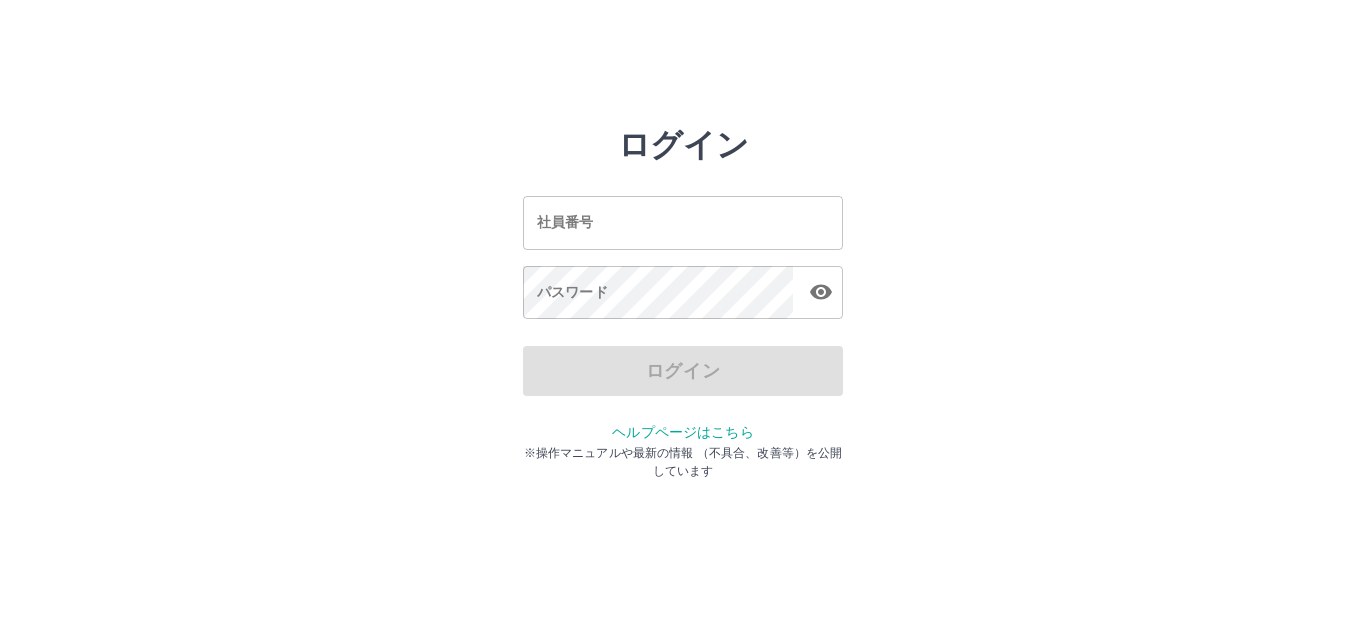scroll, scrollTop: 0, scrollLeft: 0, axis: both 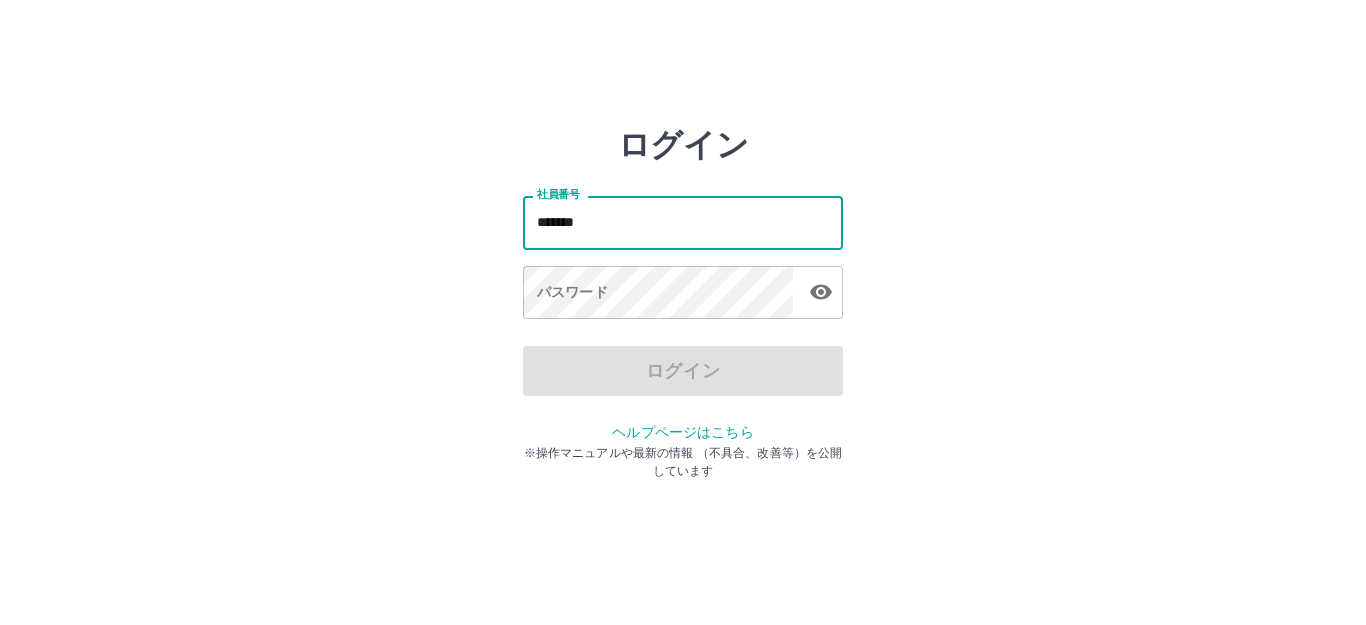 type on "*******" 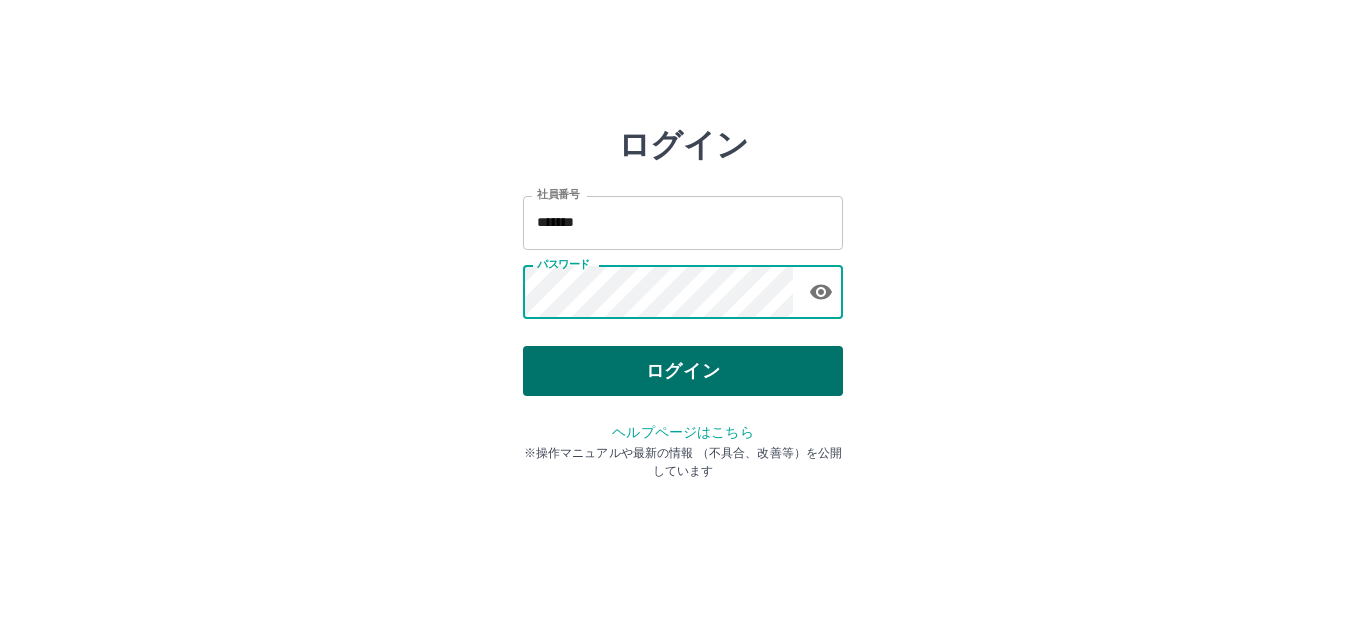 click on "ログイン" at bounding box center [683, 371] 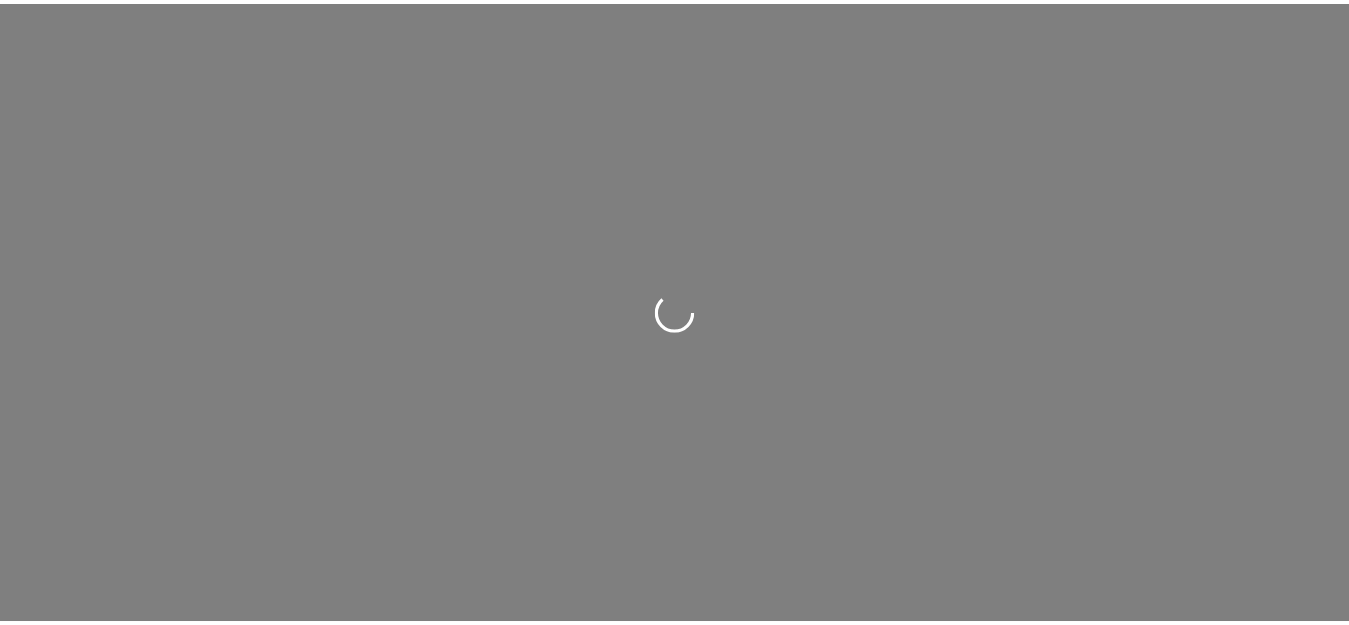 scroll, scrollTop: 0, scrollLeft: 0, axis: both 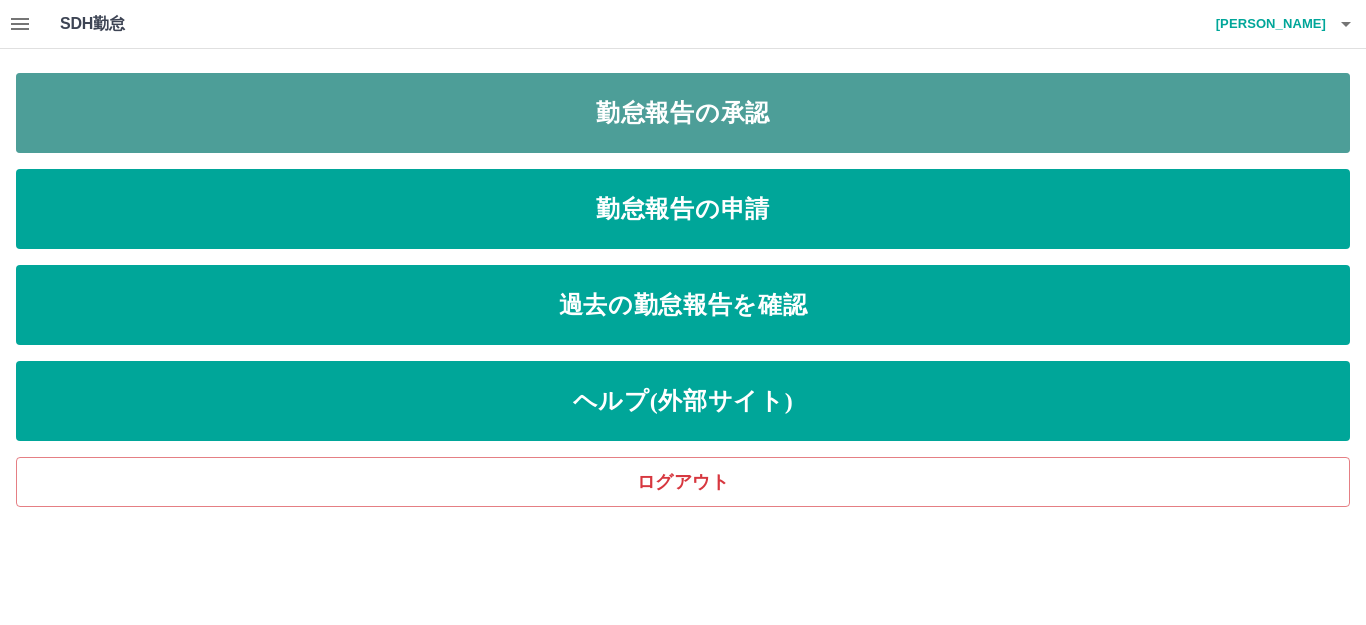 click on "勤怠報告の承認" at bounding box center [683, 113] 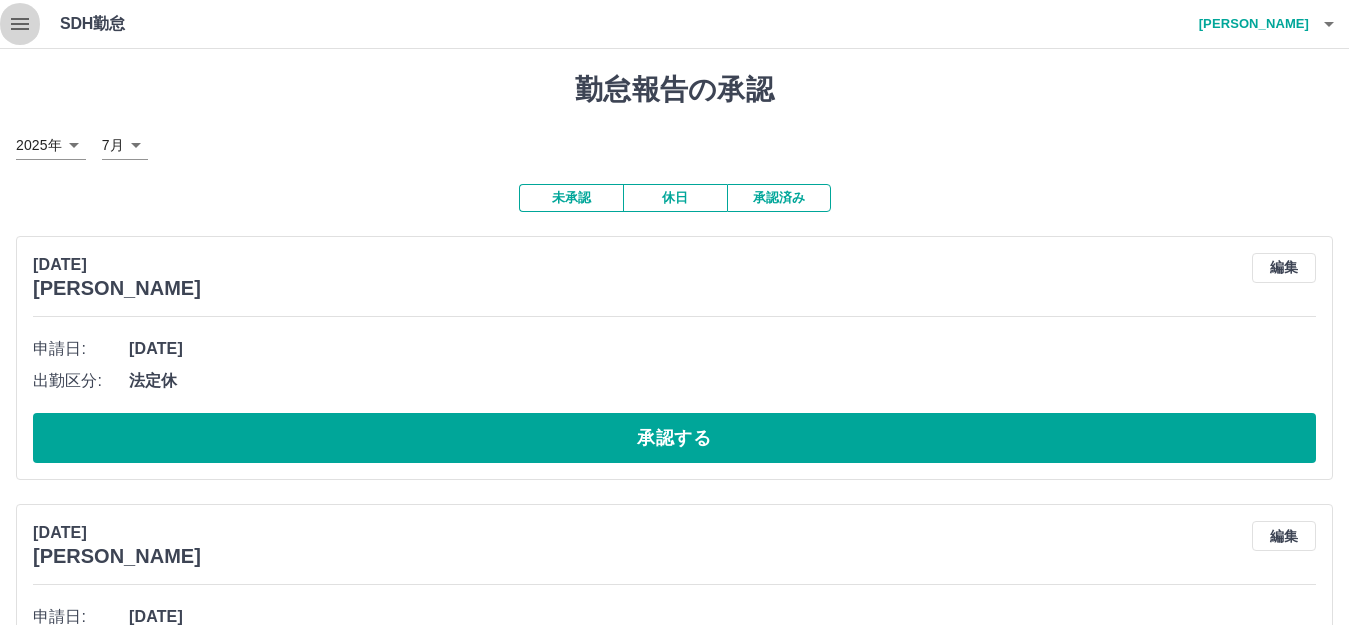 click 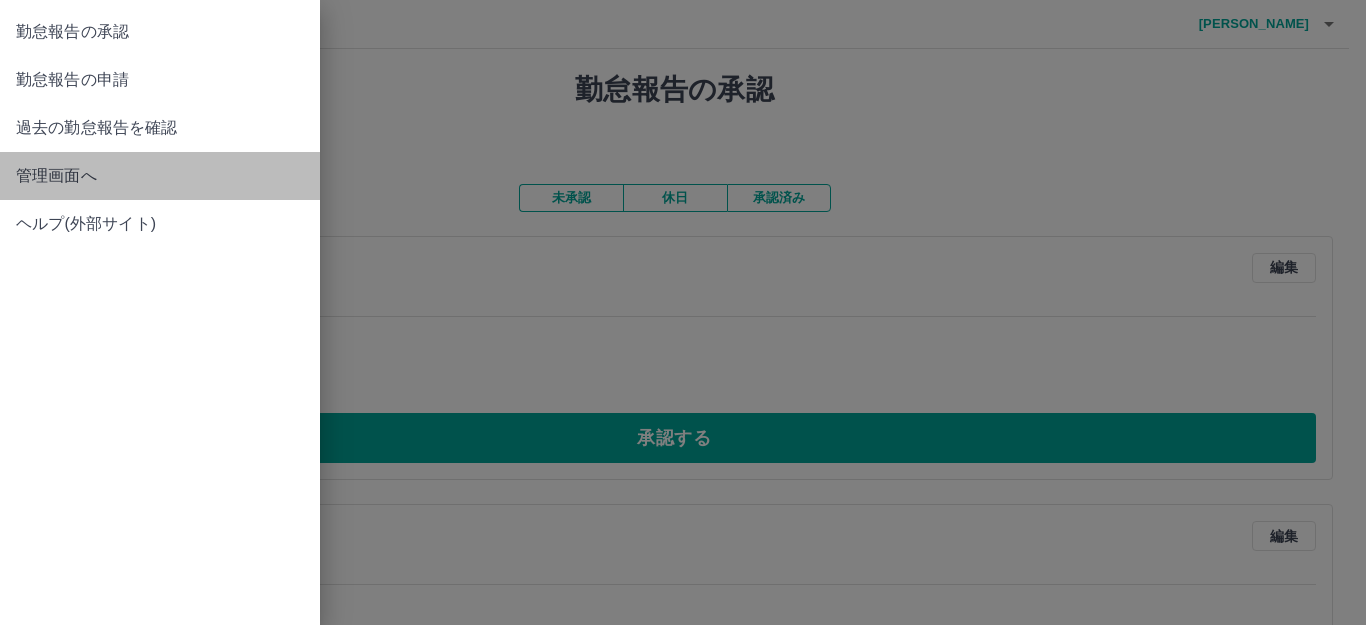 click on "管理画面へ" at bounding box center (160, 176) 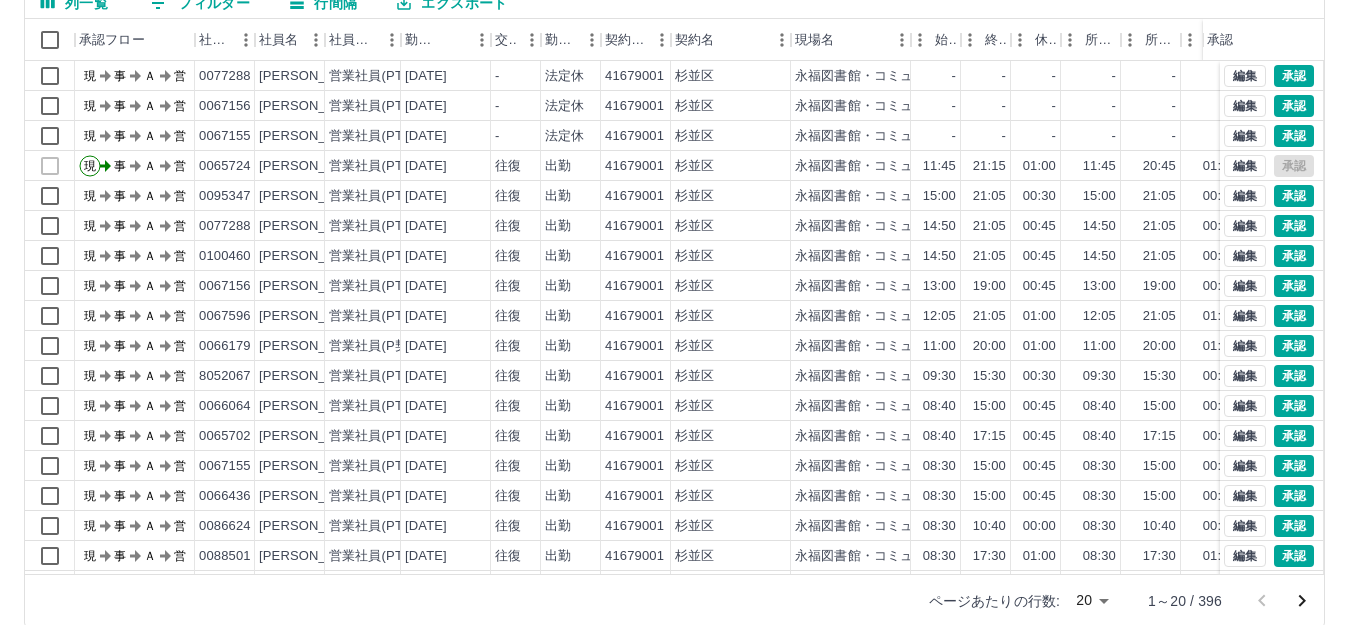 scroll, scrollTop: 220, scrollLeft: 0, axis: vertical 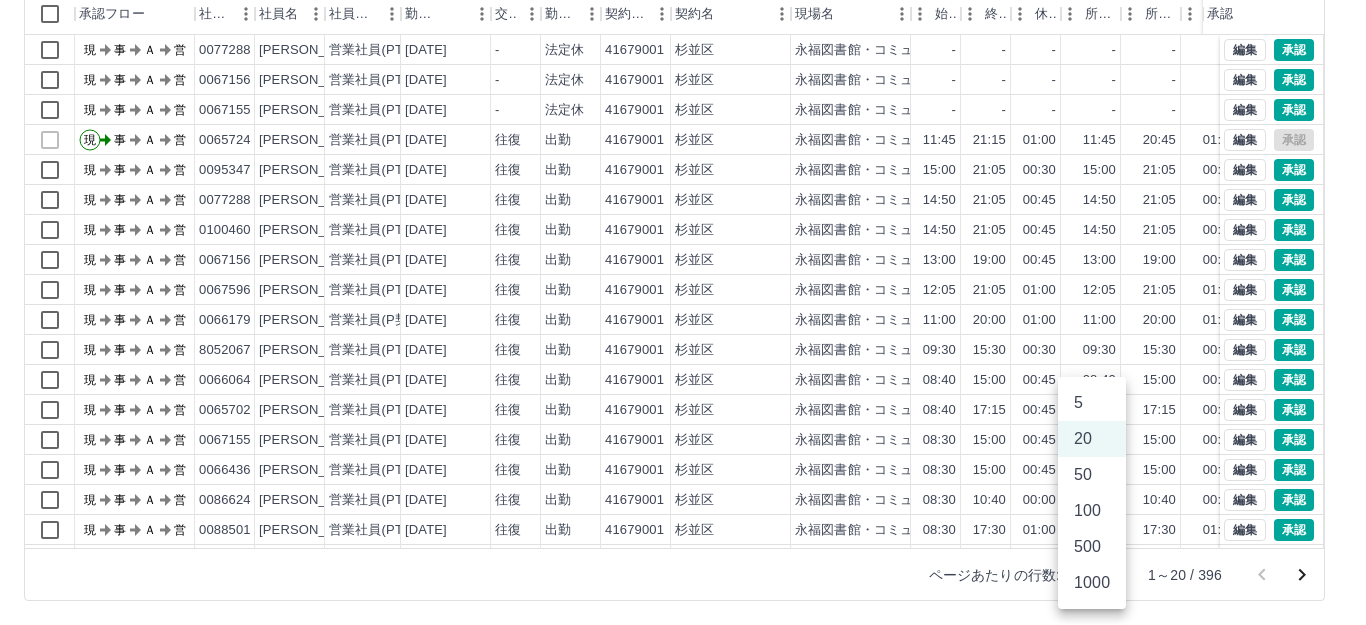 click on "SDH勤怠 [PERSON_NAME] 勤務実績承認 前月 [DATE] 次月 今月 月選択 承認モード 削除モード 一括承認 列一覧 0 フィルター 行間隔 エクスポート 承認フロー 社員番号 社員名 社員区分 勤務日 交通費 勤務区分 契約コード 契約名 現場名 始業 終業 休憩 所定開始 所定終業 所定休憩 拘束 勤務 遅刻等 コメント ステータス 承認 現 事 Ａ 営 0077288 [PERSON_NAME] 営業社員(PT契約) [DATE]  -  法定休 41679001 [GEOGRAPHIC_DATA] [GEOGRAPHIC_DATA]・コミュニティふらっと永福 - - - - - - 00:00 00:00 00:00 現場責任者承認待 現 事 Ａ 営 0067156 [PERSON_NAME] 営業社員(PT契約) [DATE]  -  法定休 41679001 [GEOGRAPHIC_DATA] [GEOGRAPHIC_DATA]・コミュニティふらっと永福 - - - - - - 00:00 00:00 00:00 現場責任者承認待 現 事 Ａ 営 0067155 [PERSON_NAME] 営業社員(PT契約) [DATE]  -  法定休 41679001 杉並区 - - - - - - 00:00 00:00 00:00 現 事 Ａ 営 11:45" at bounding box center (683, 202) 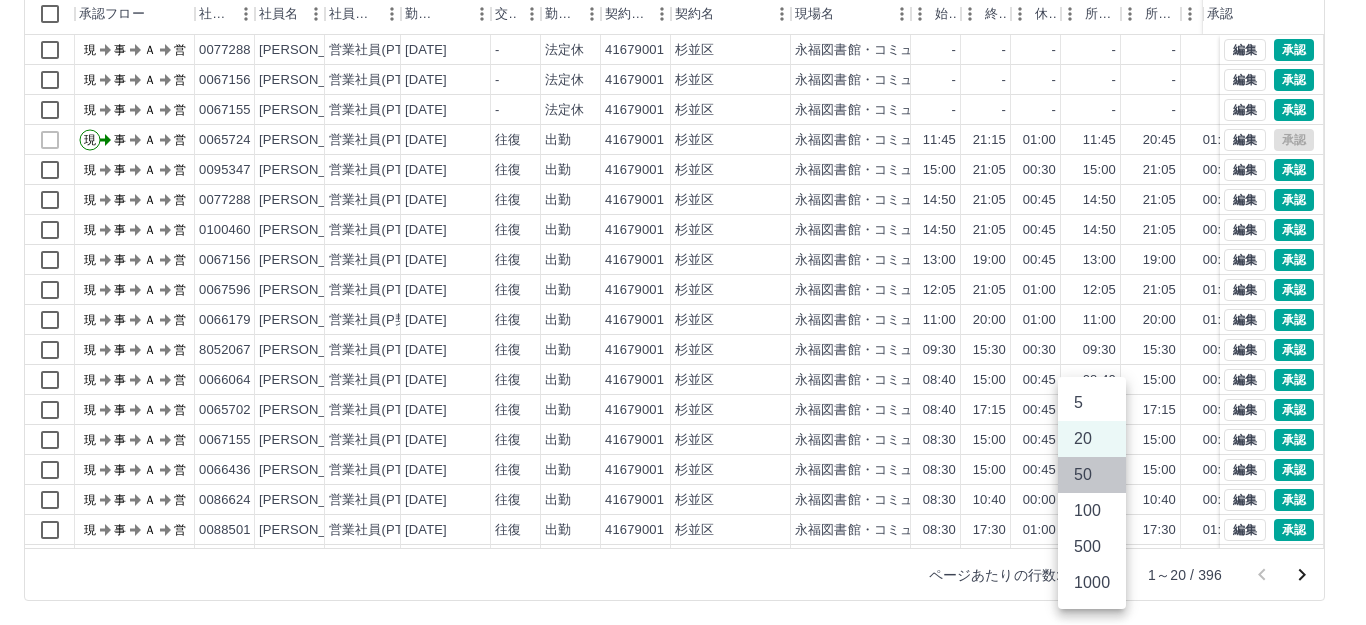 click on "50" at bounding box center (1092, 475) 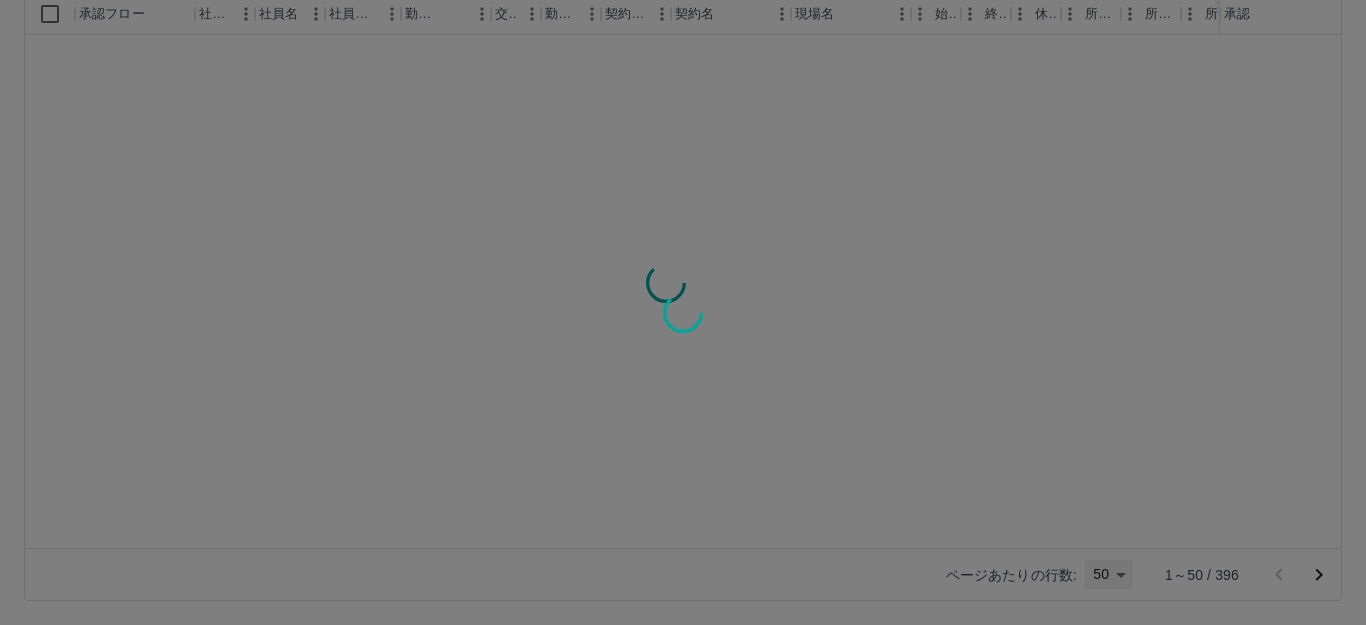 type on "**" 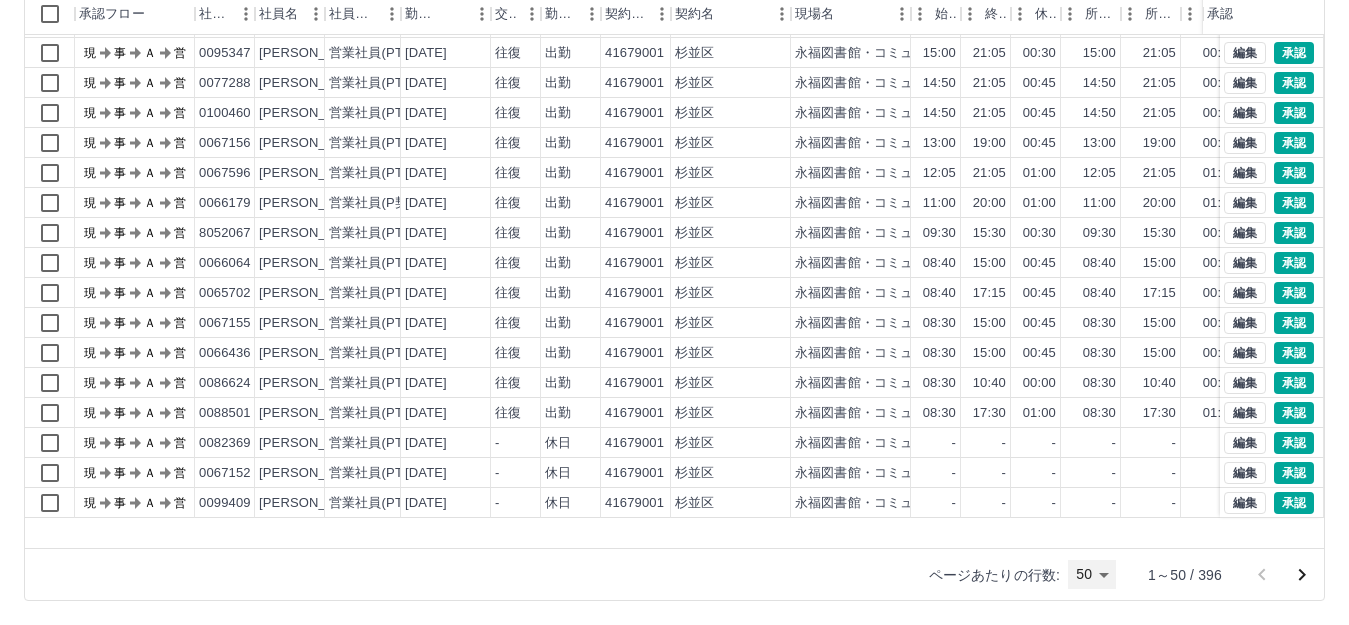 scroll, scrollTop: 200, scrollLeft: 0, axis: vertical 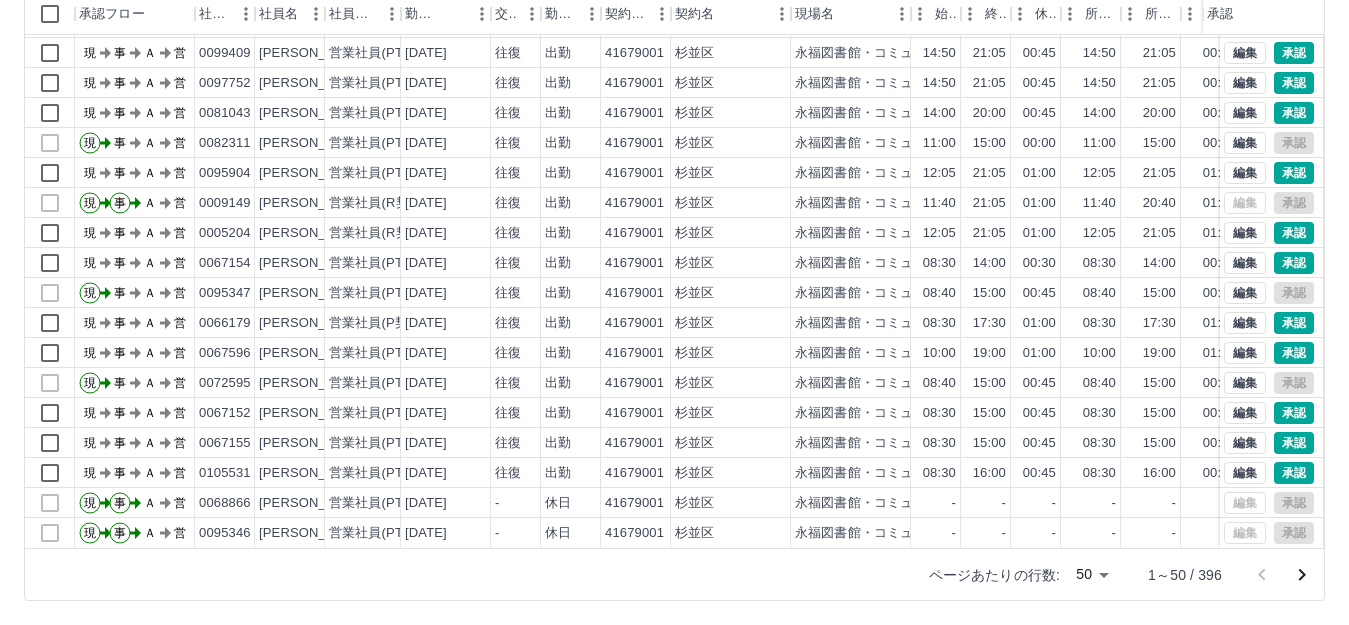click 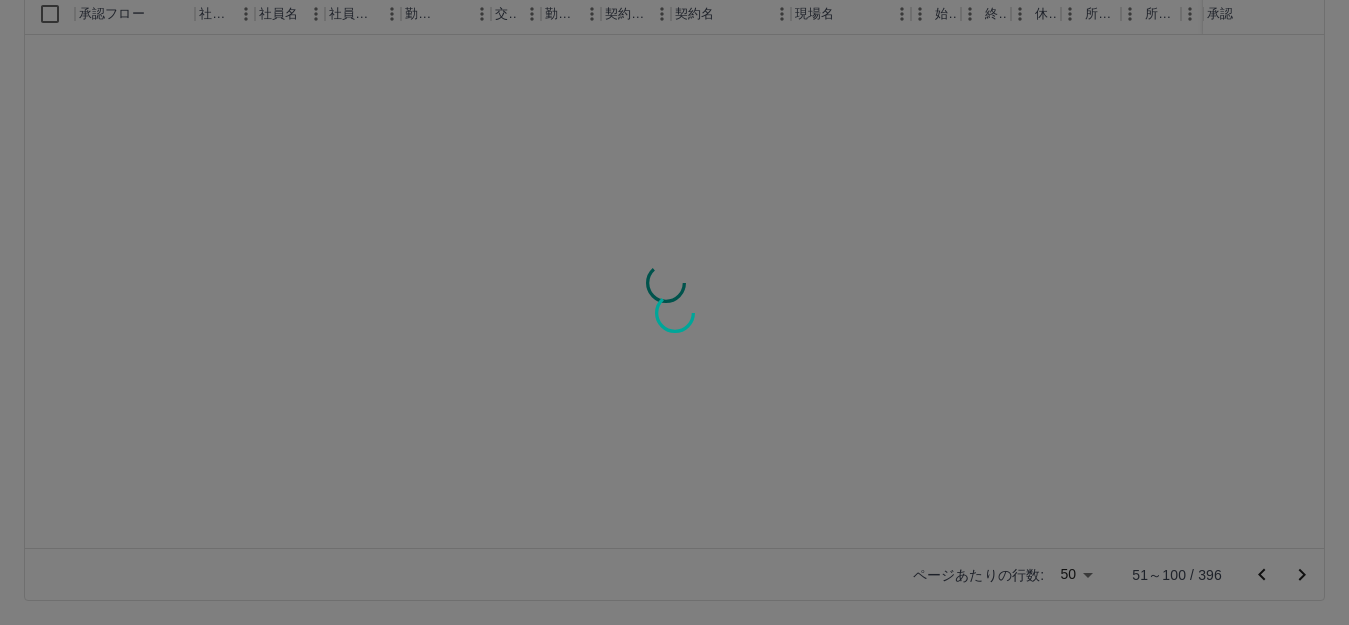 scroll, scrollTop: 0, scrollLeft: 0, axis: both 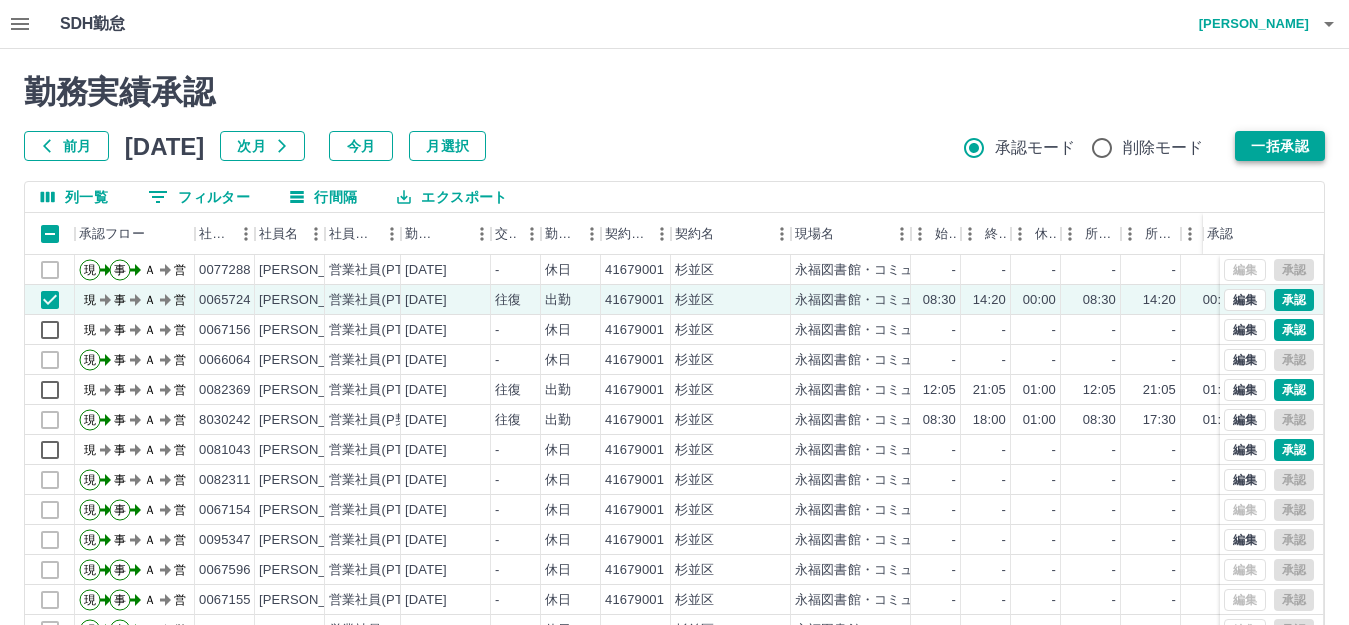 click on "一括承認" at bounding box center [1280, 146] 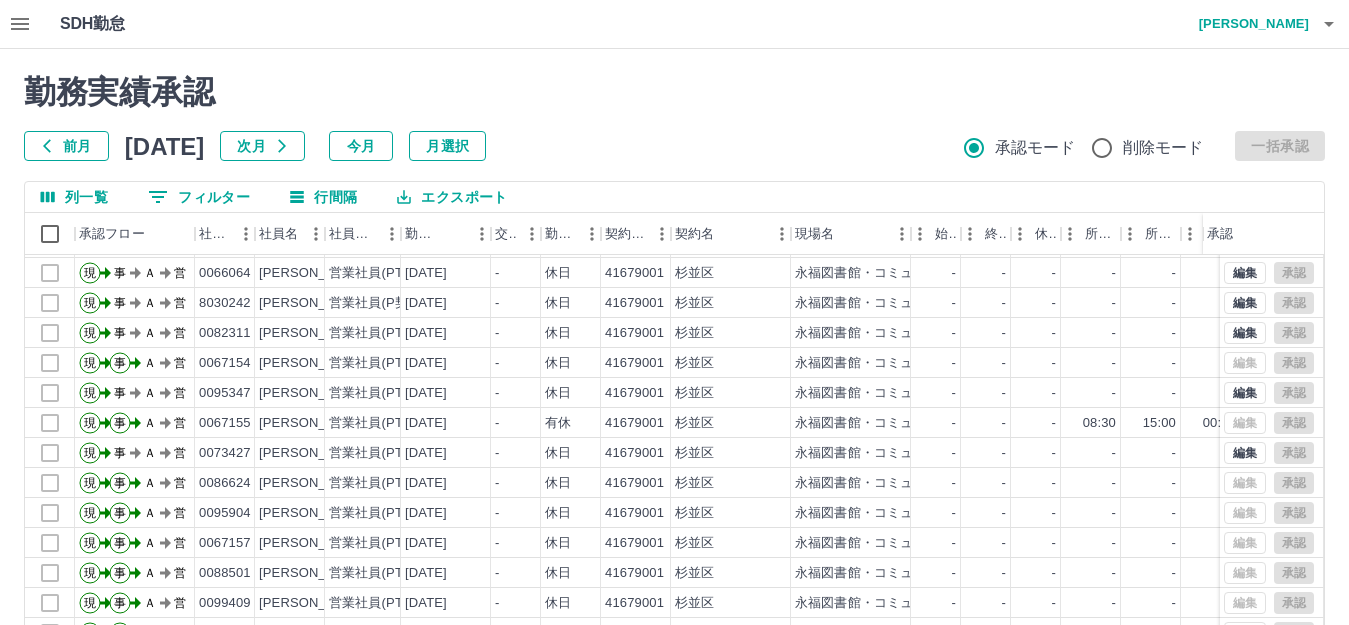 scroll, scrollTop: 1004, scrollLeft: 0, axis: vertical 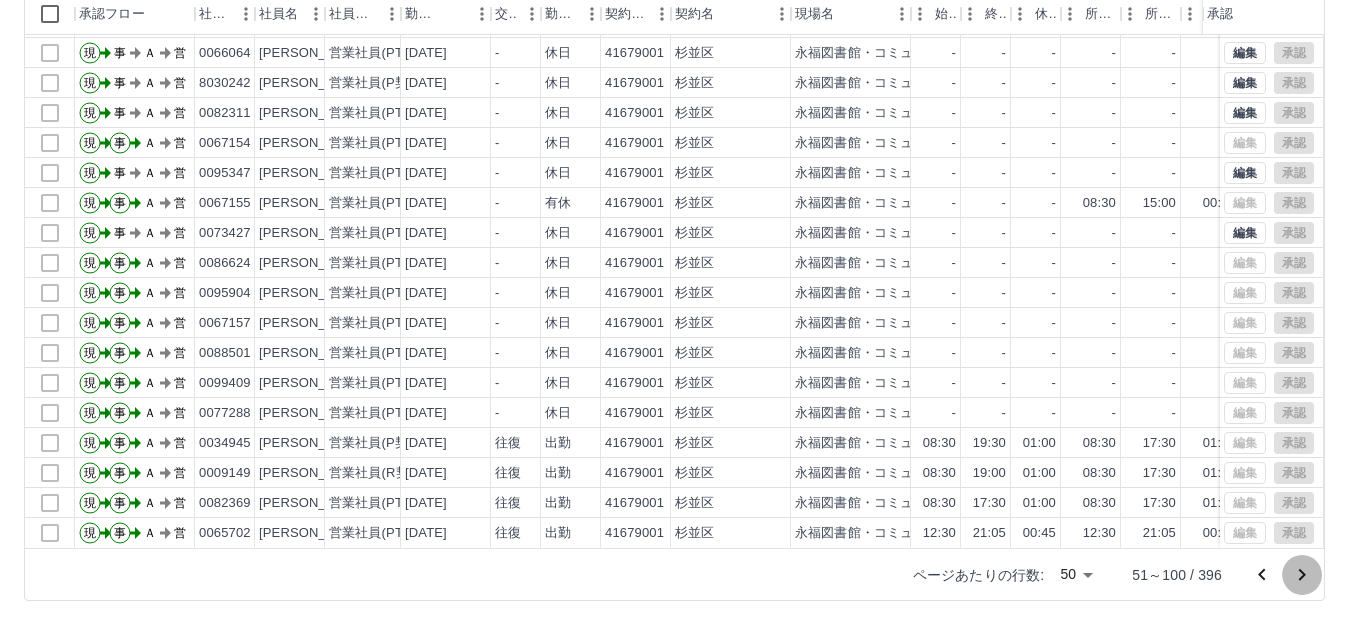 click 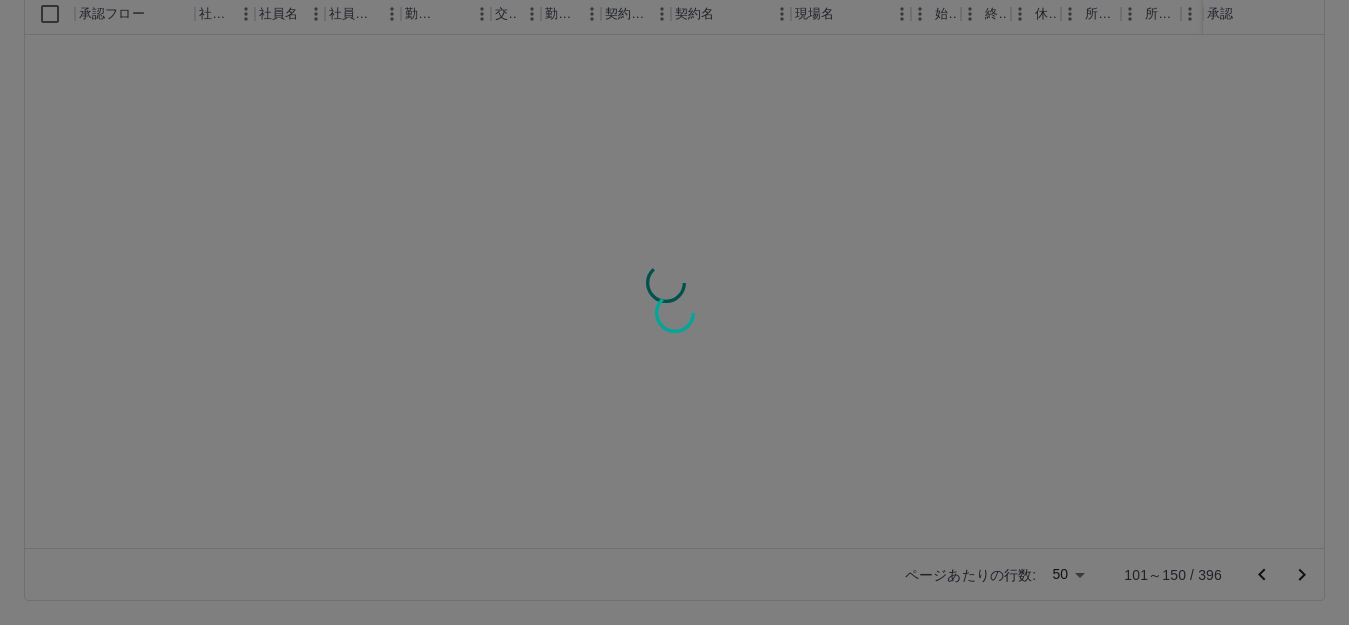 scroll, scrollTop: 0, scrollLeft: 0, axis: both 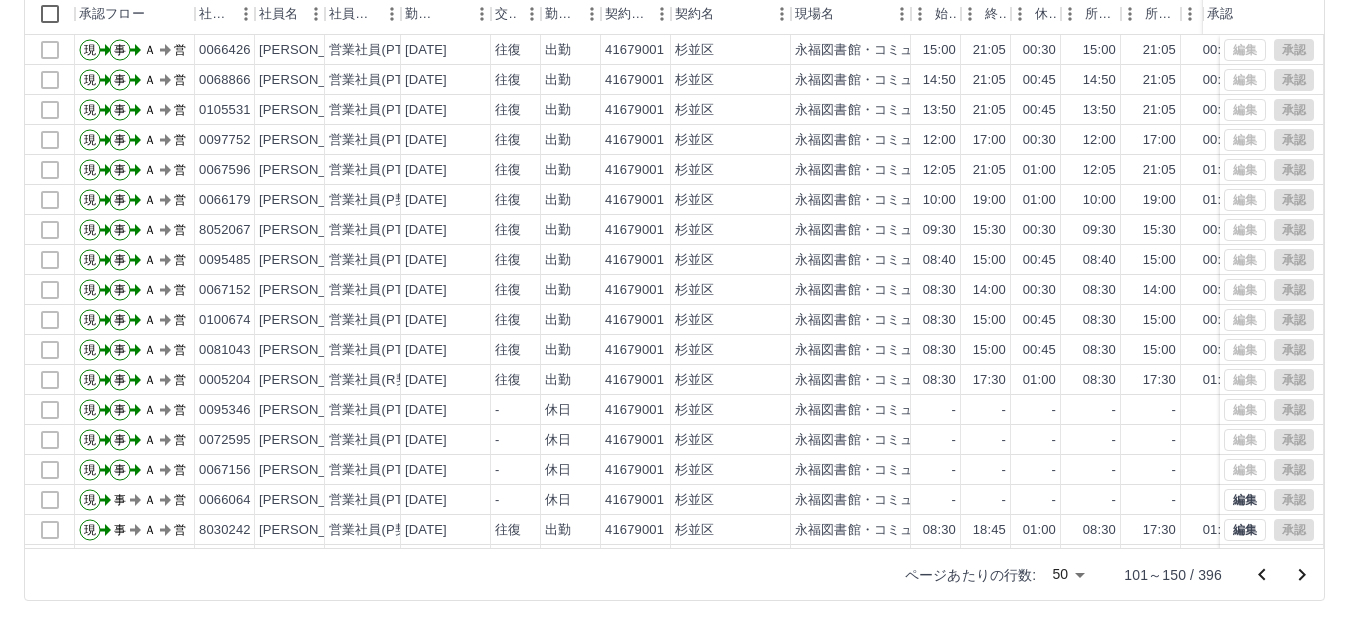click 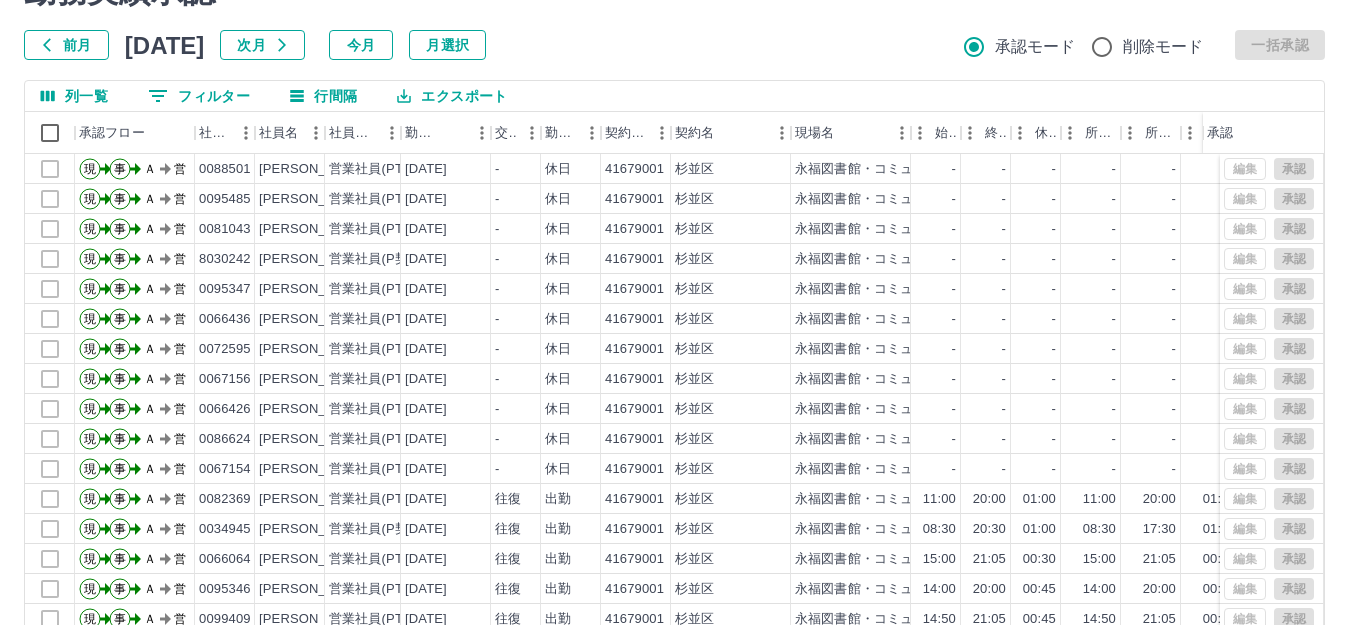 scroll, scrollTop: 0, scrollLeft: 0, axis: both 